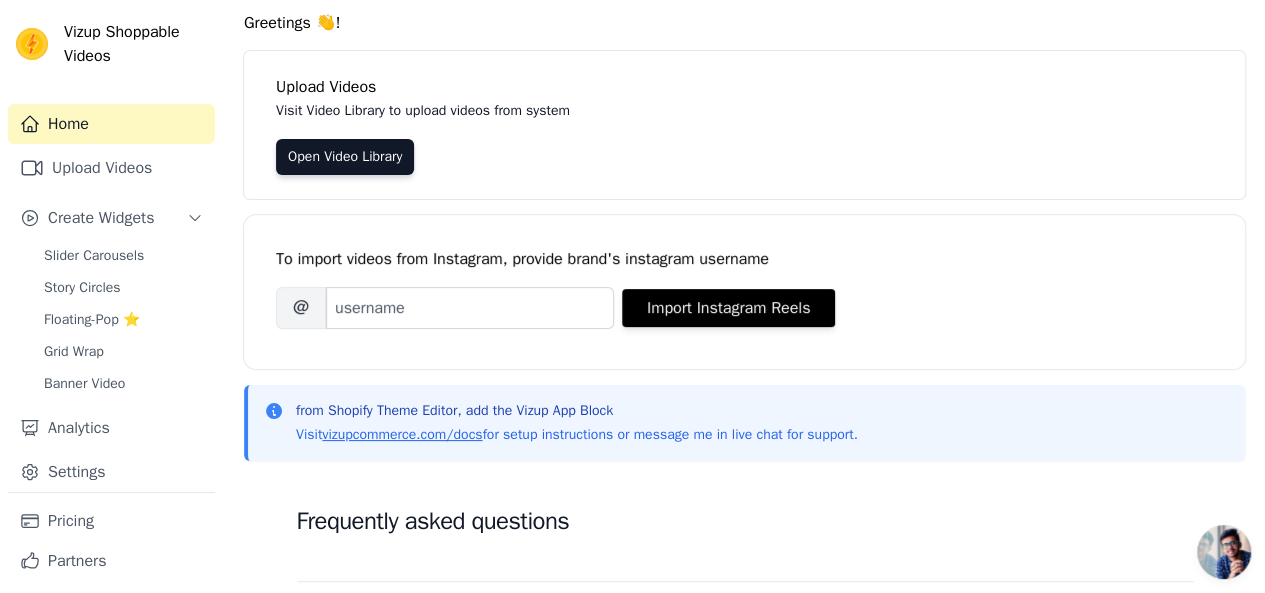 scroll, scrollTop: 100, scrollLeft: 0, axis: vertical 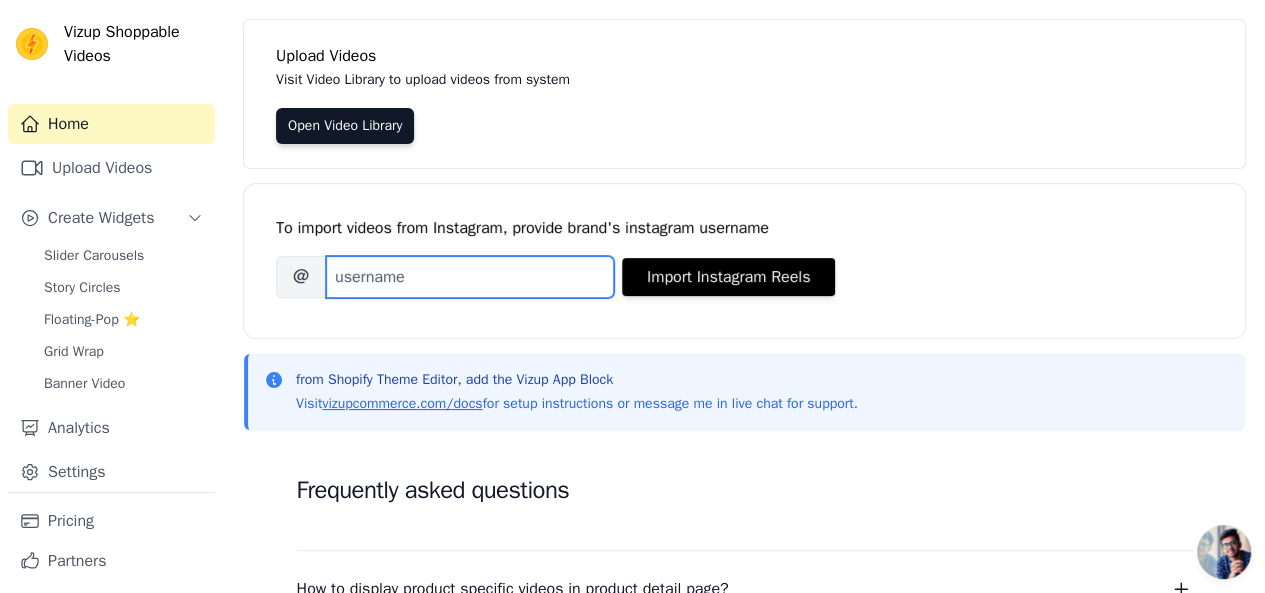 click on "Brand's Instagram Username" at bounding box center [470, 277] 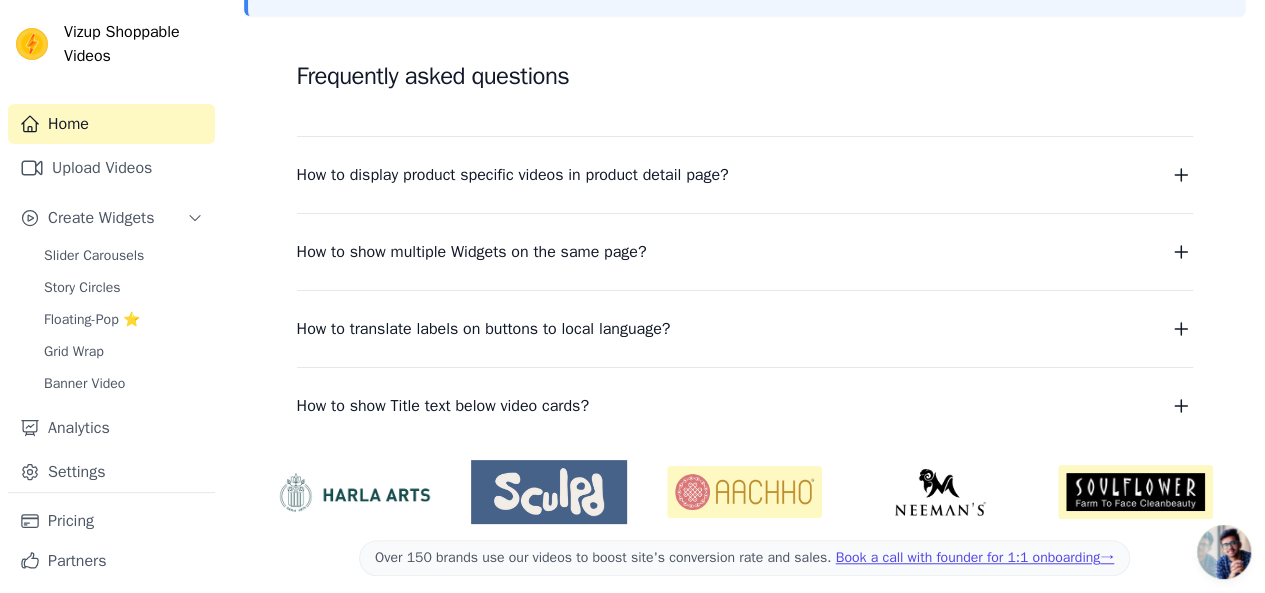 scroll, scrollTop: 526, scrollLeft: 0, axis: vertical 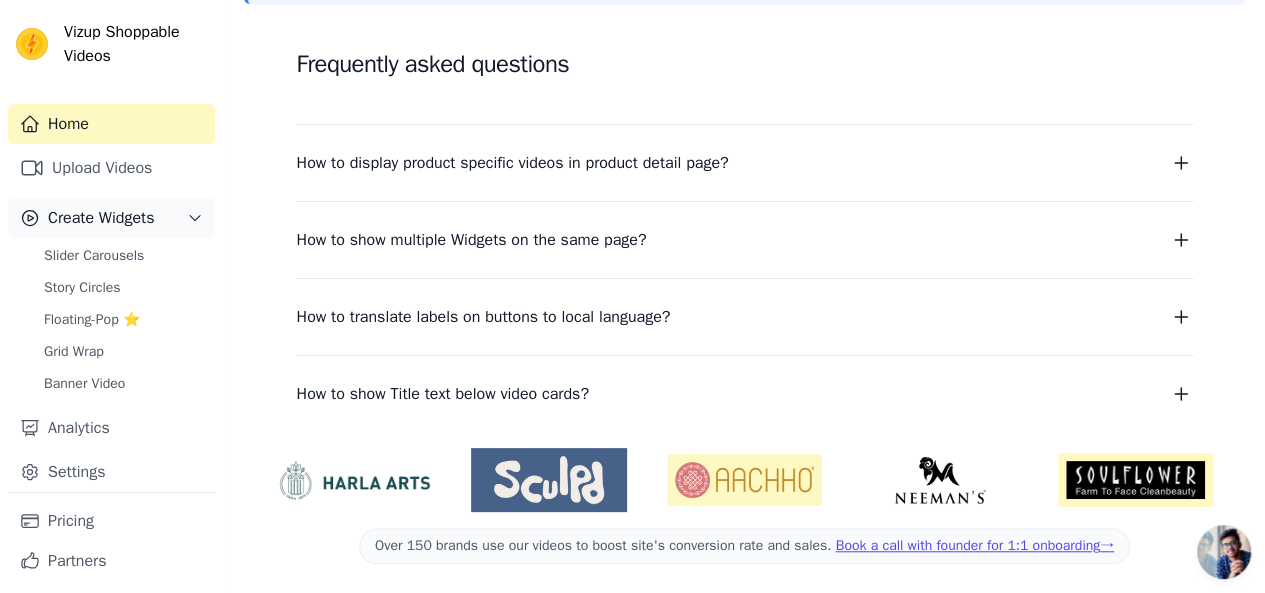 click 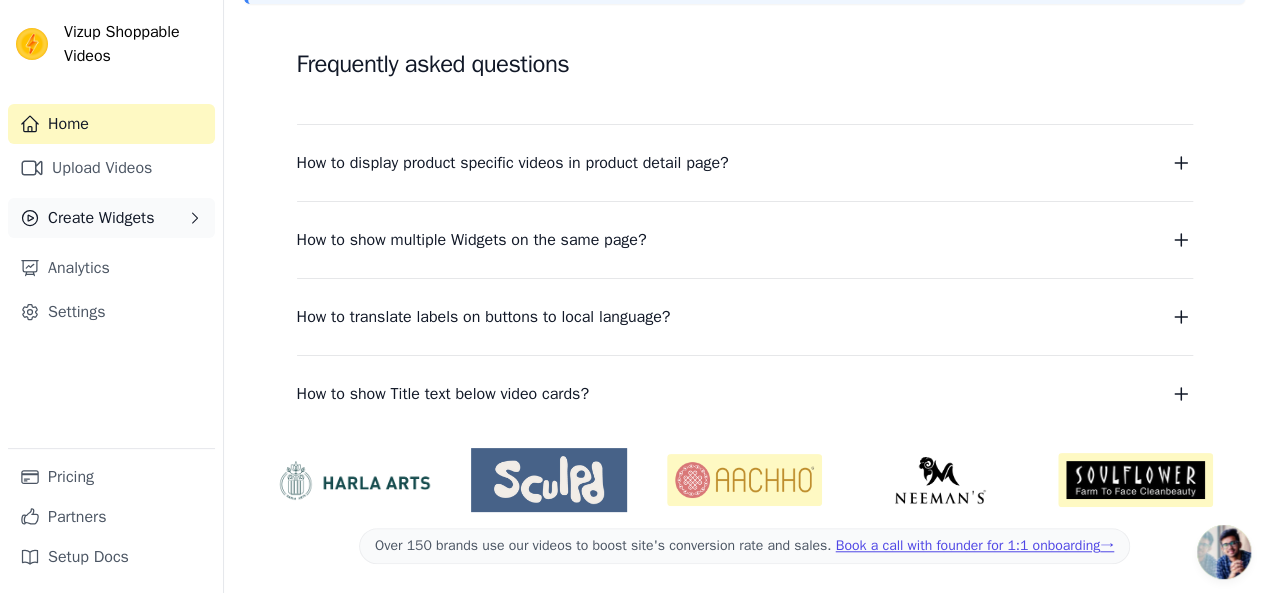 click on "Create Widgets" at bounding box center (111, 218) 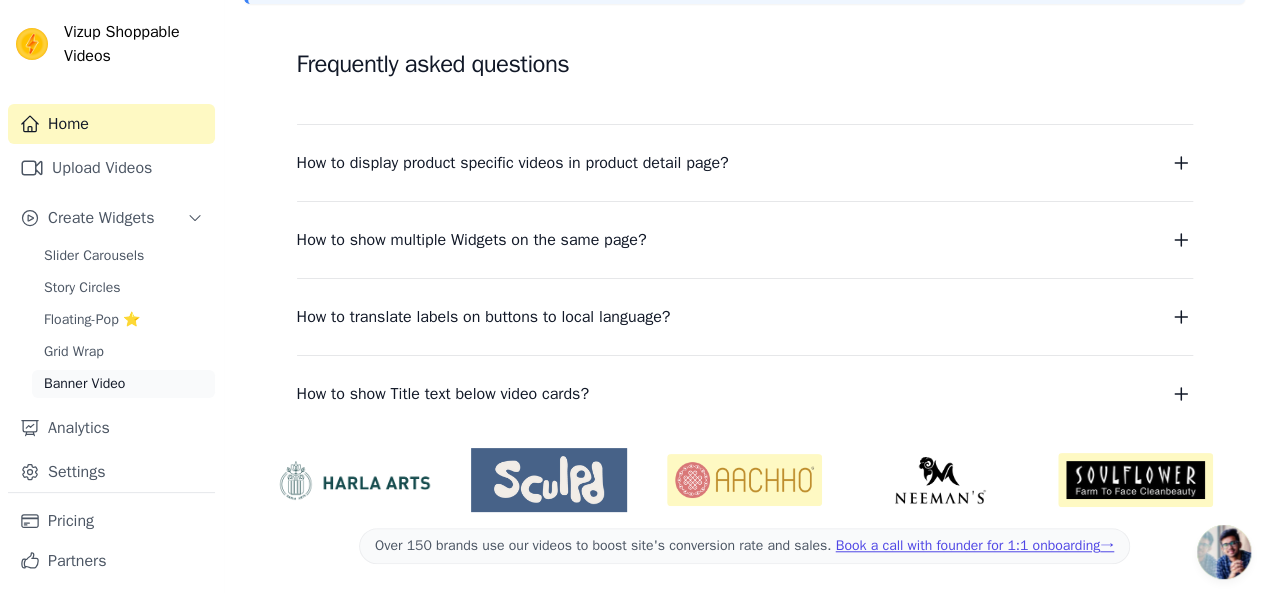 click on "Banner Video" at bounding box center (84, 384) 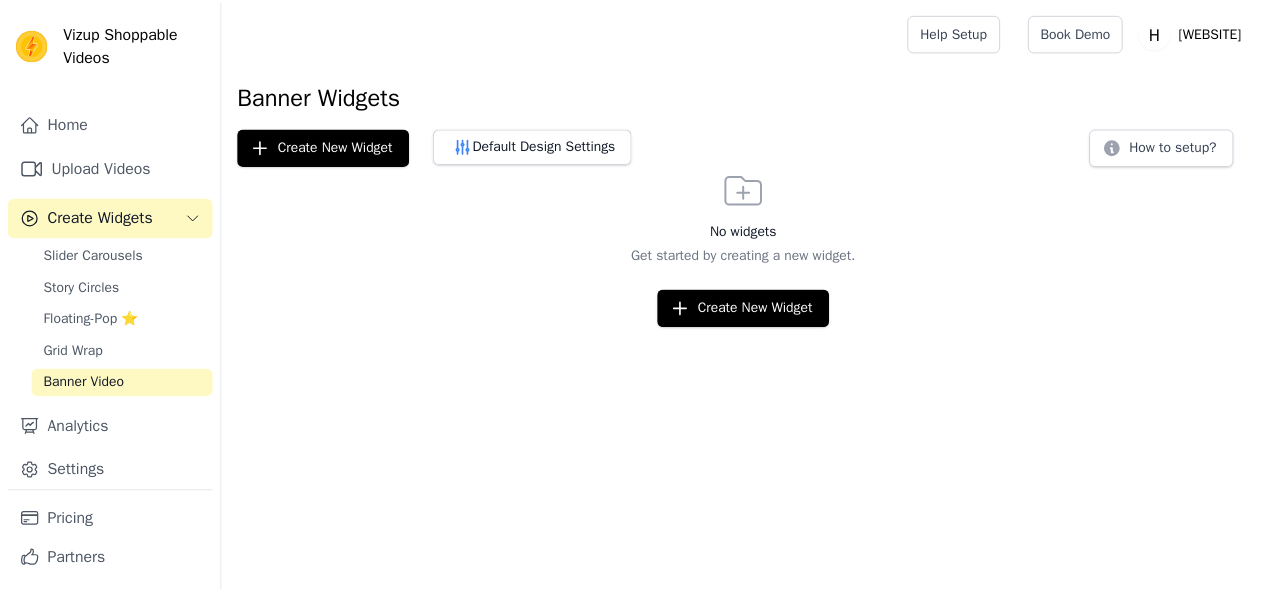 scroll, scrollTop: 0, scrollLeft: 0, axis: both 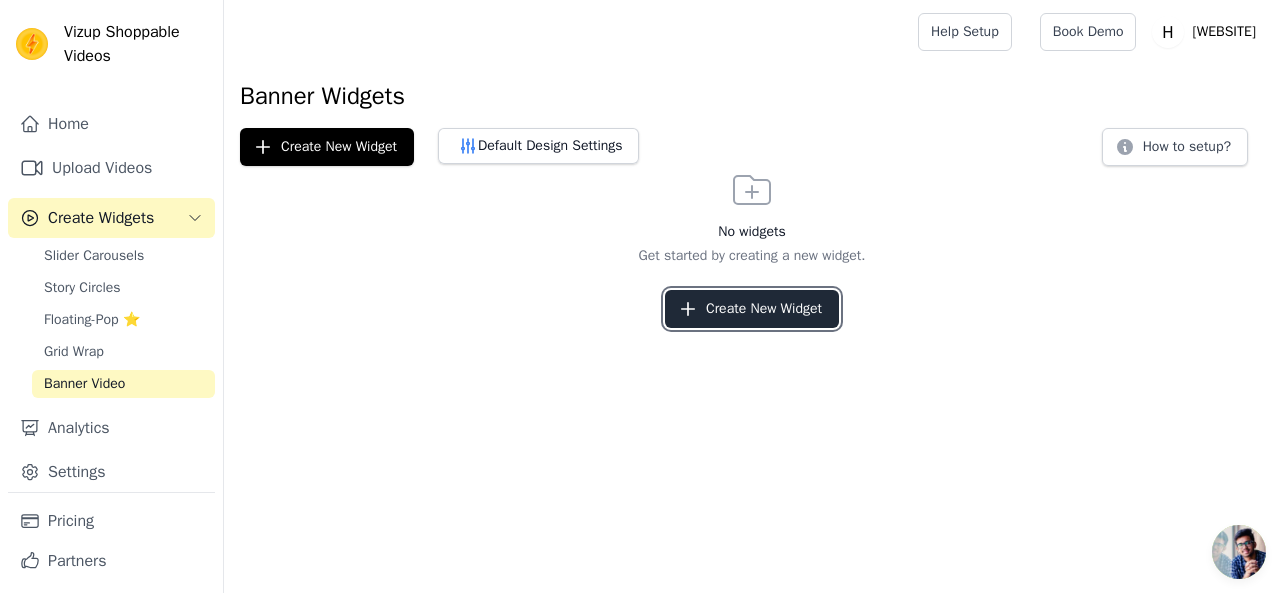click on "Create New Widget" at bounding box center (752, 309) 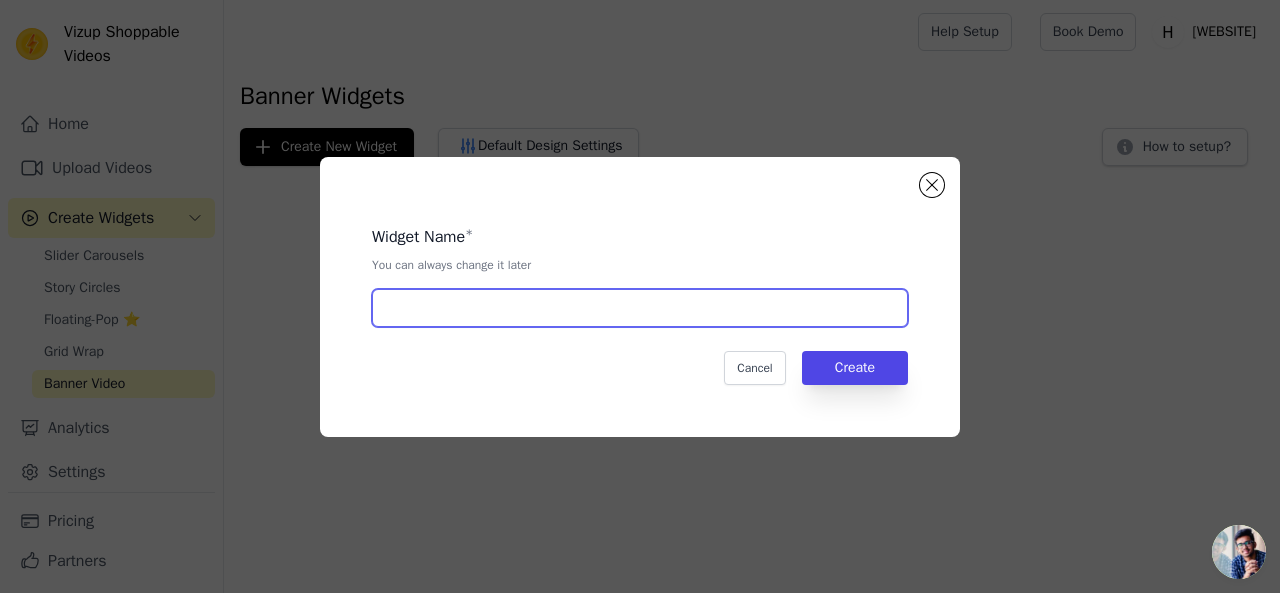 click at bounding box center (640, 308) 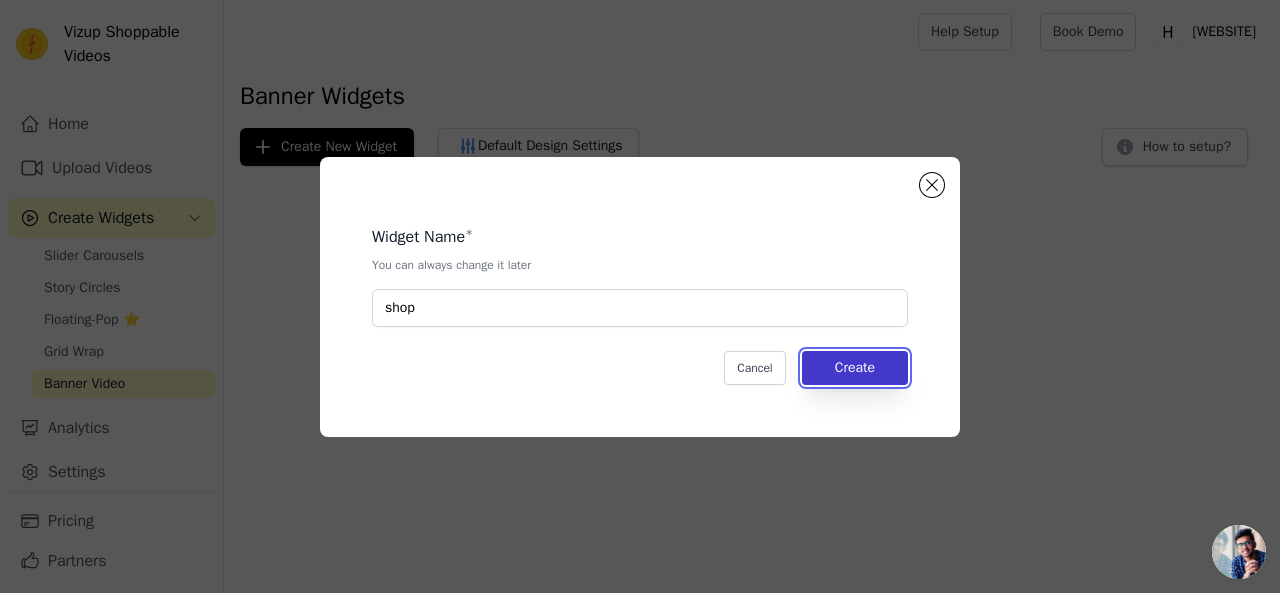 click on "Create" at bounding box center [855, 368] 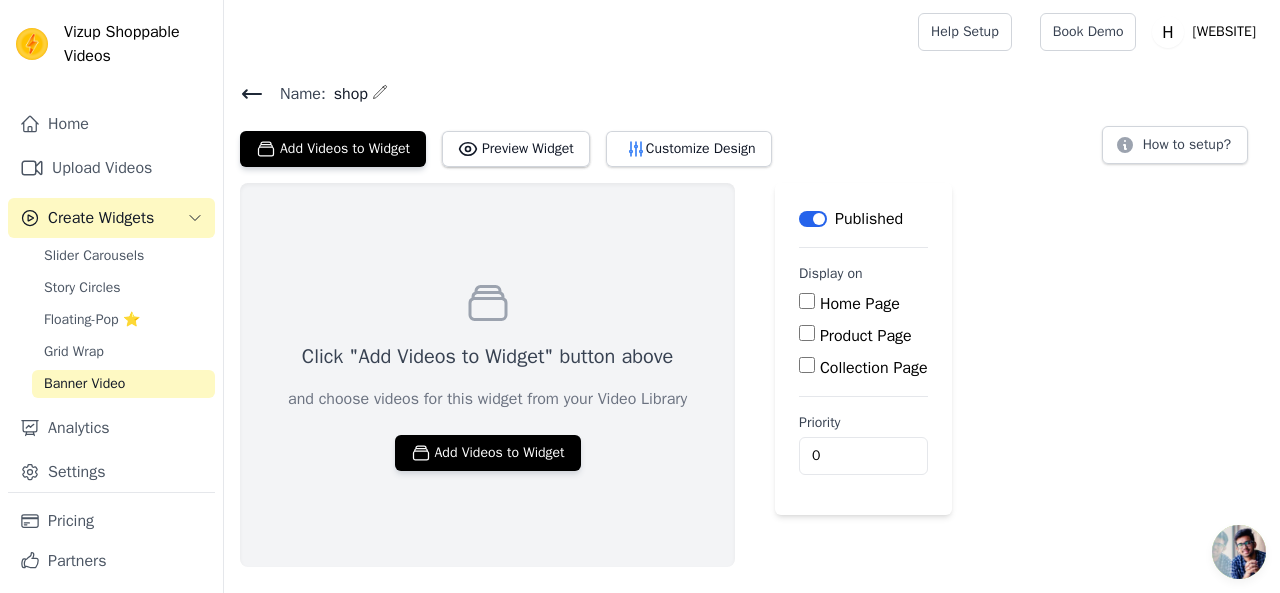 click on "Home Page" at bounding box center (807, 301) 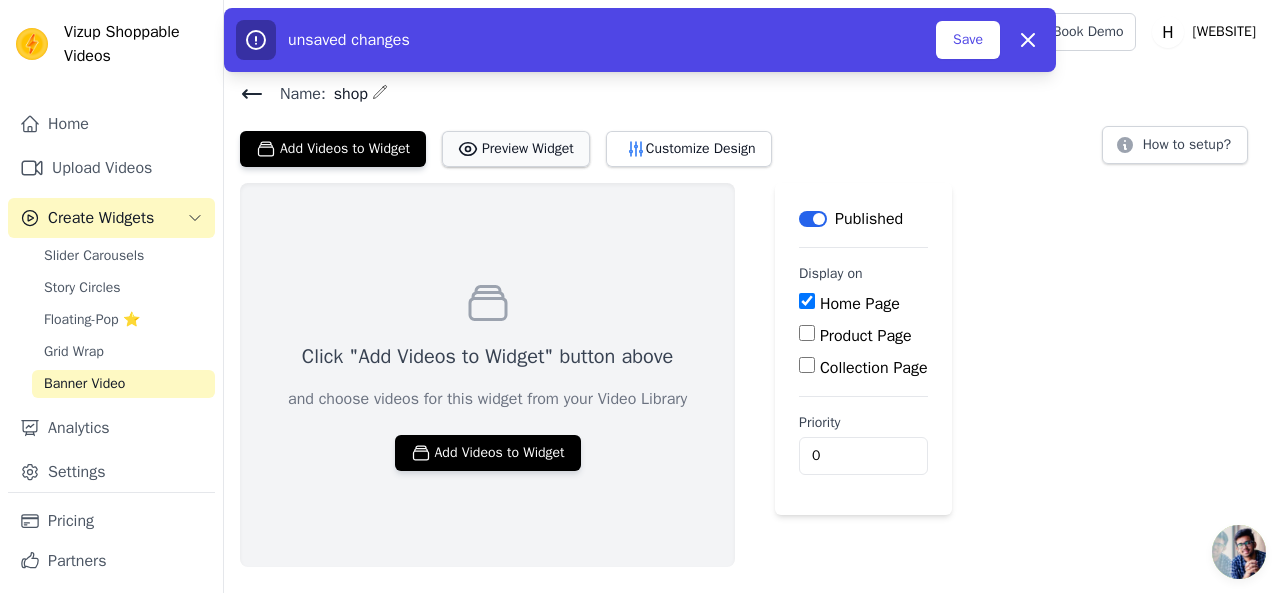 click on "Preview Widget" at bounding box center [516, 149] 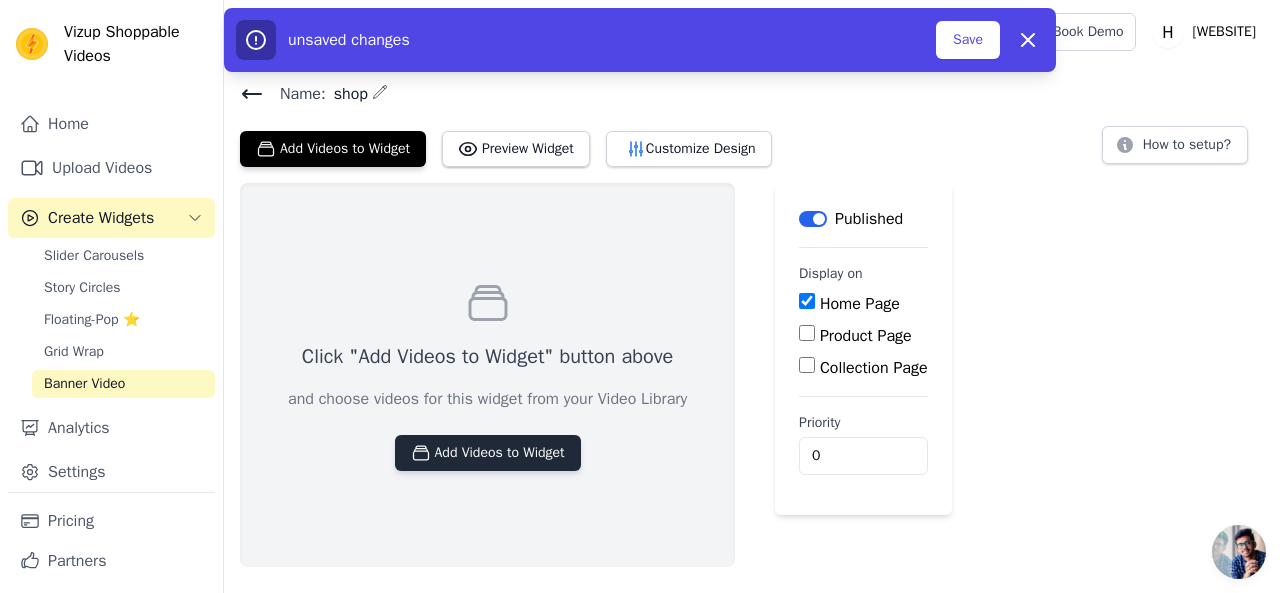 click on "Add Videos to Widget" at bounding box center (488, 453) 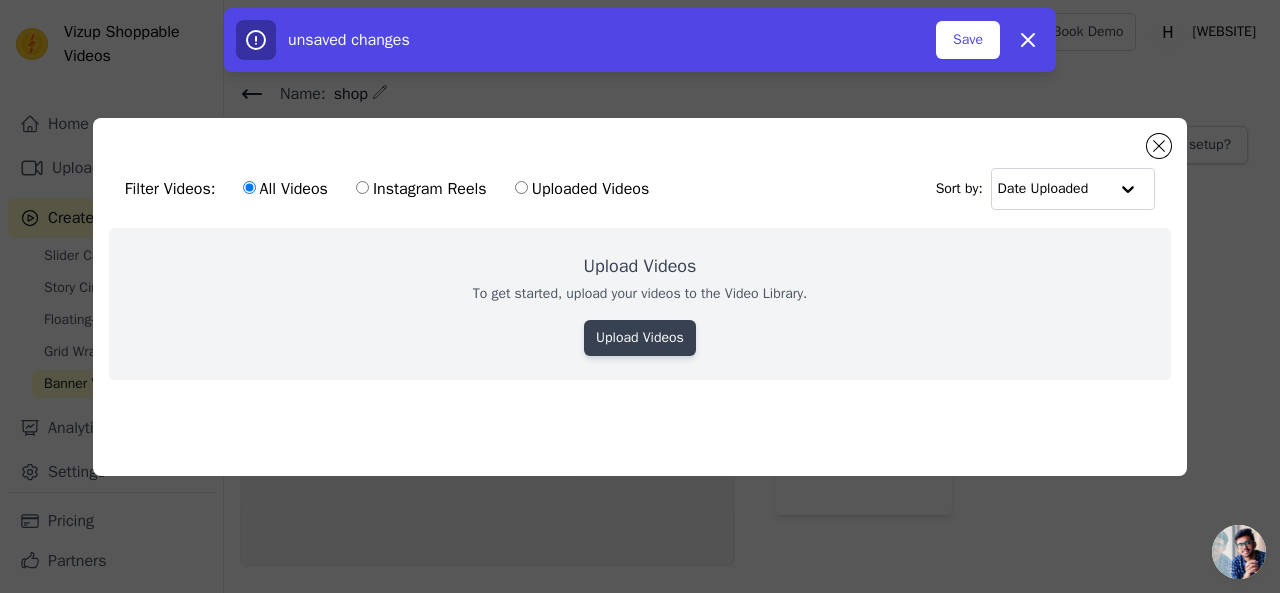 click on "Upload Videos" at bounding box center [640, 338] 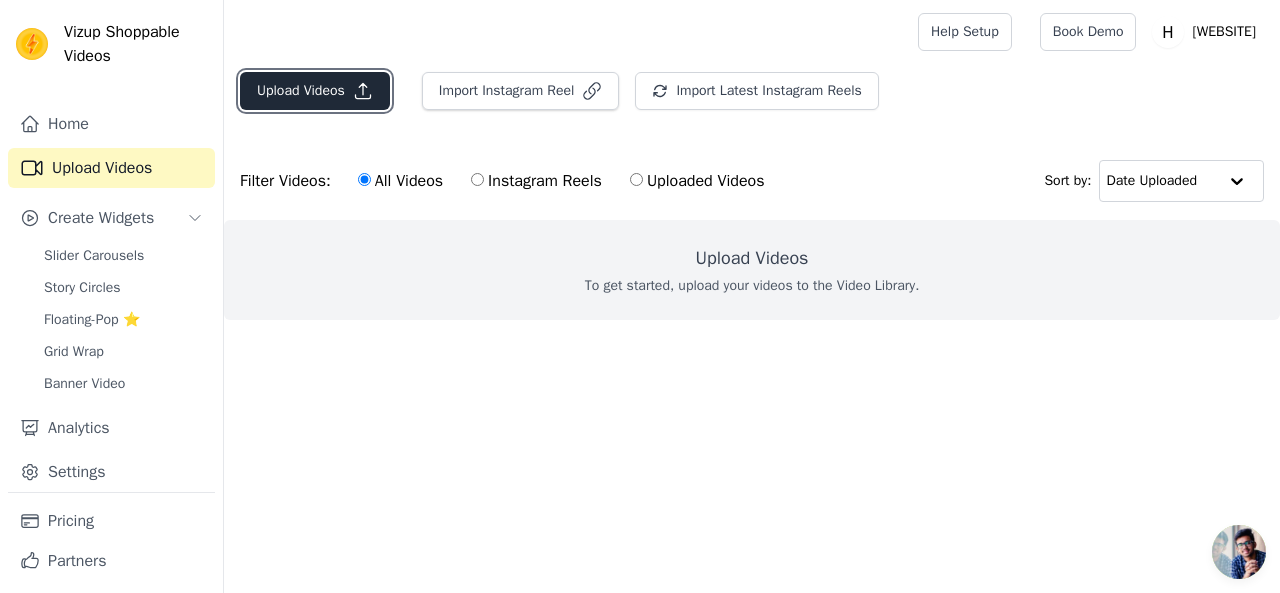 click on "Upload Videos" at bounding box center (315, 91) 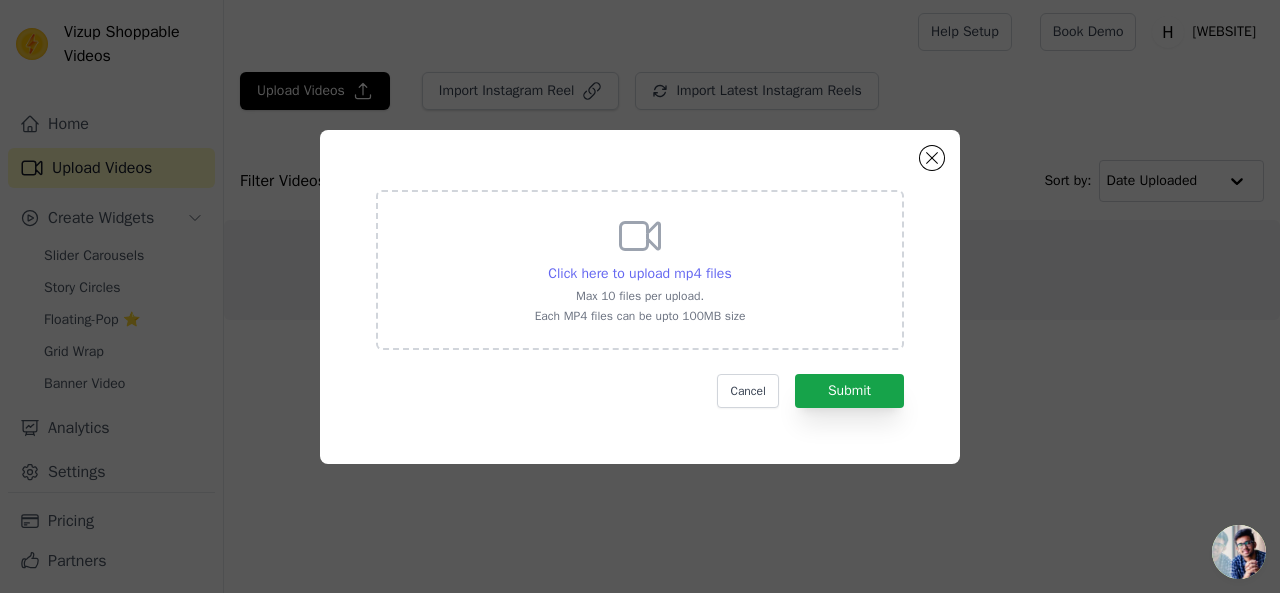 click on "Click here to upload mp4 files" at bounding box center (639, 273) 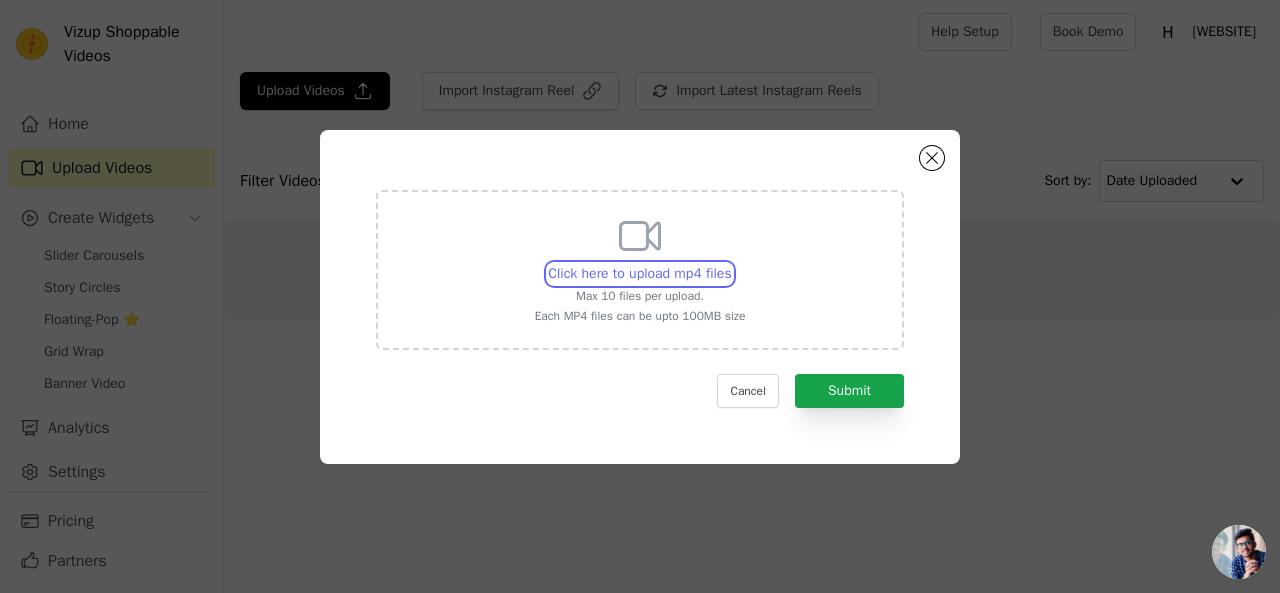 click on "Click here to upload mp4 files     Max 10 files per upload.   Each MP4 files can be upto 100MB size" at bounding box center [731, 263] 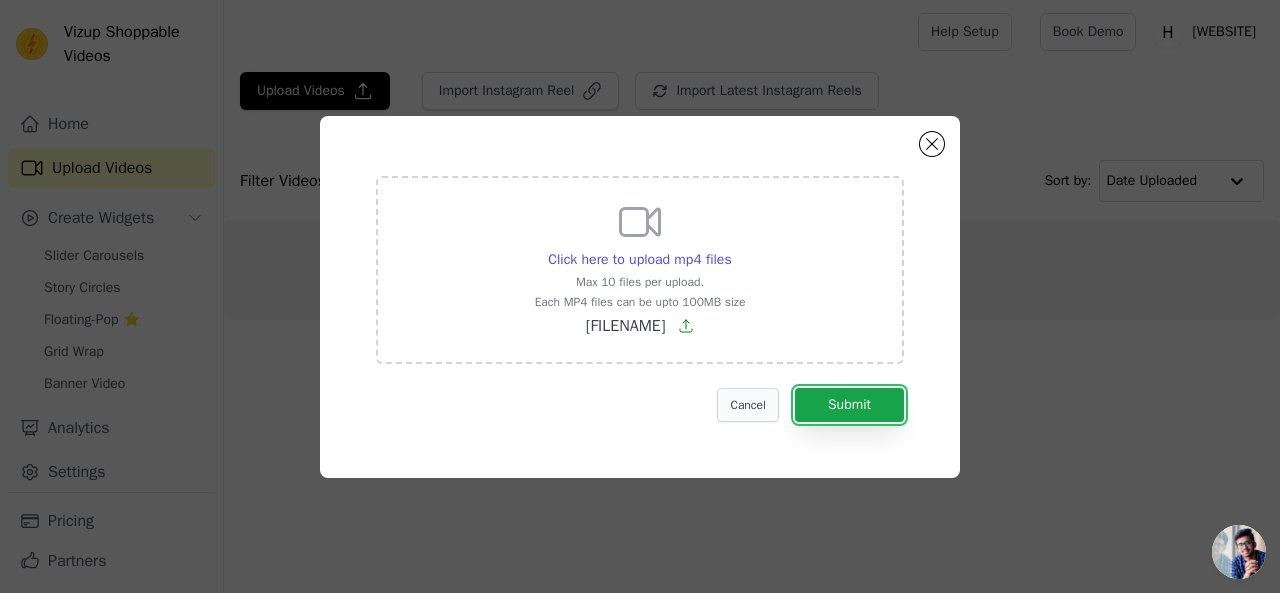 drag, startPoint x: 830, startPoint y: 395, endPoint x: 748, endPoint y: 394, distance: 82.006096 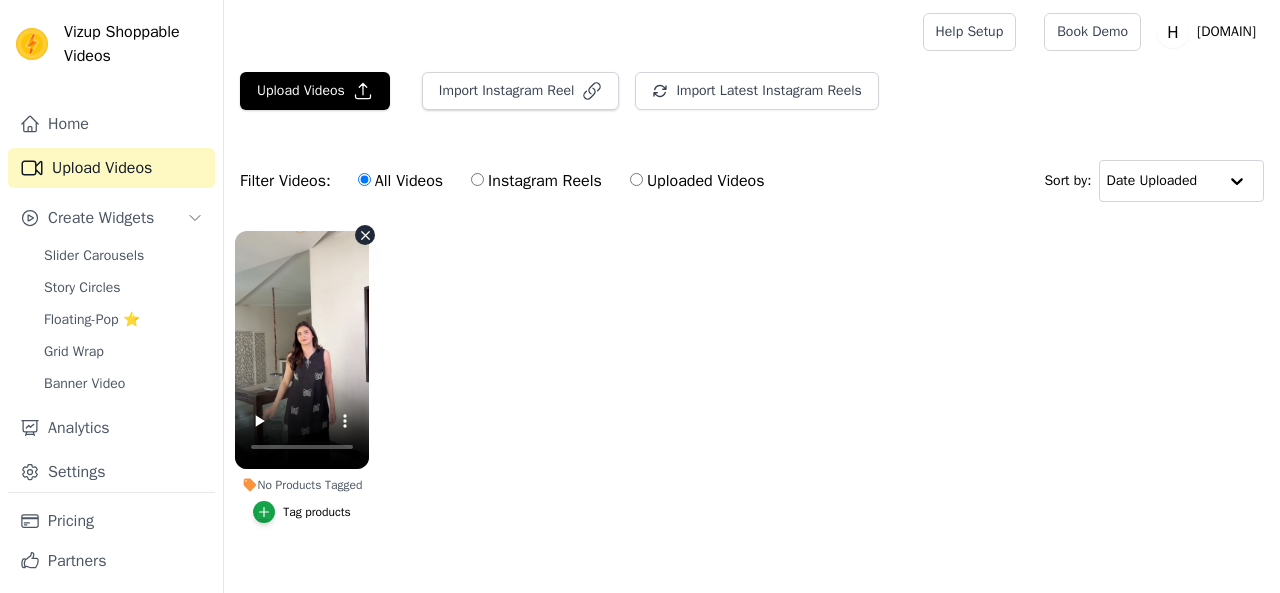 scroll, scrollTop: 0, scrollLeft: 0, axis: both 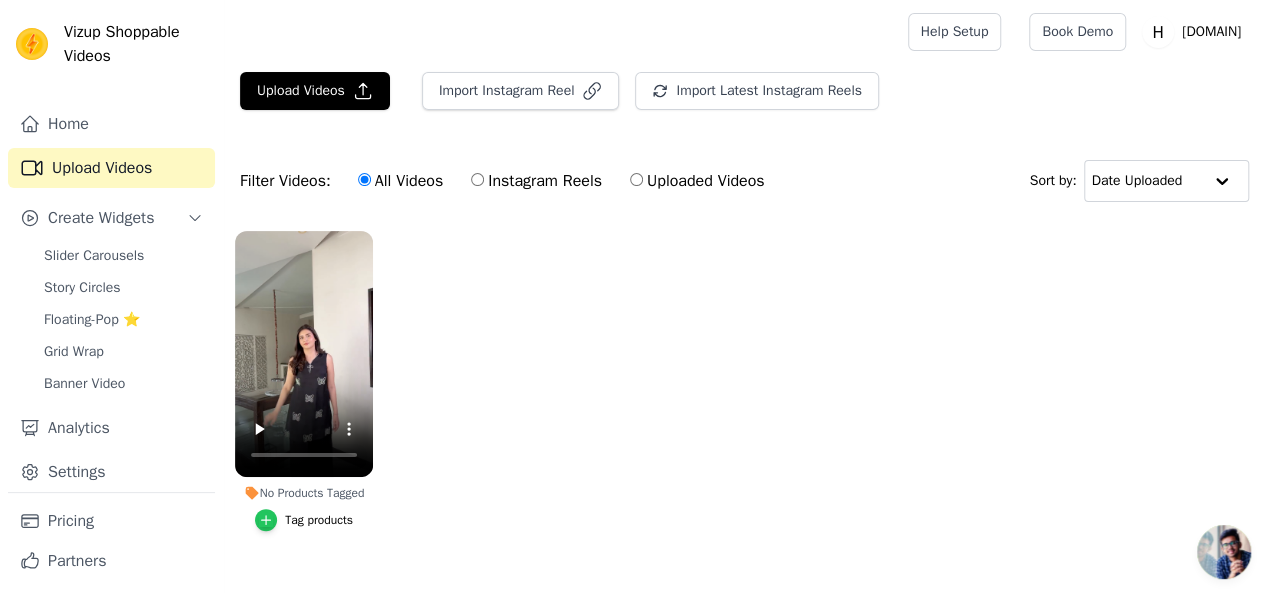 click 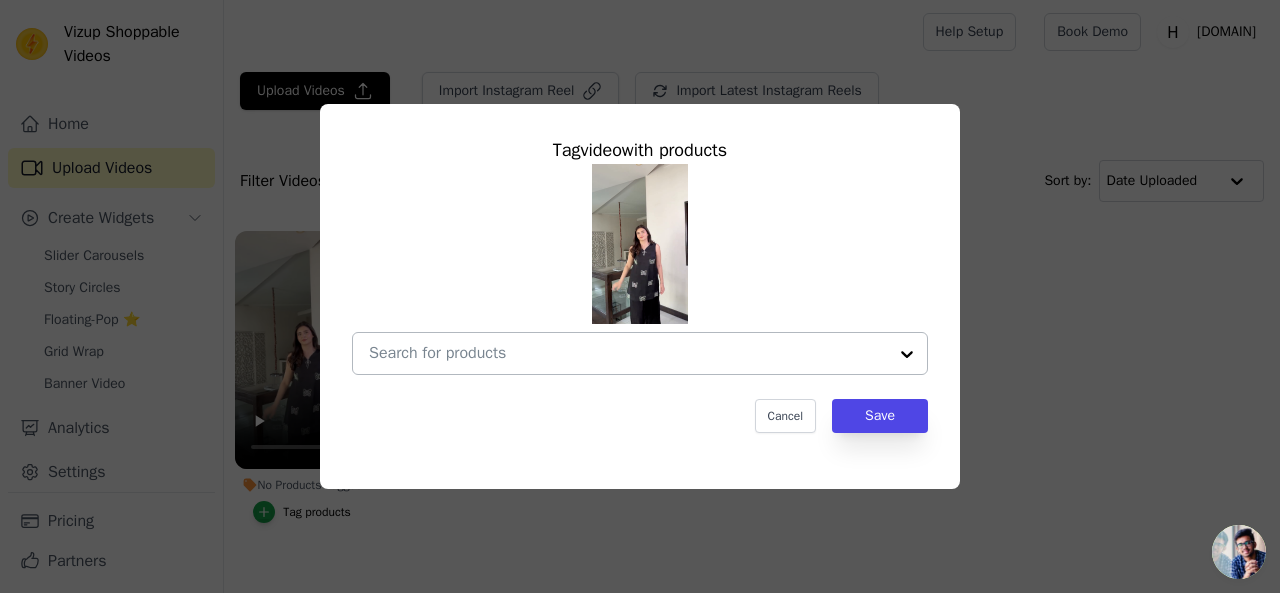 click on "No Products Tagged     Tag  video  with products                         Cancel   Save     Tag products" at bounding box center (628, 353) 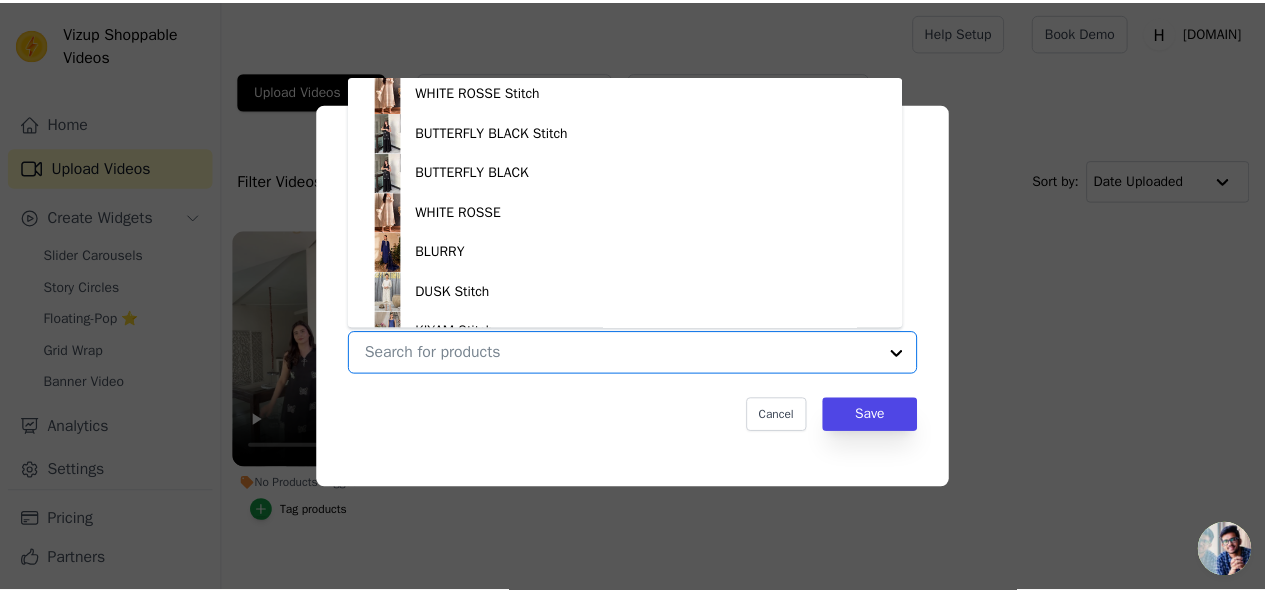 scroll, scrollTop: 728, scrollLeft: 0, axis: vertical 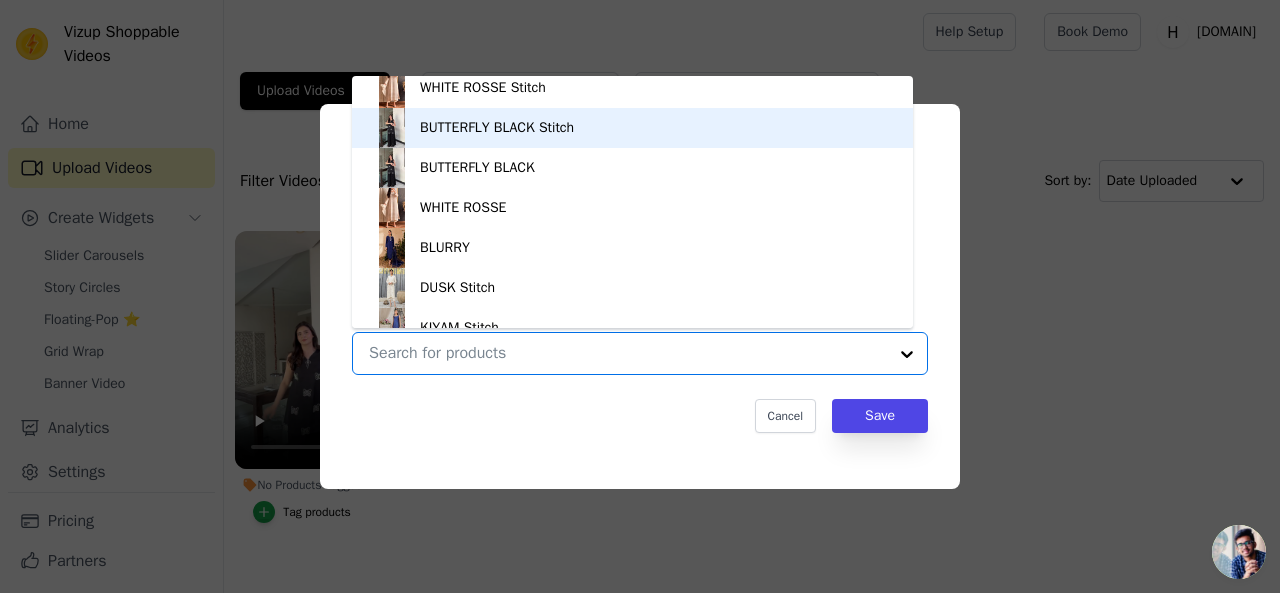 click on "BUTTERFLY  BLACK Stitch" at bounding box center [497, 128] 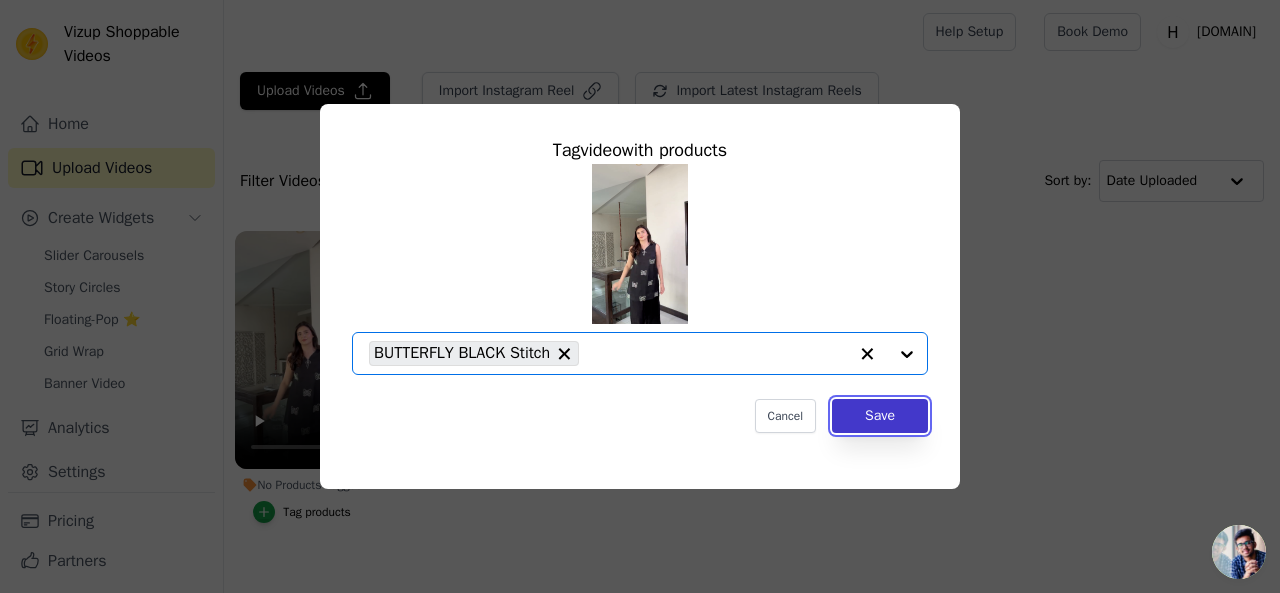 click on "Save" at bounding box center (880, 416) 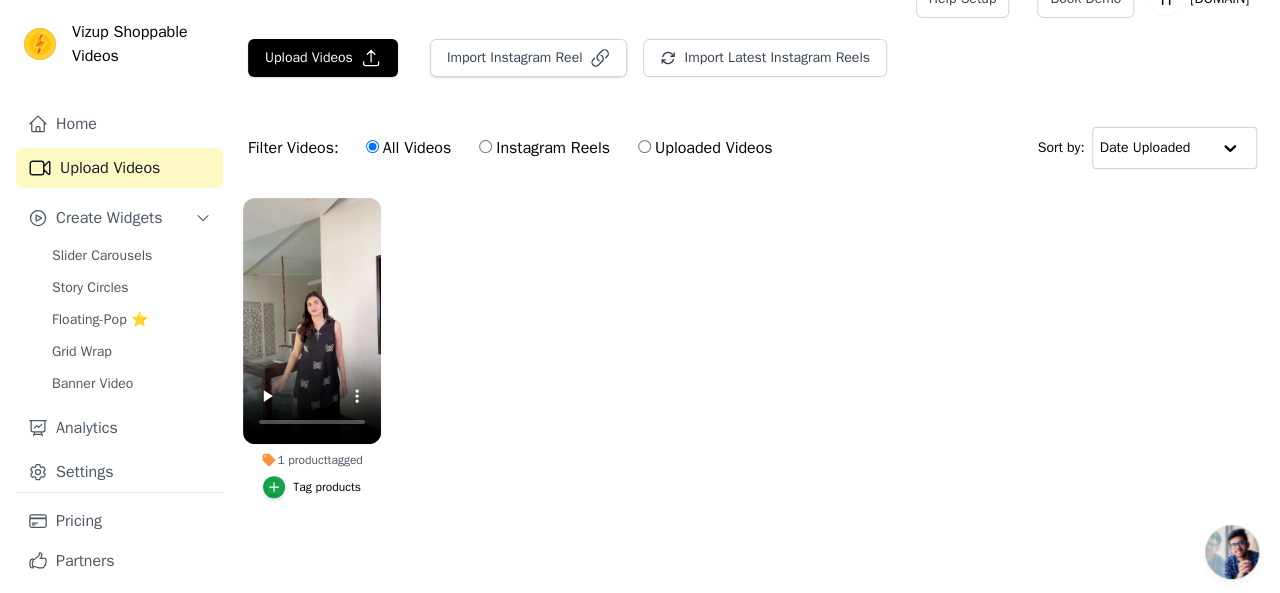 scroll, scrollTop: 0, scrollLeft: 0, axis: both 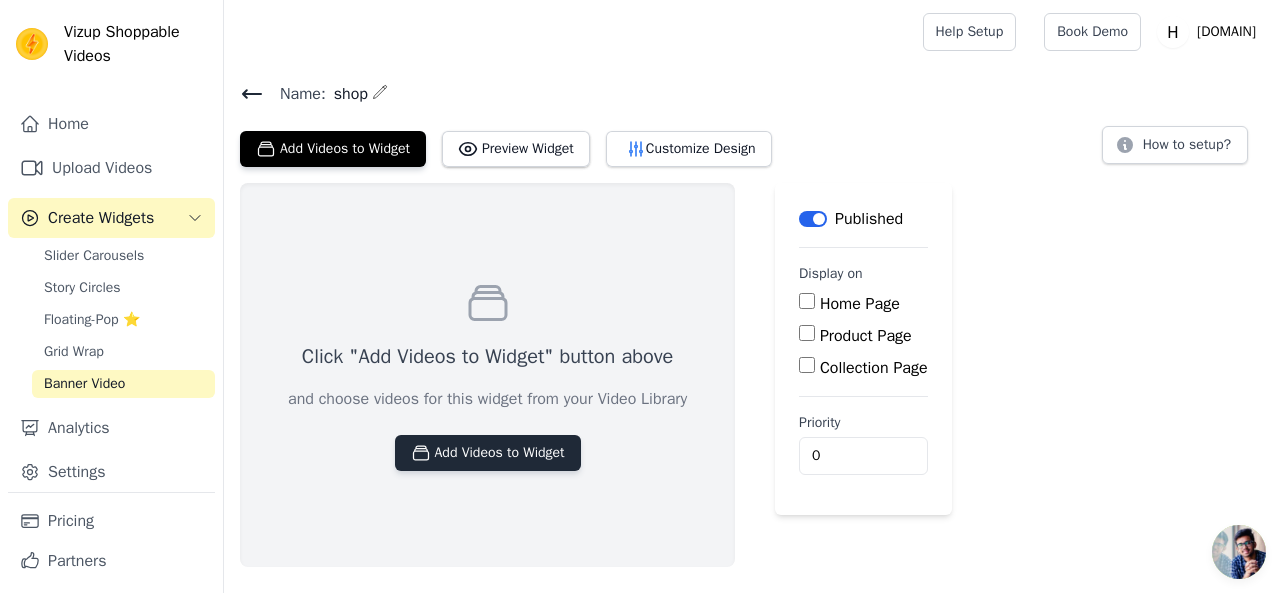 click on "Add Videos to Widget" at bounding box center [488, 453] 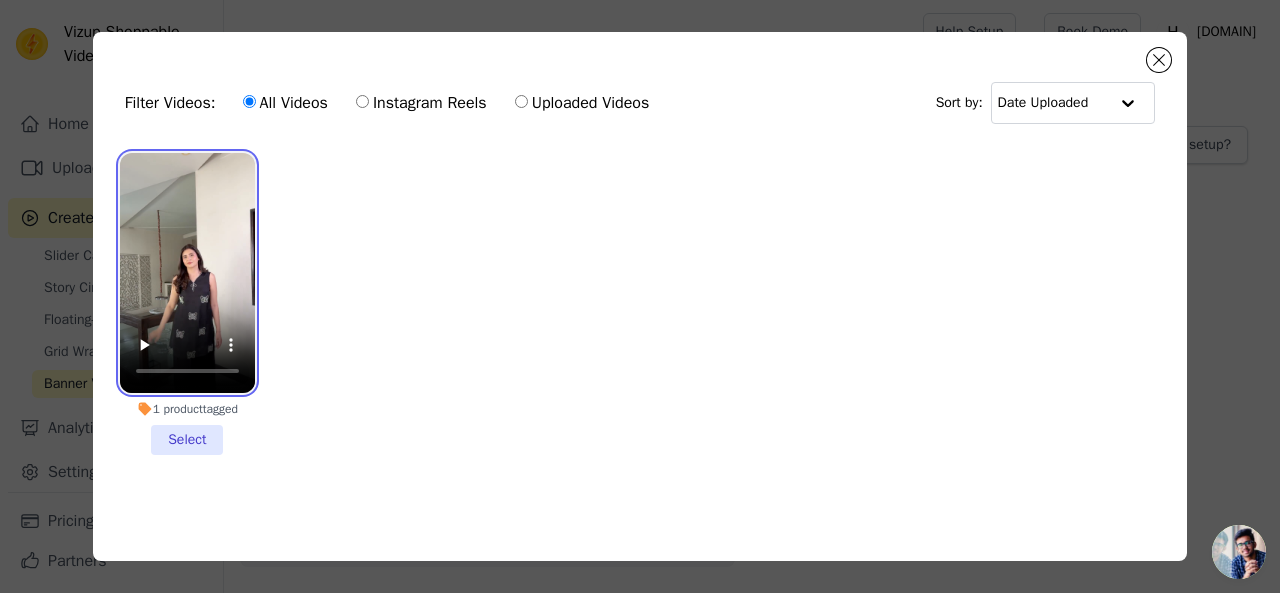 click at bounding box center (187, 273) 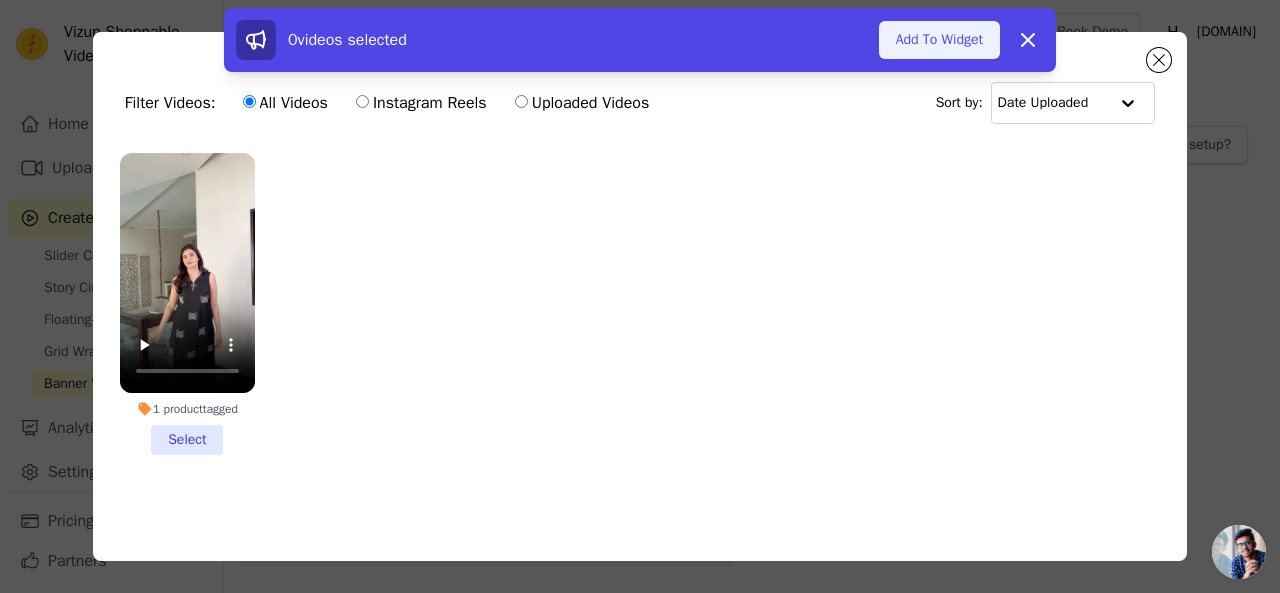 click on "Add To Widget" at bounding box center [939, 40] 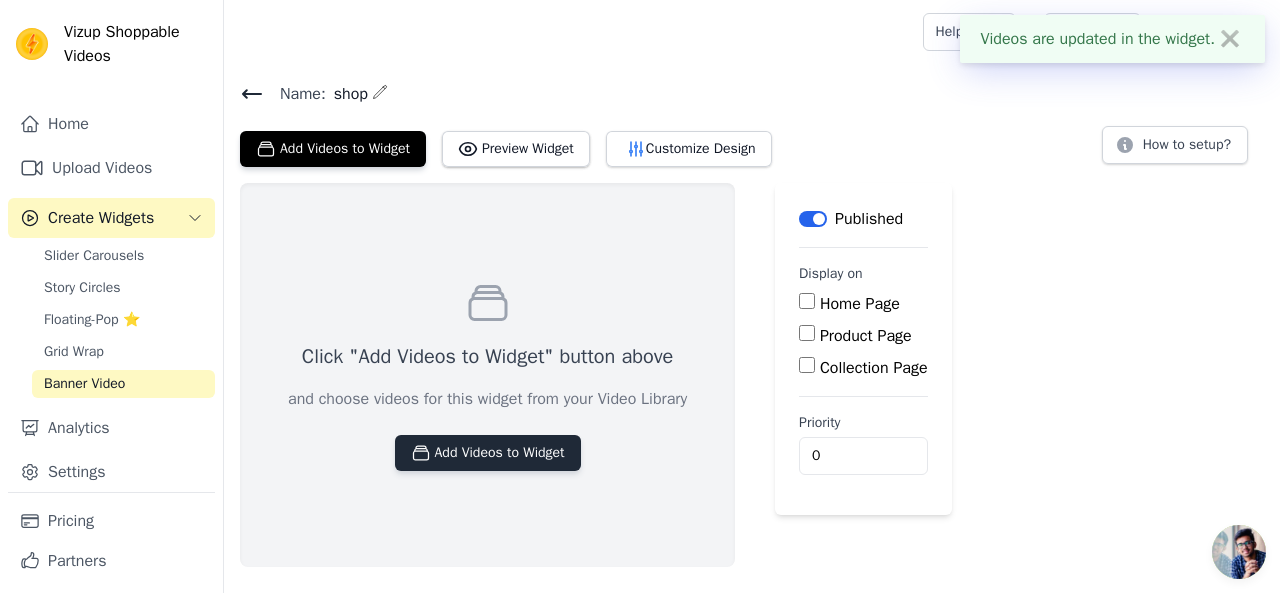 click on "Add Videos to Widget" at bounding box center [488, 453] 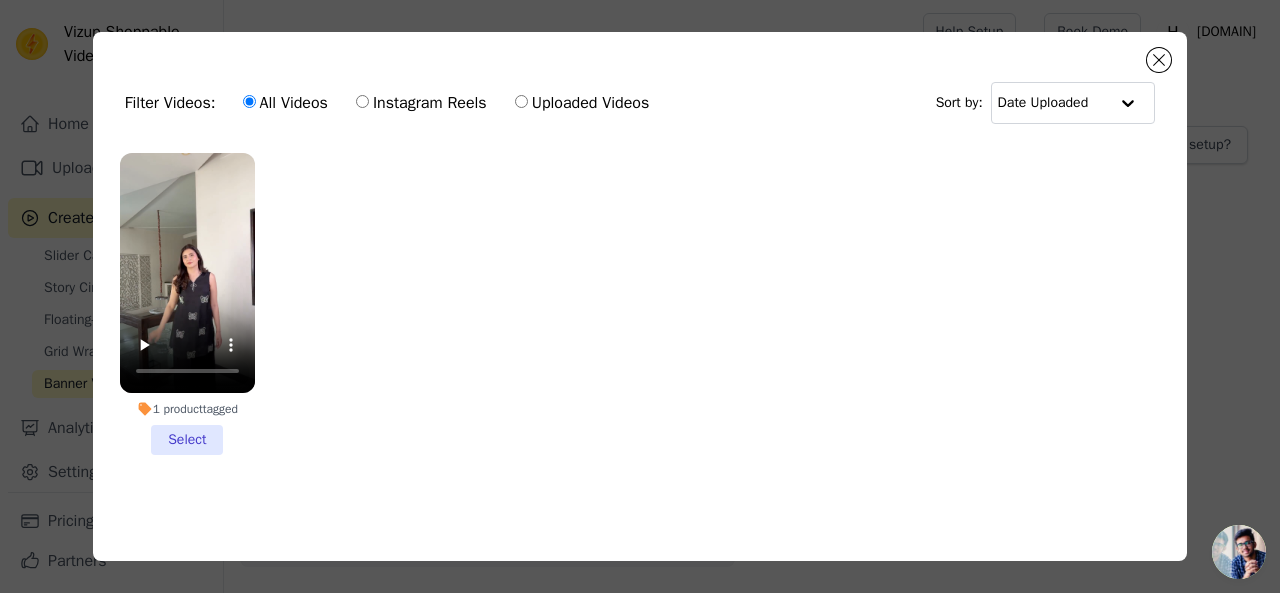 click on "1   product  tagged     Select" at bounding box center (187, 304) 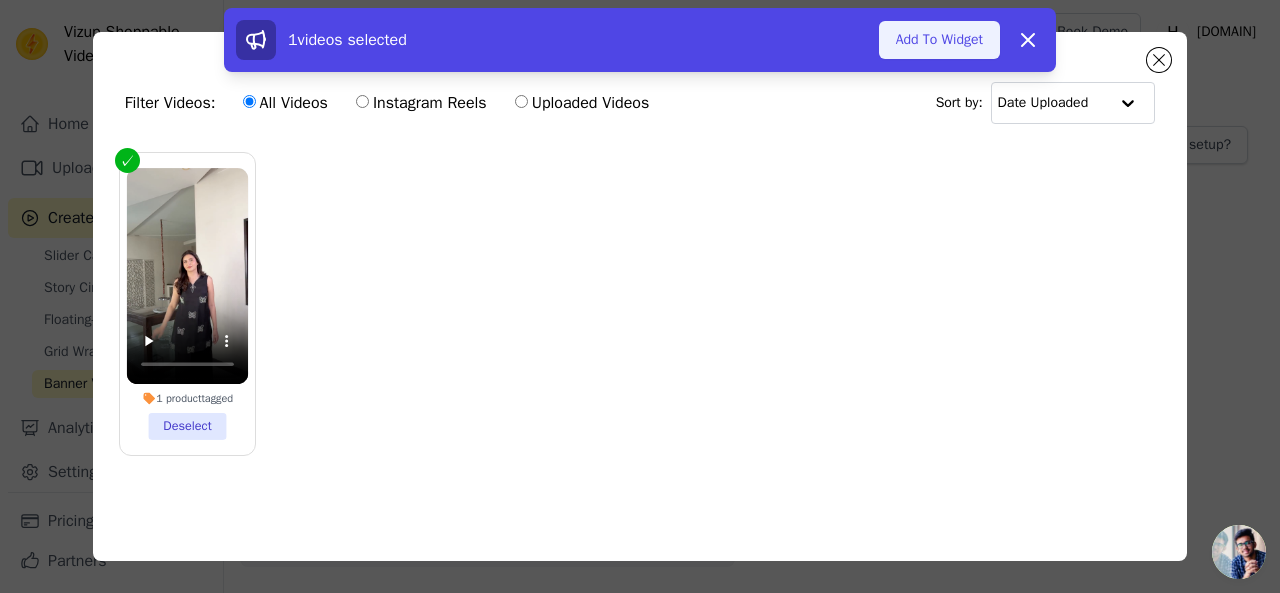 click on "Add To Widget" at bounding box center [939, 40] 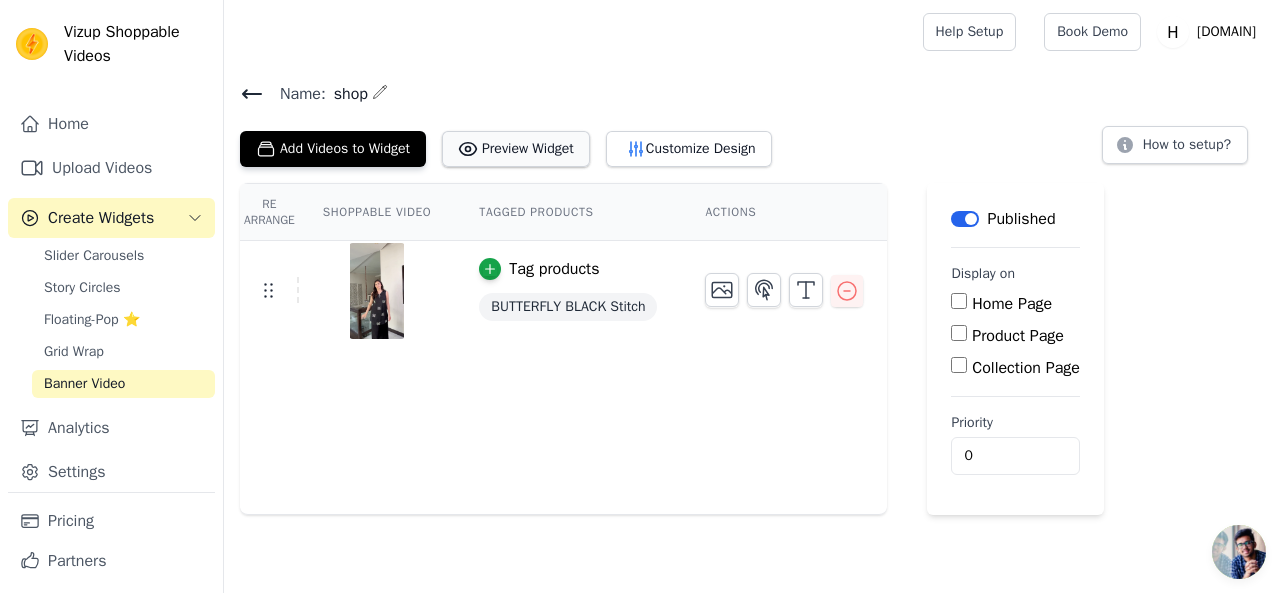click on "Preview Widget" at bounding box center (516, 149) 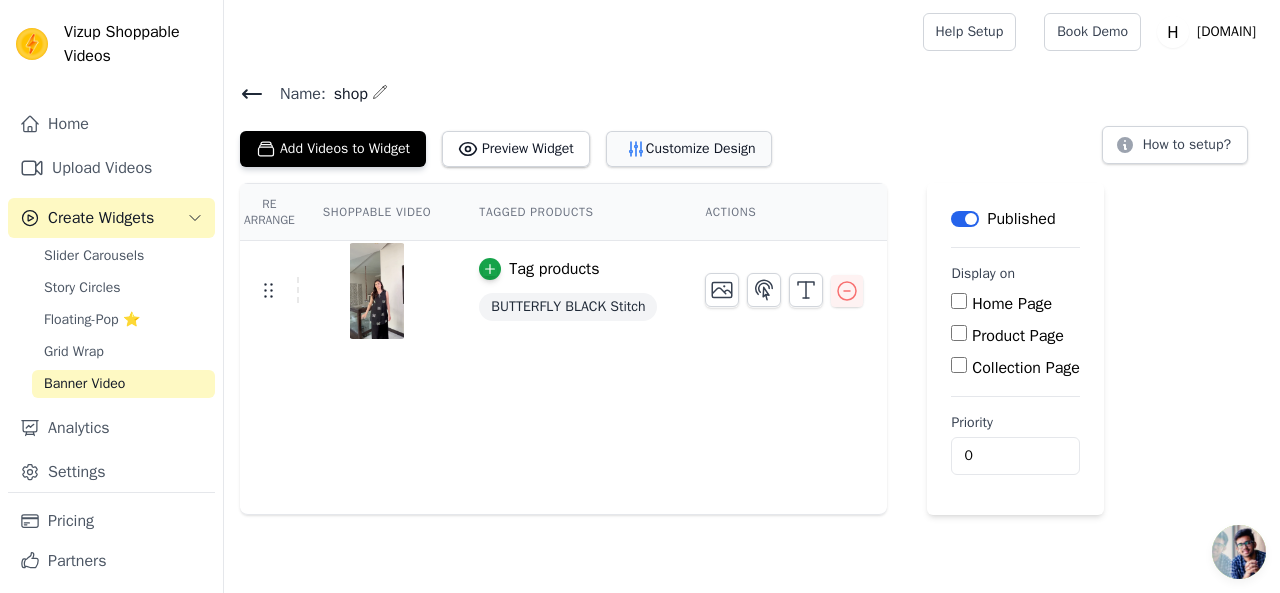click on "Customize Design" at bounding box center (689, 149) 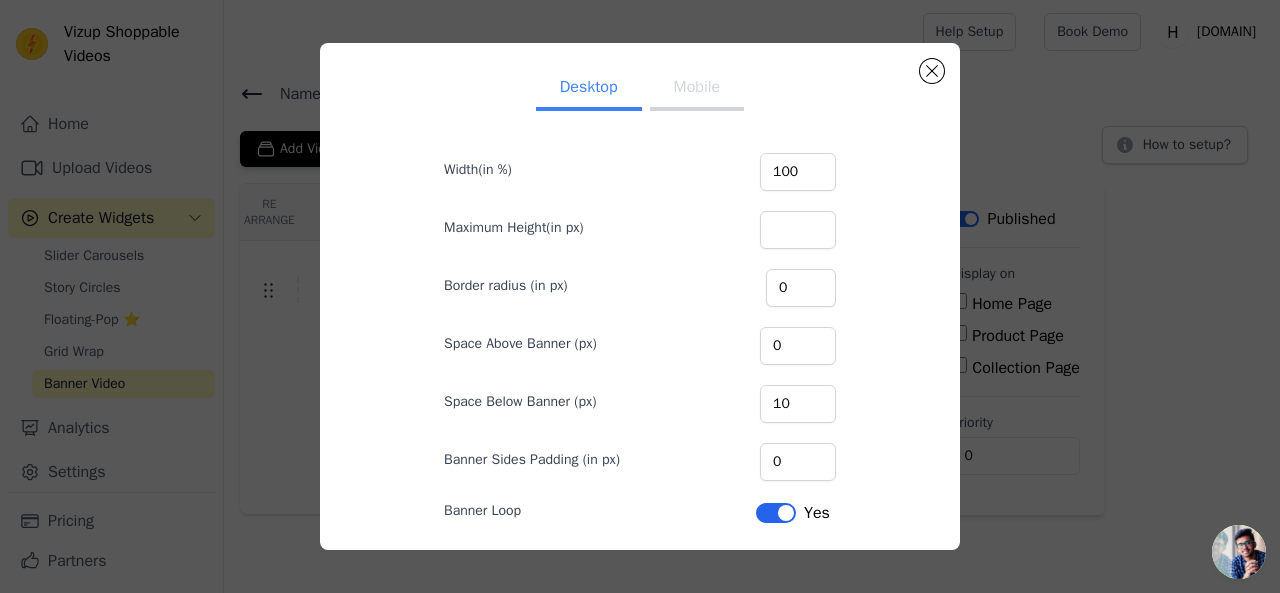 scroll, scrollTop: 0, scrollLeft: 0, axis: both 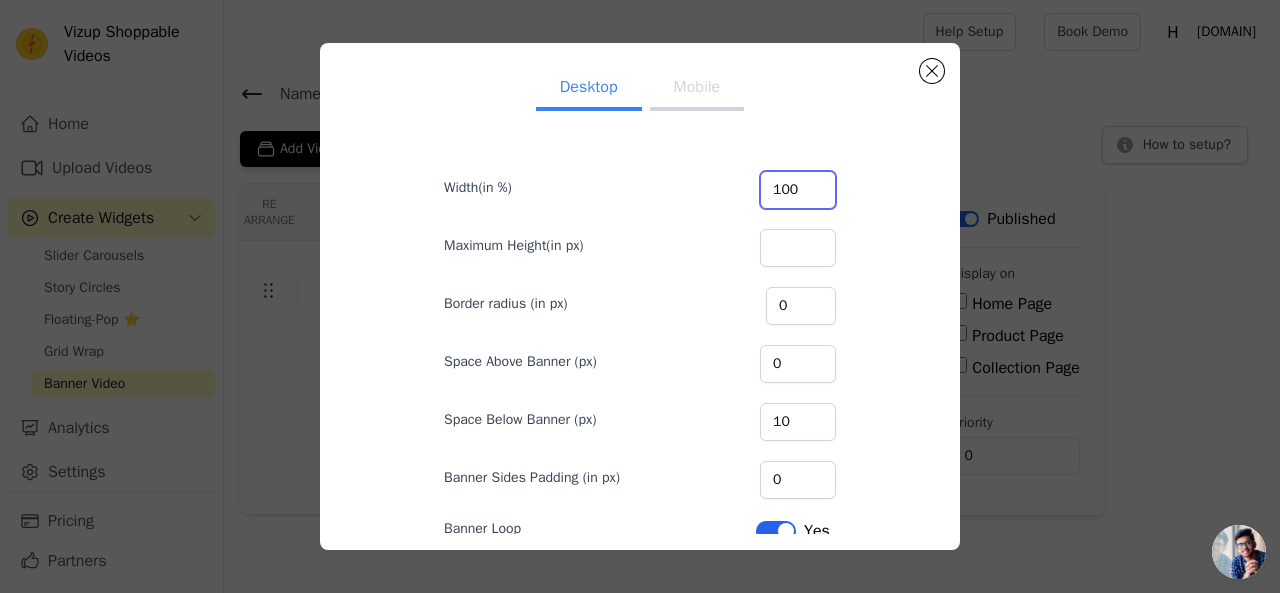 click on "100" at bounding box center (798, 190) 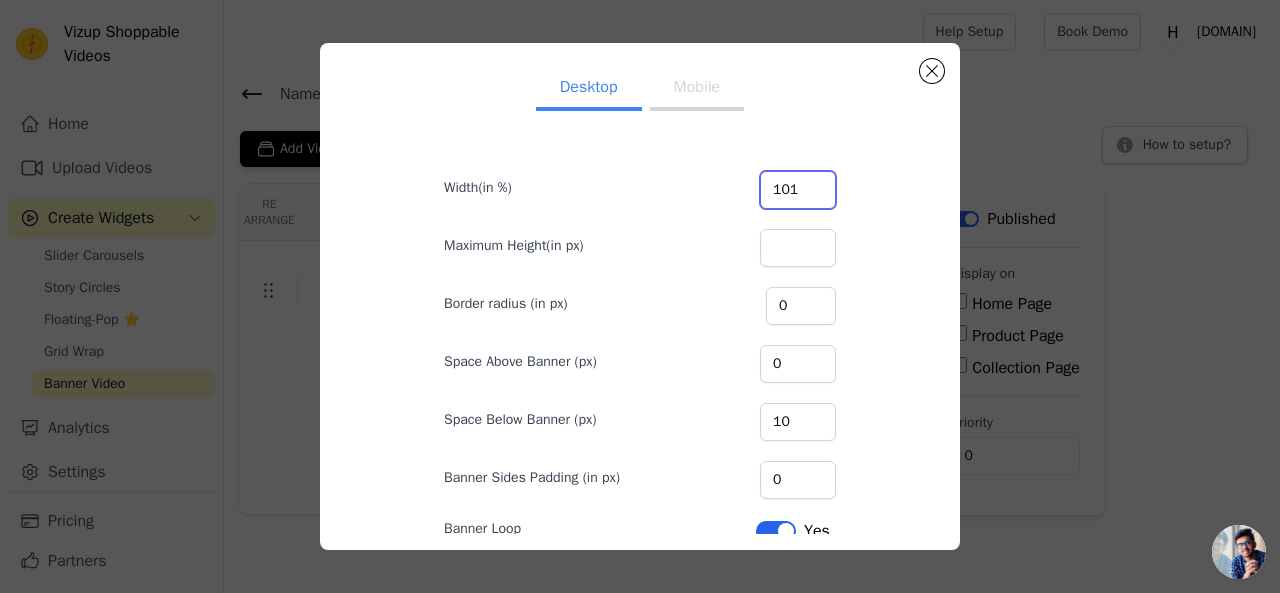 click on "101" at bounding box center [798, 190] 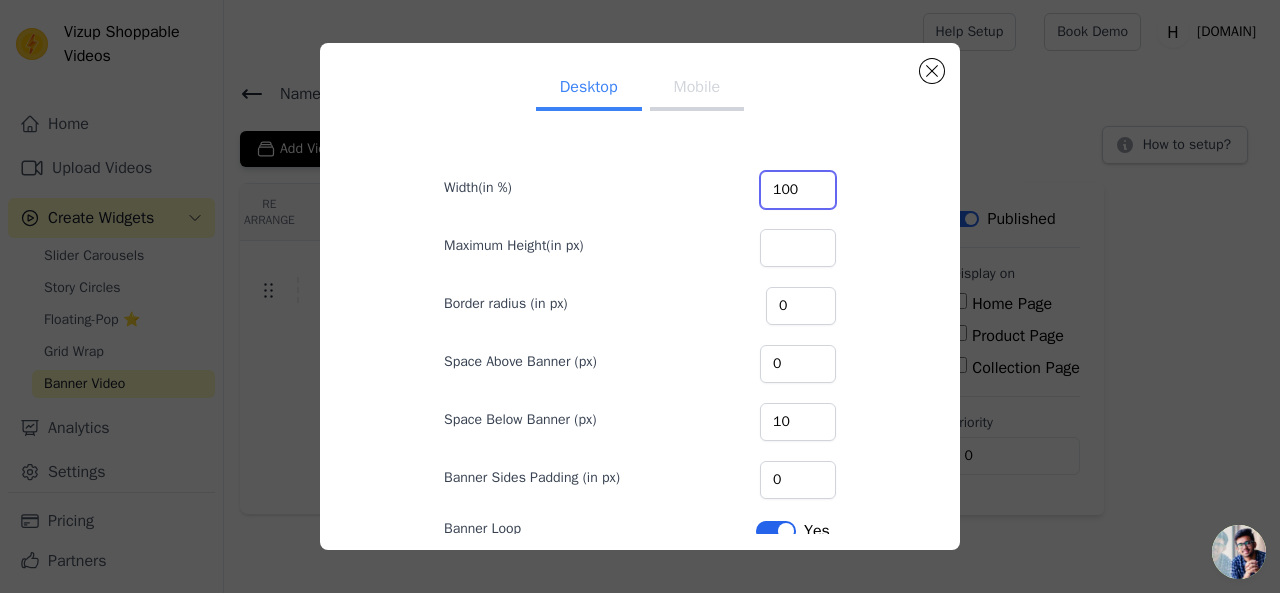 type on "100" 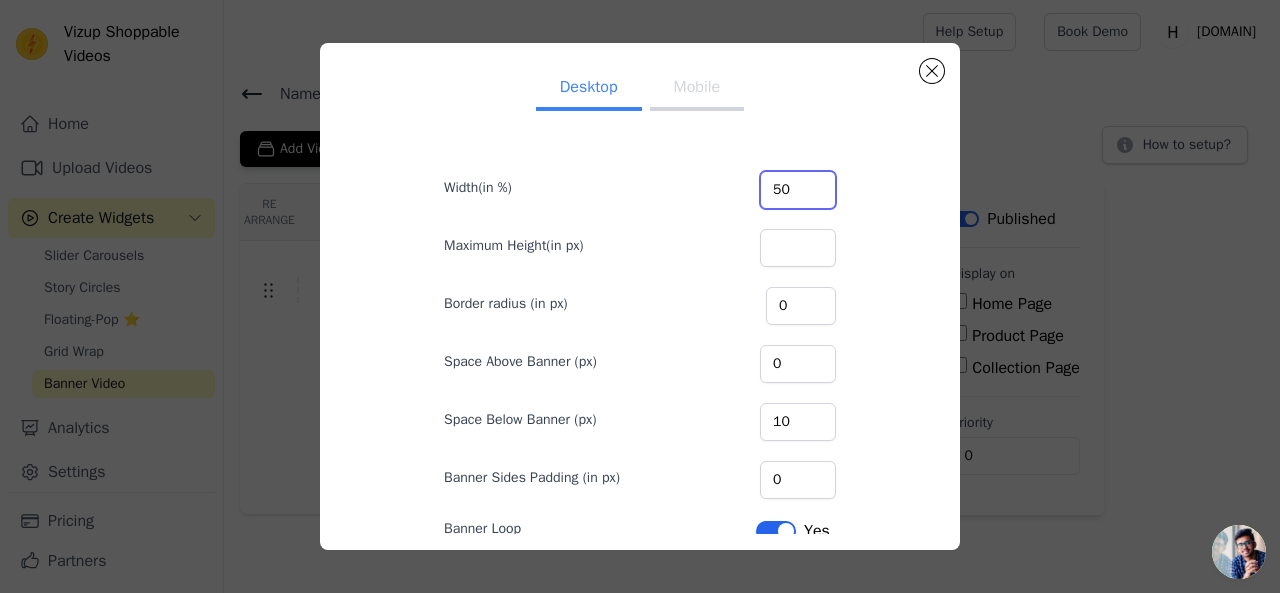 type on "50" 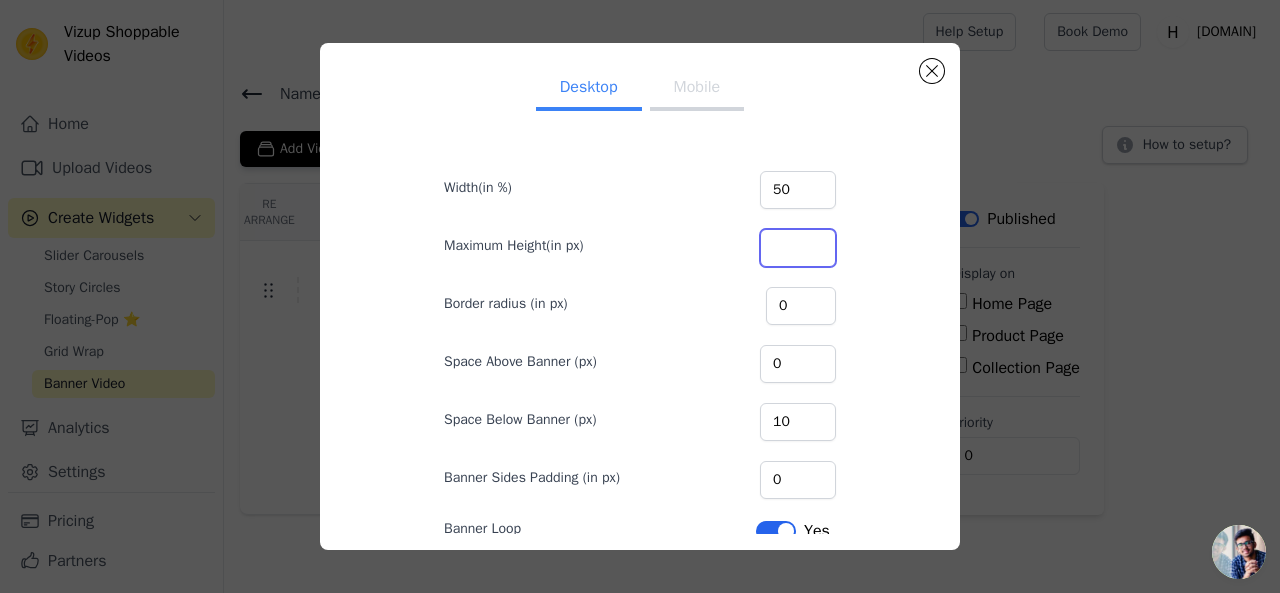 click on "Maximum Height(in px)" at bounding box center [798, 248] 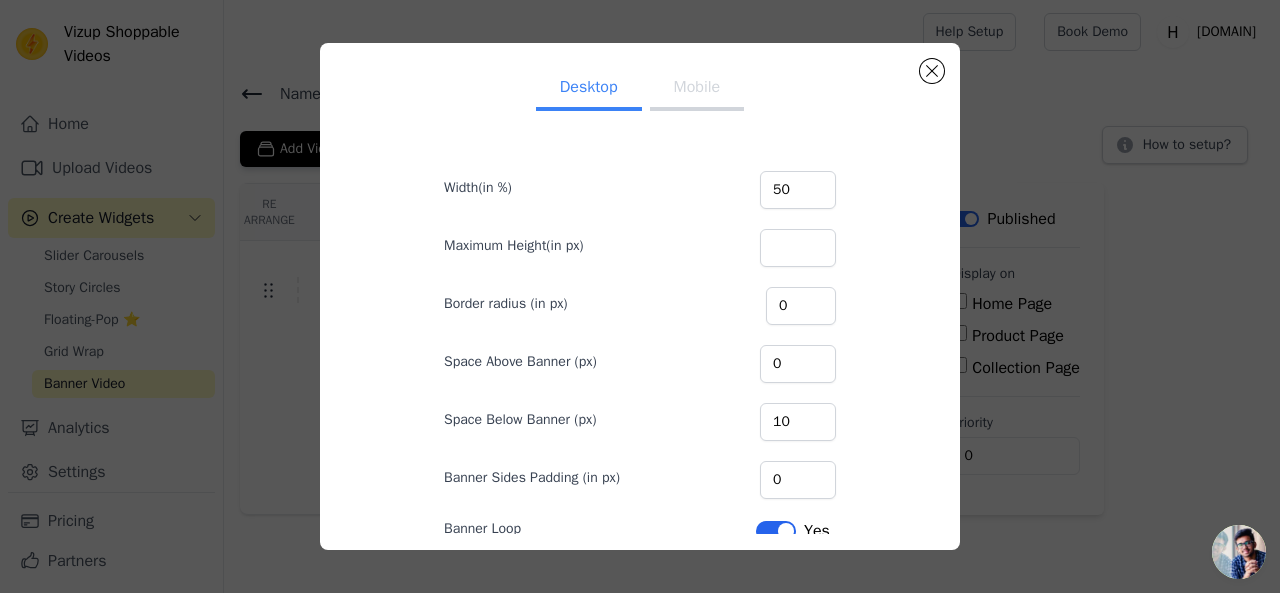 click on "Mobile" at bounding box center [697, 89] 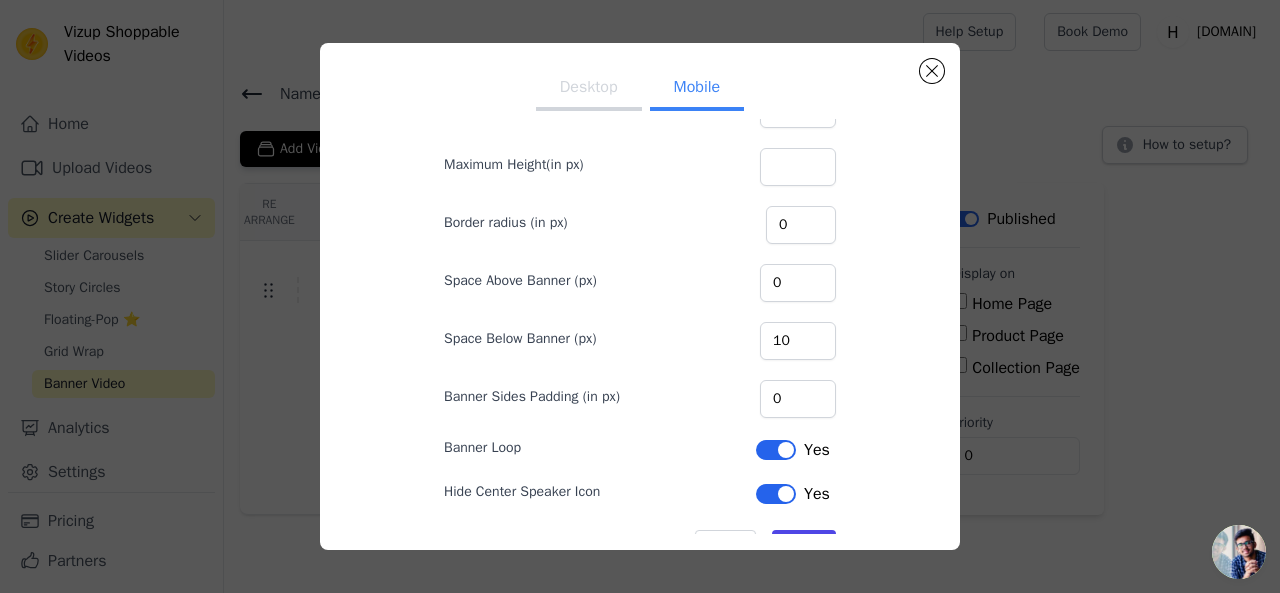 scroll, scrollTop: 138, scrollLeft: 0, axis: vertical 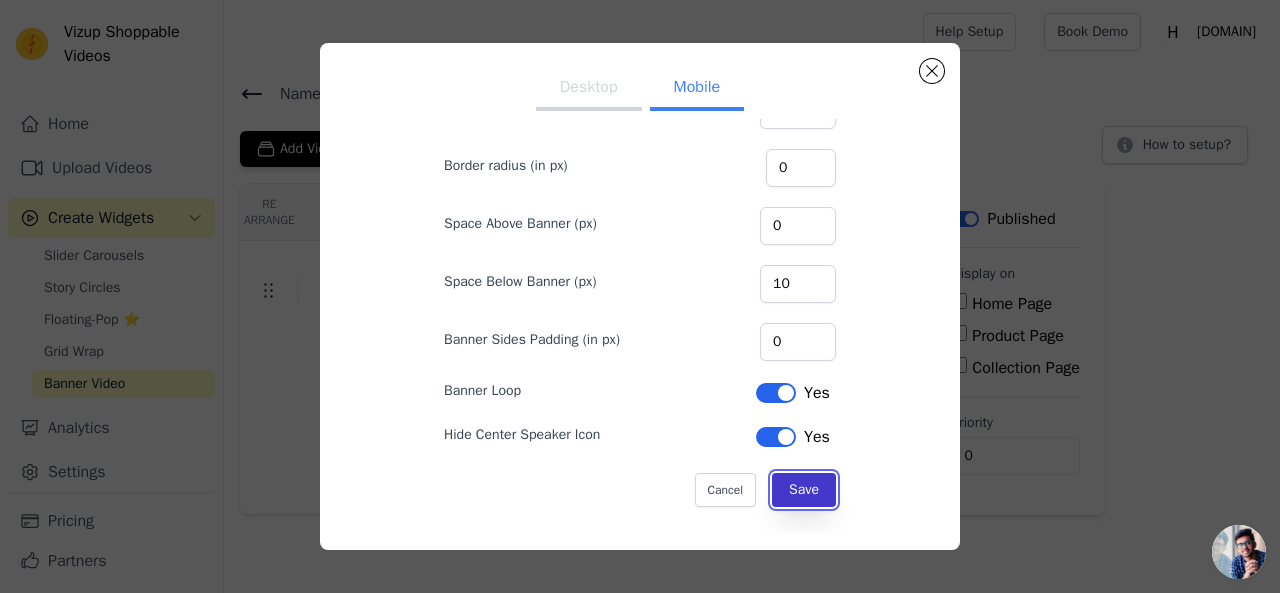 click on "Save" at bounding box center (804, 490) 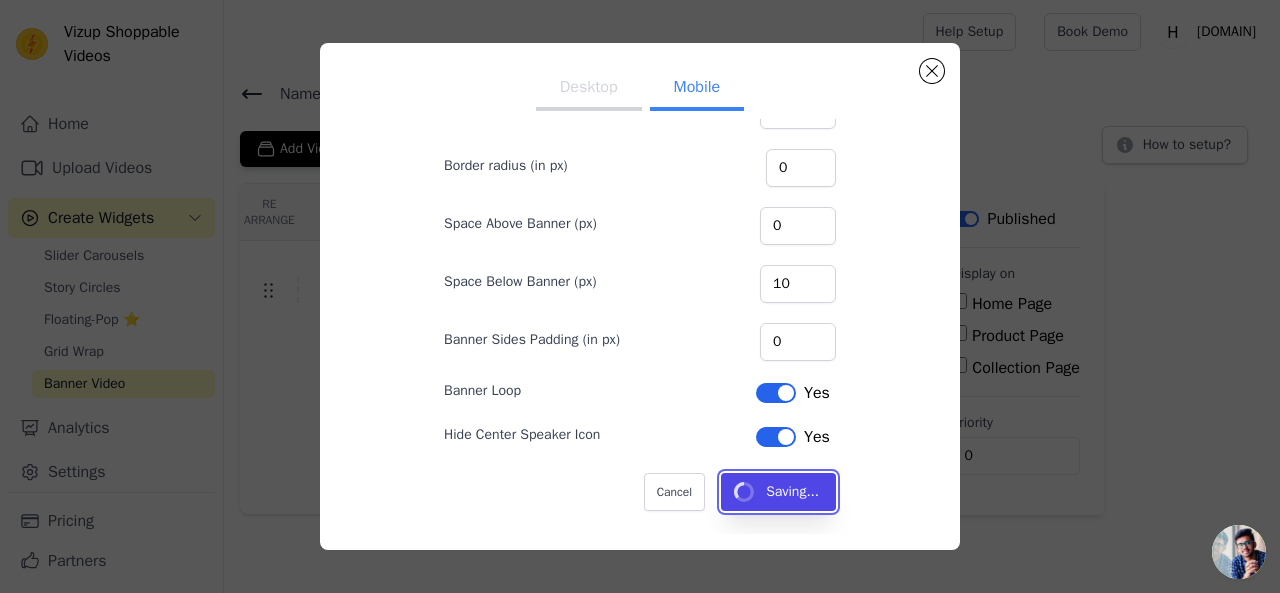 type 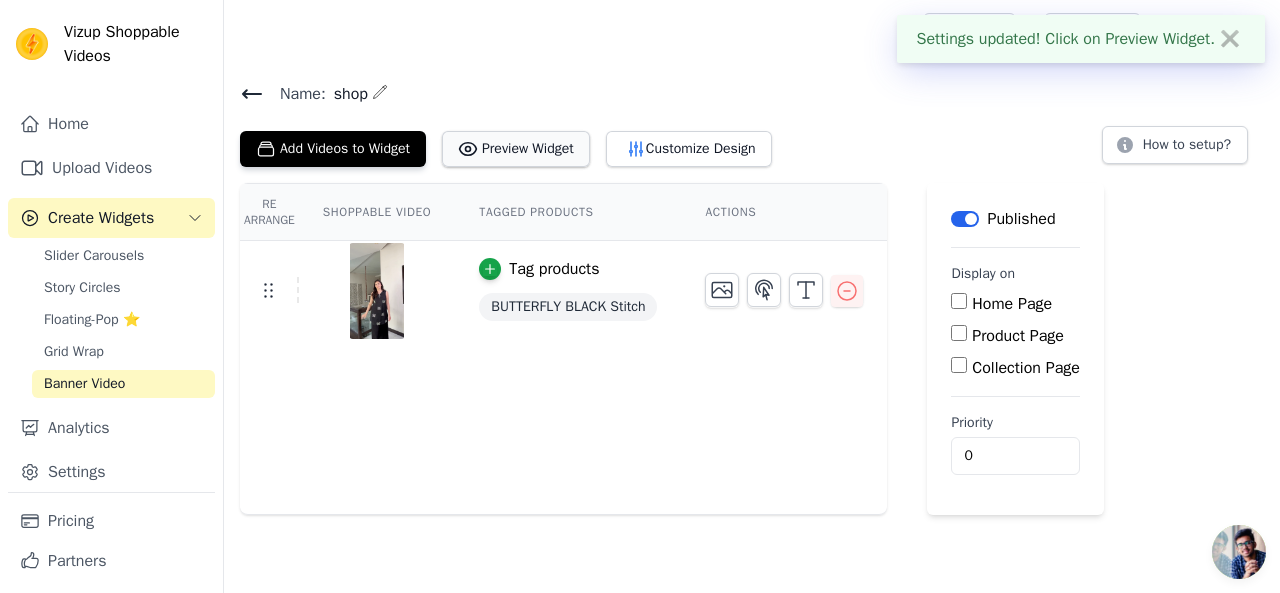 click on "Preview Widget" at bounding box center (516, 149) 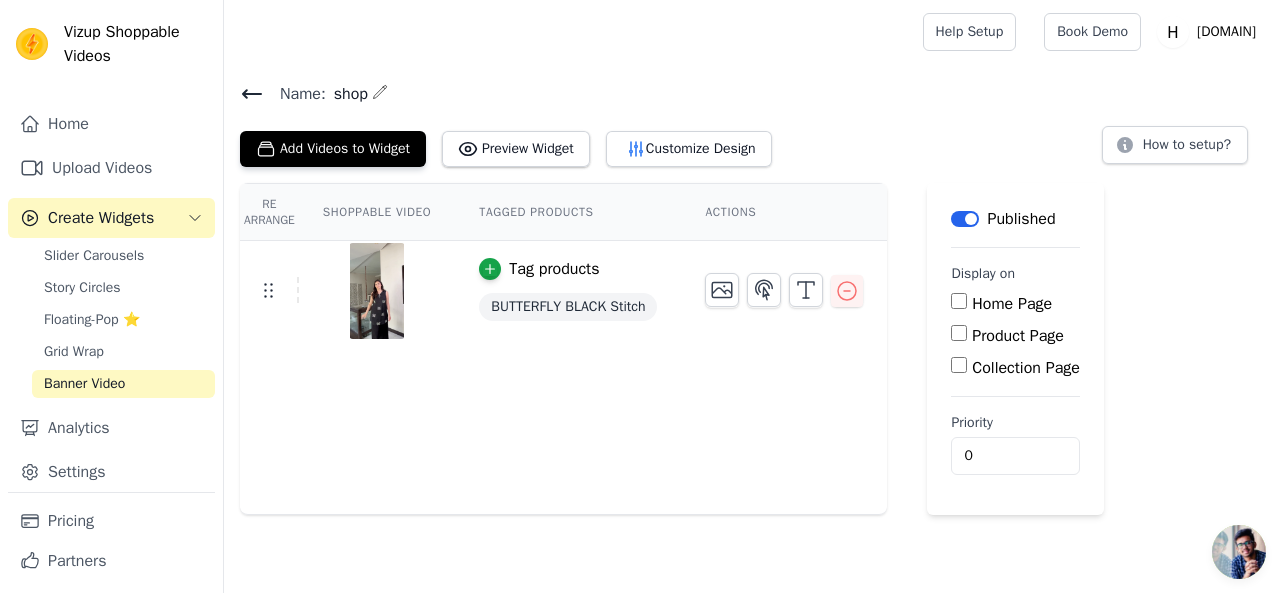 click 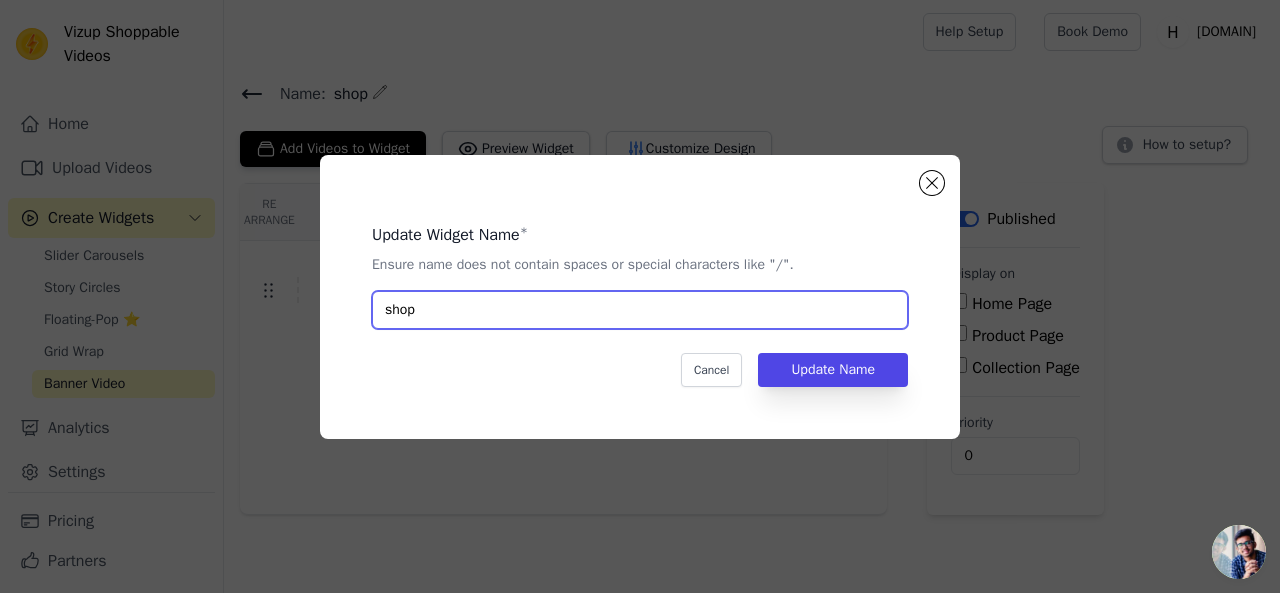 click on "shop" at bounding box center [640, 310] 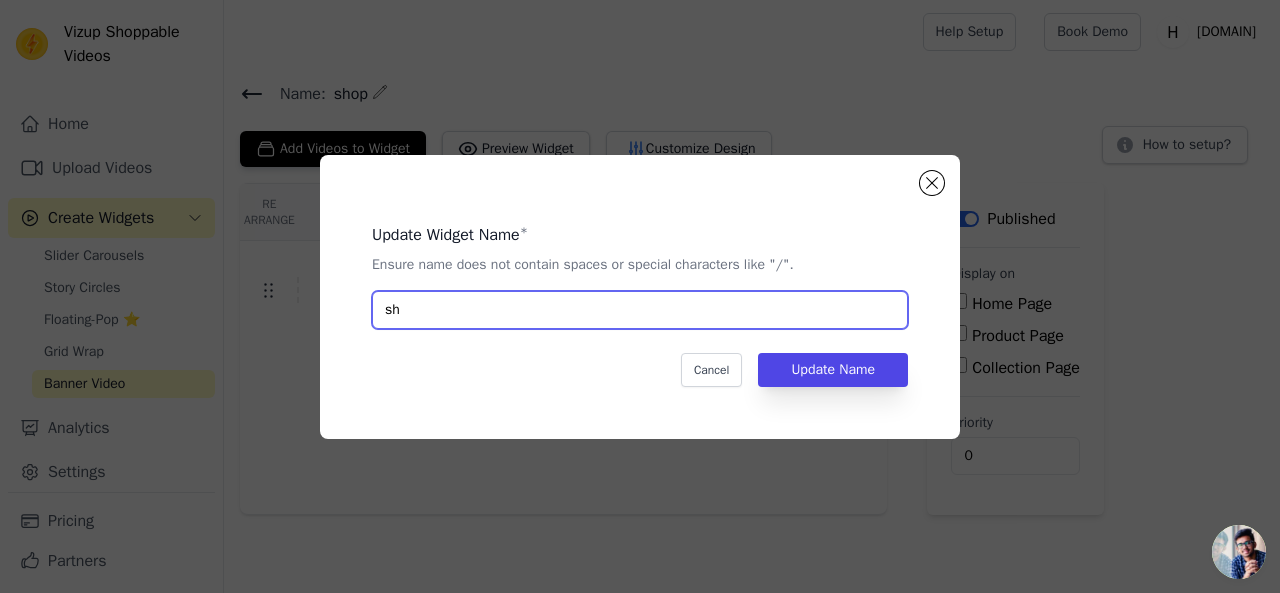 type on "s" 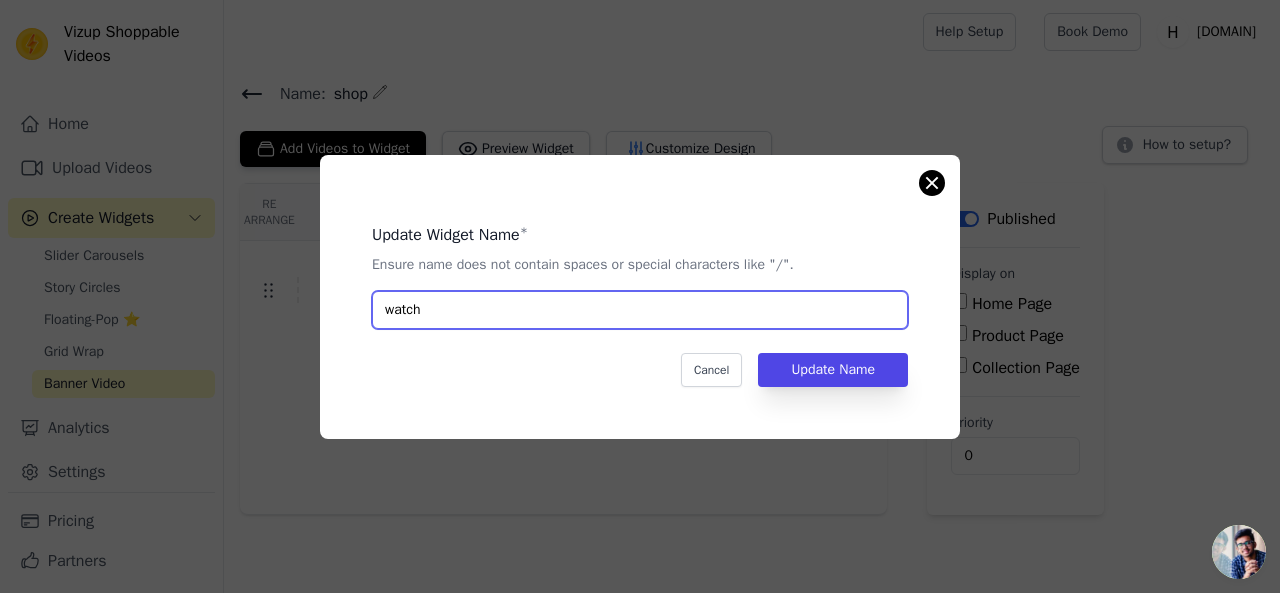 type on "watch" 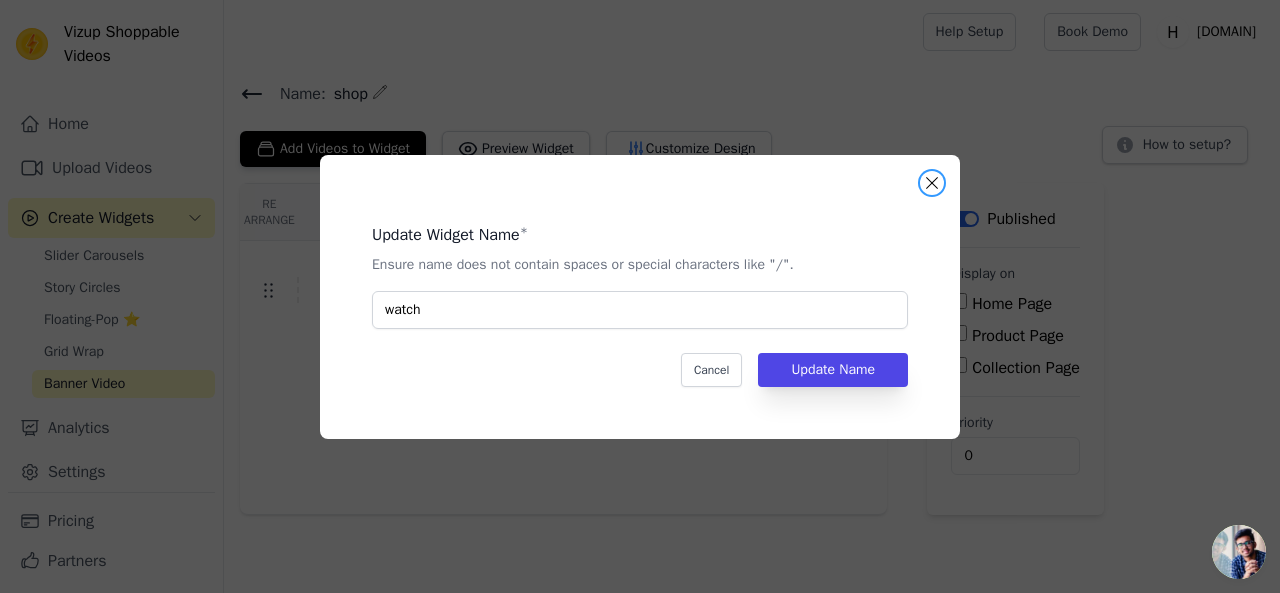 click at bounding box center (932, 183) 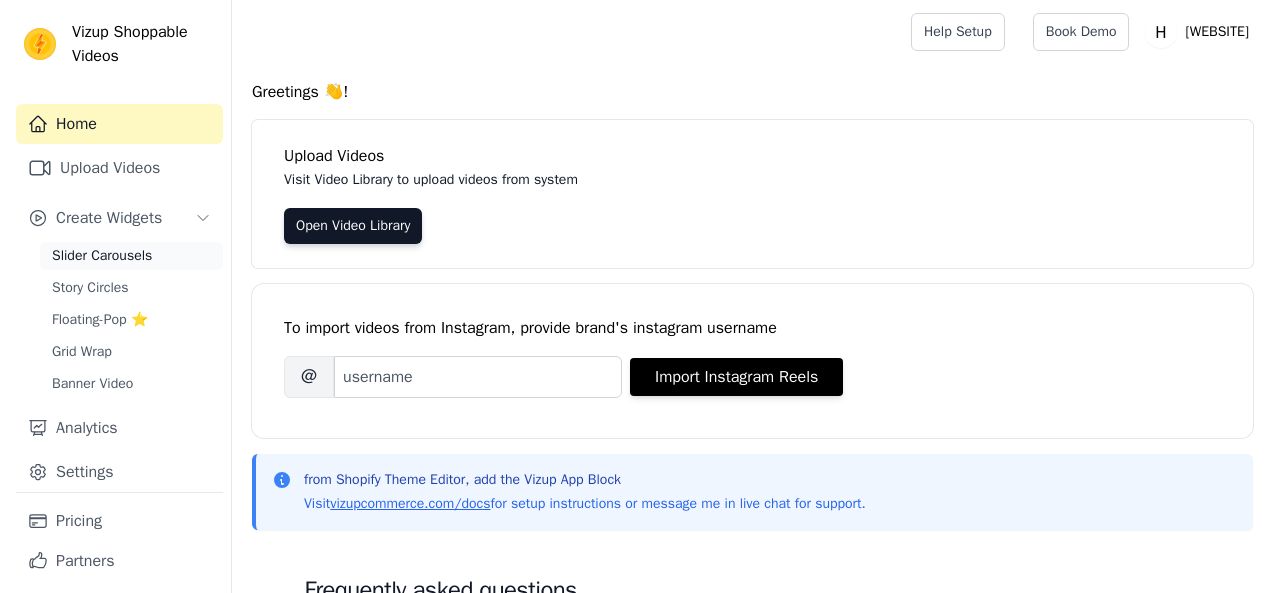 scroll, scrollTop: 0, scrollLeft: 0, axis: both 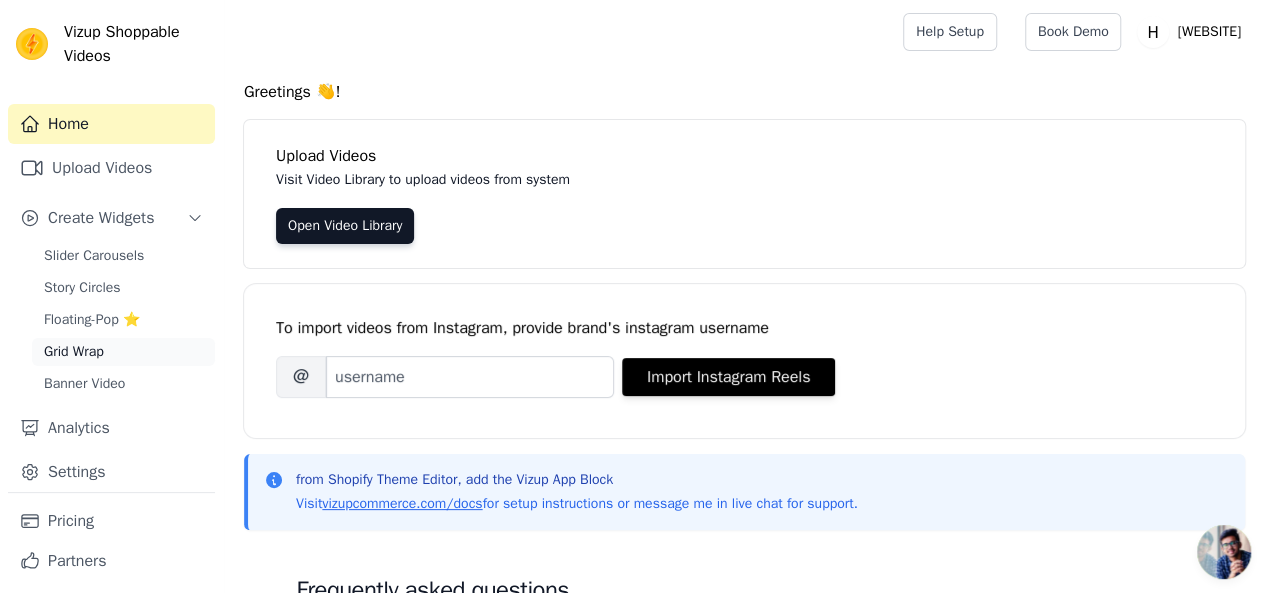 click on "Grid Wrap" at bounding box center [123, 352] 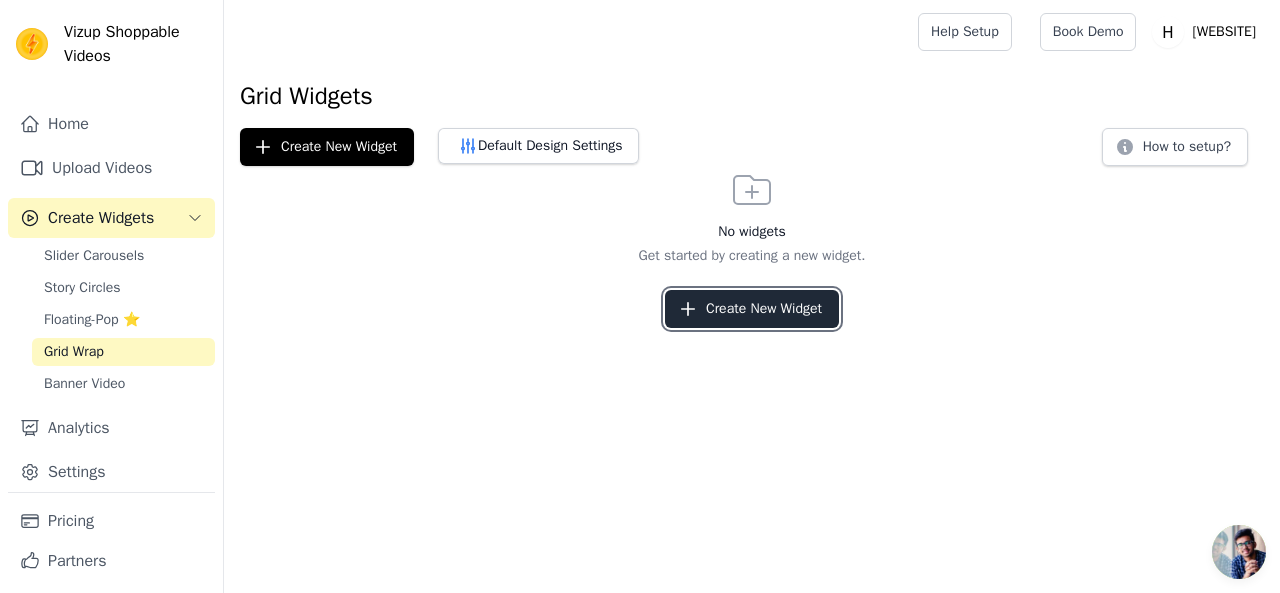 click on "Create New Widget" at bounding box center [752, 309] 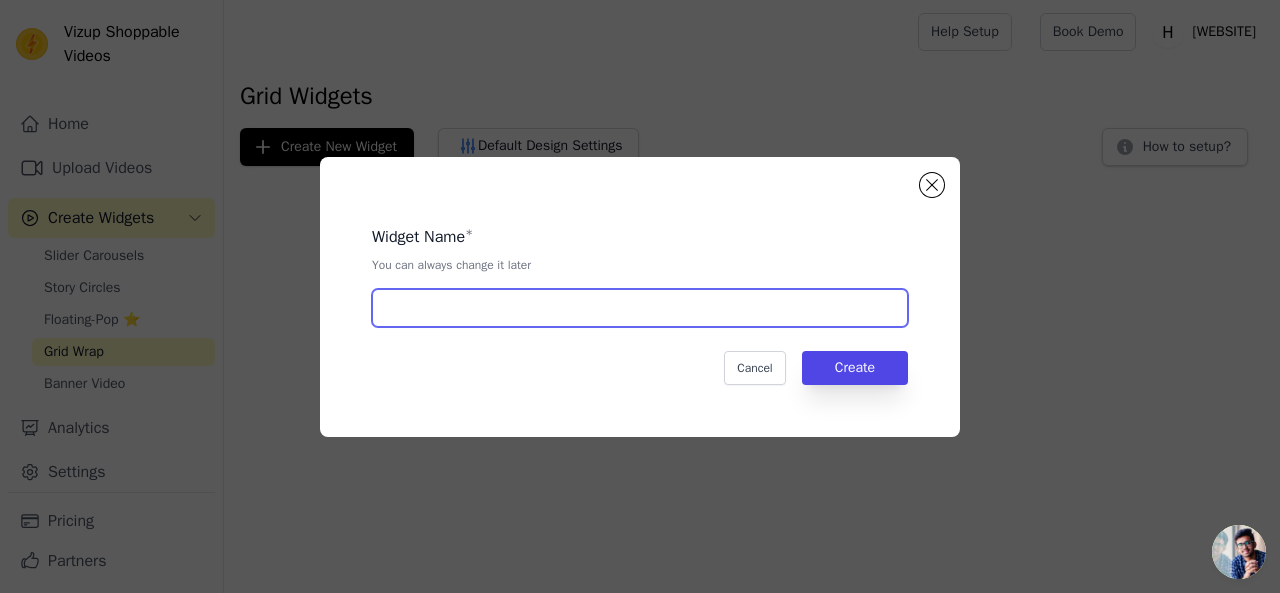 click at bounding box center [640, 308] 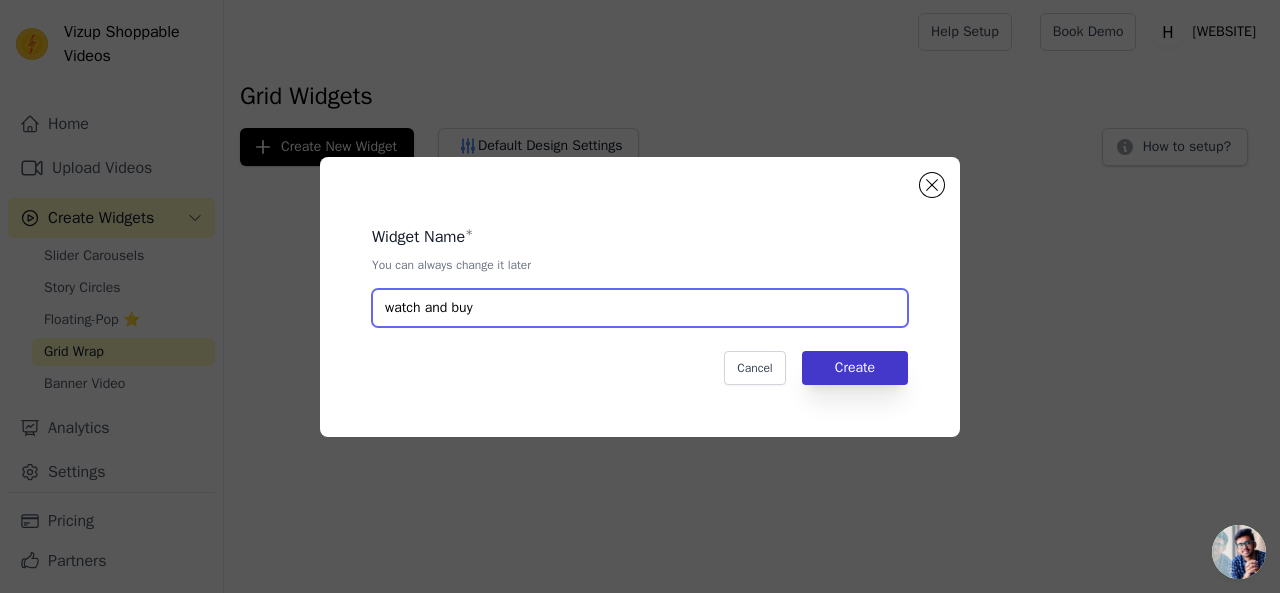 type on "watch and buy" 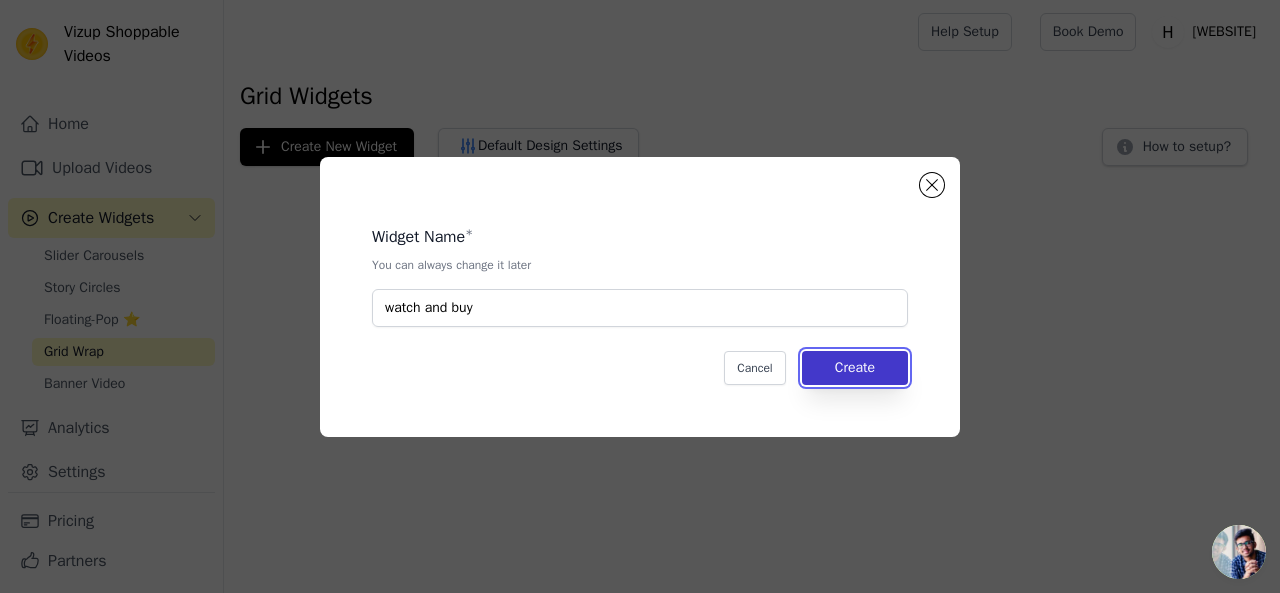 click on "Create" at bounding box center (855, 368) 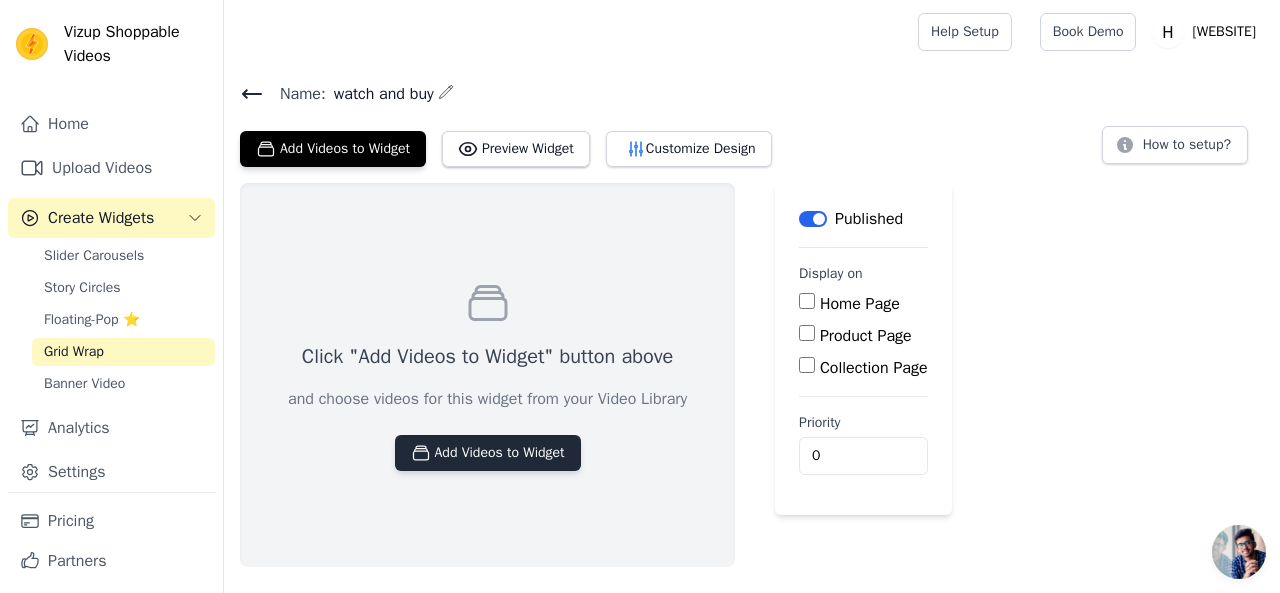 click on "Add Videos to Widget" at bounding box center (488, 453) 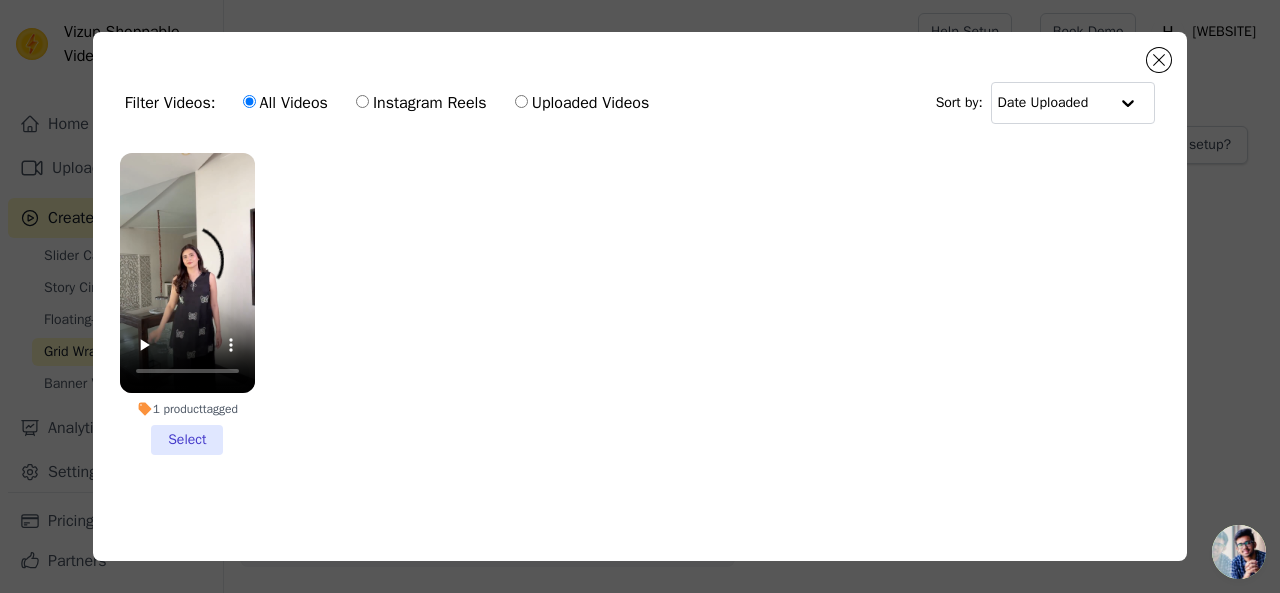 click on "1   product  tagged     Select" at bounding box center [187, 304] 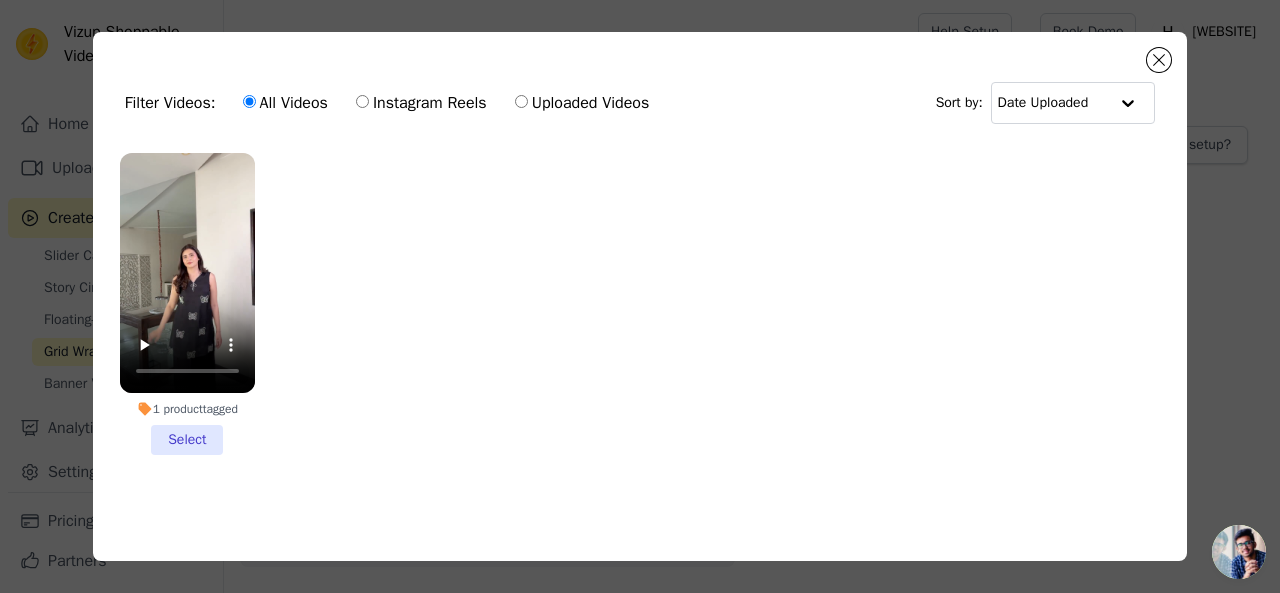 click on "1   product  tagged     Select" at bounding box center (0, 0) 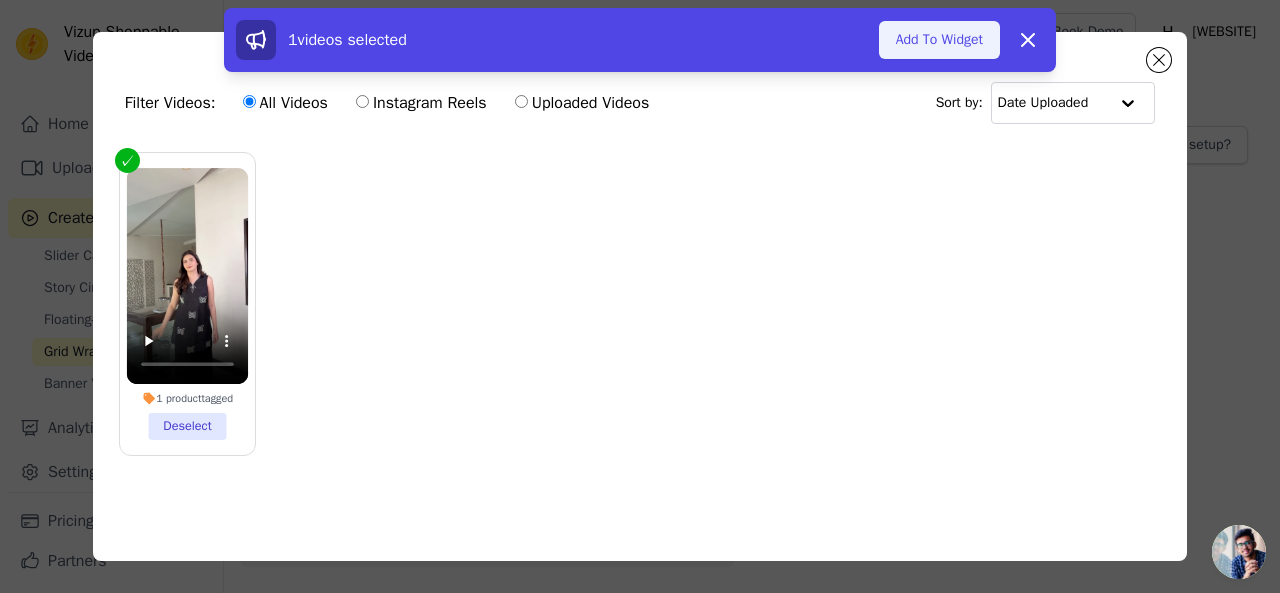click on "Add To Widget" at bounding box center (939, 40) 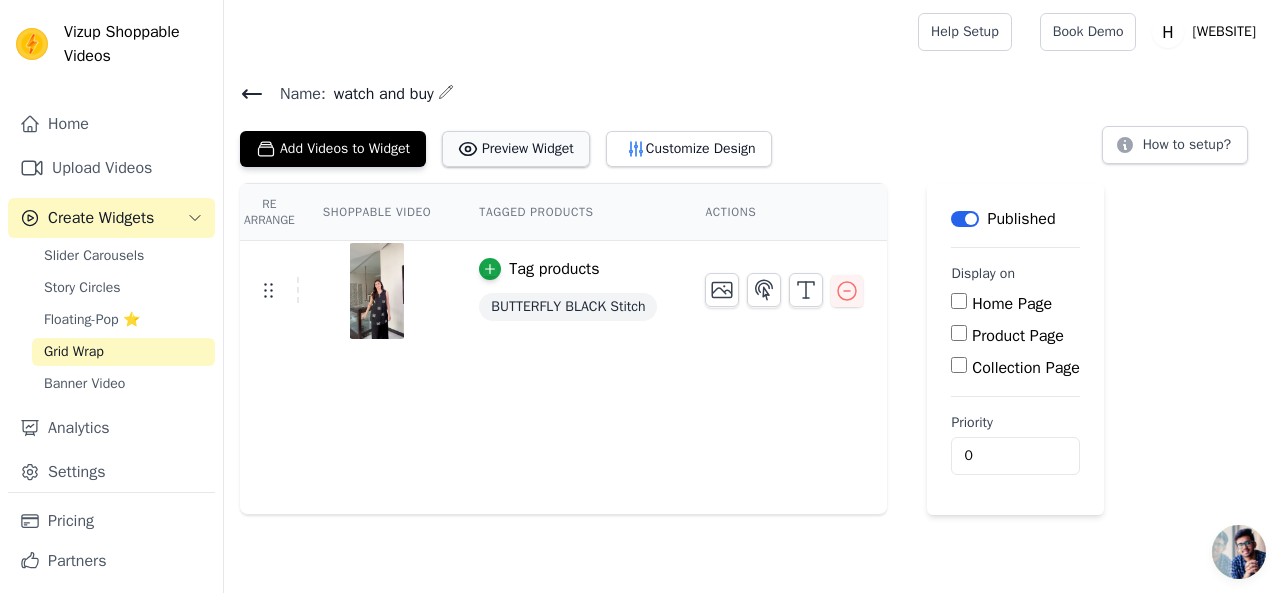 click on "Preview Widget" at bounding box center (516, 149) 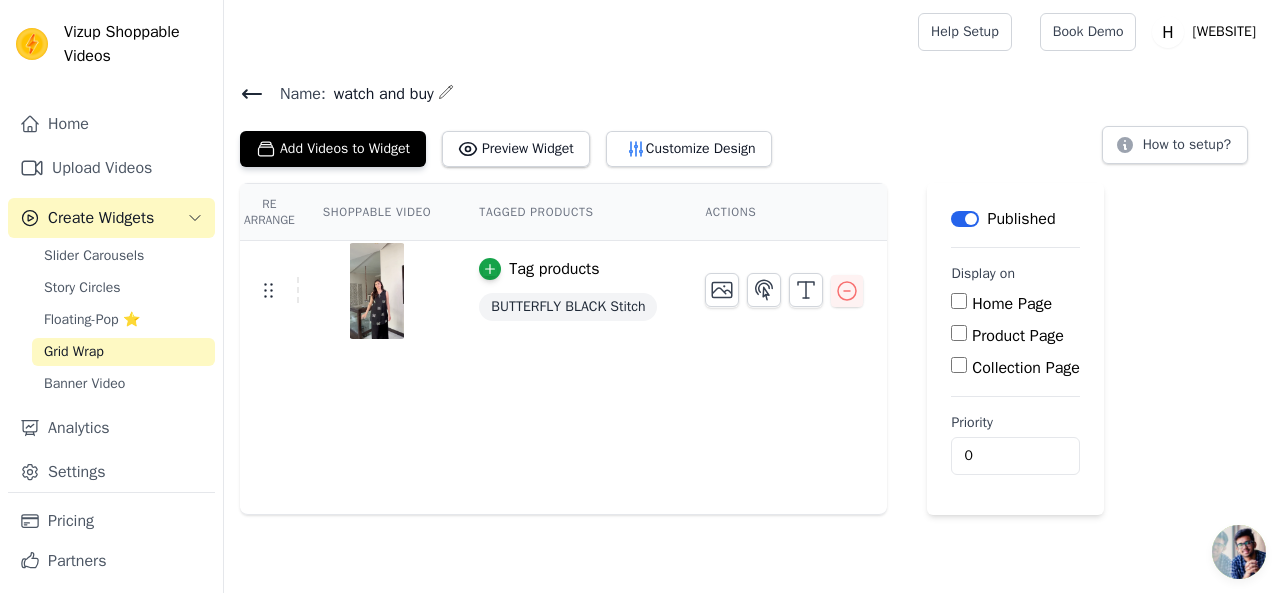 click on "Re Arrange   Shoppable Video   Tagged Products   Actions             Tag products   BUTTERFLY  BLACK Stitch" at bounding box center [563, 349] 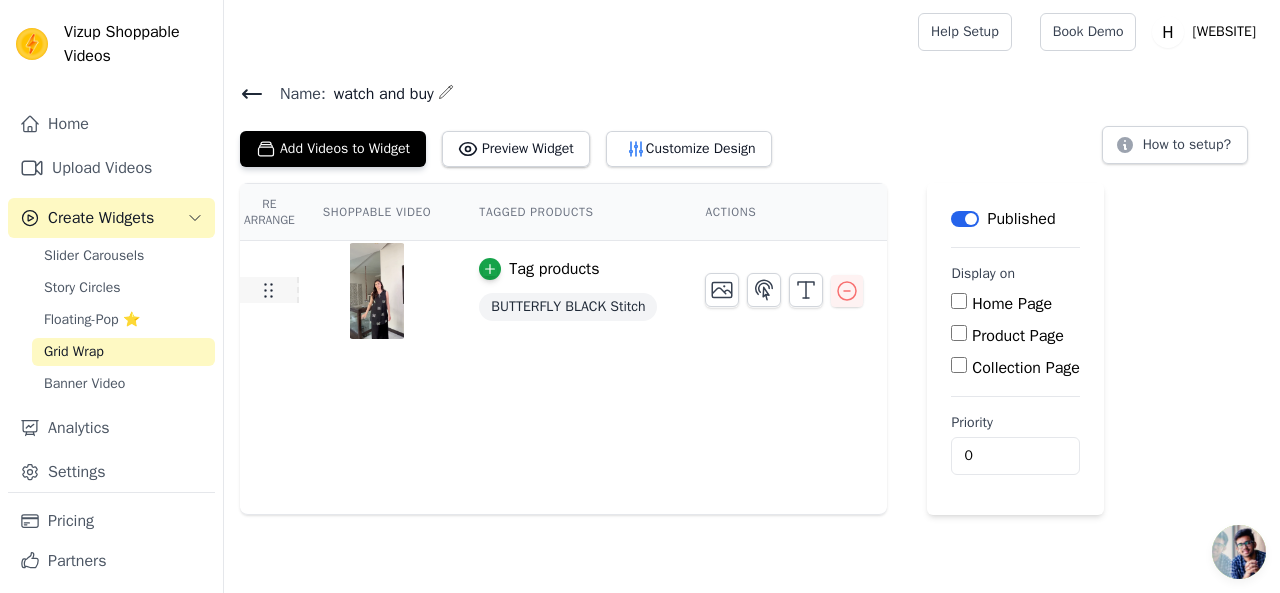 click 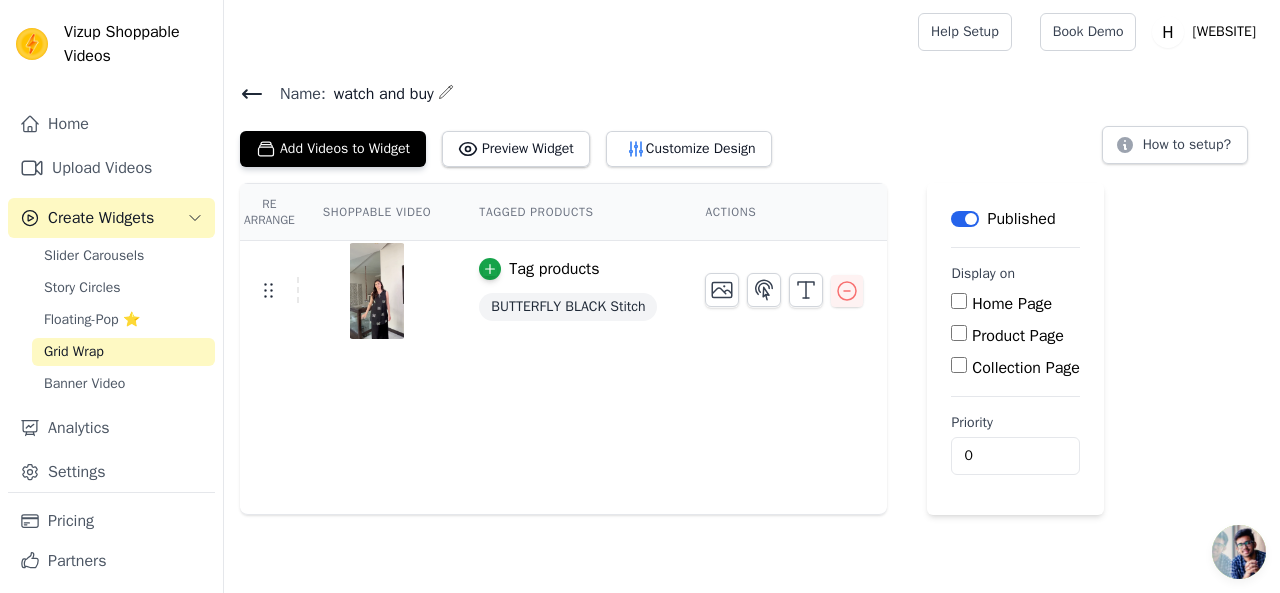 click on "Shoppable Video" at bounding box center (377, 212) 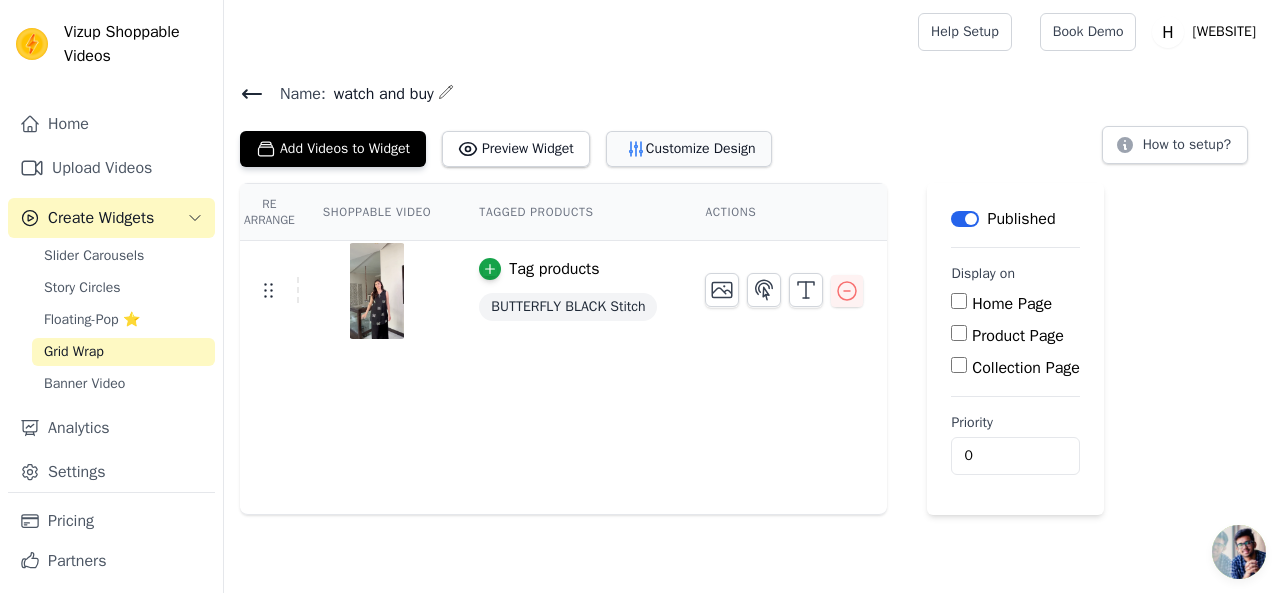click 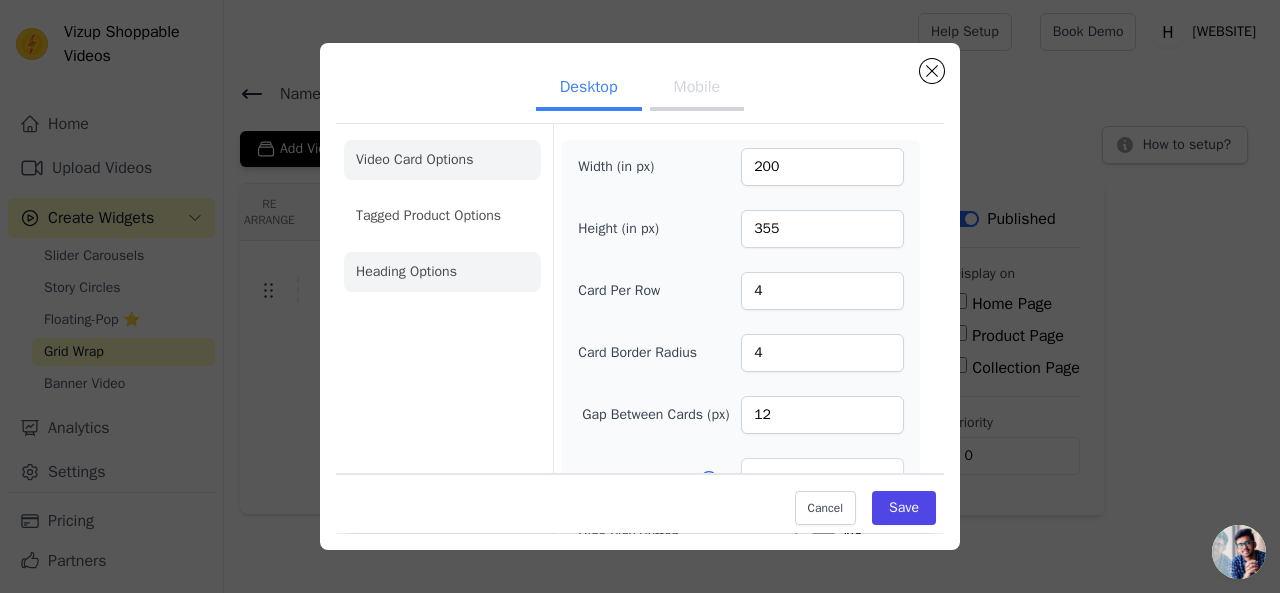 click on "Heading Options" 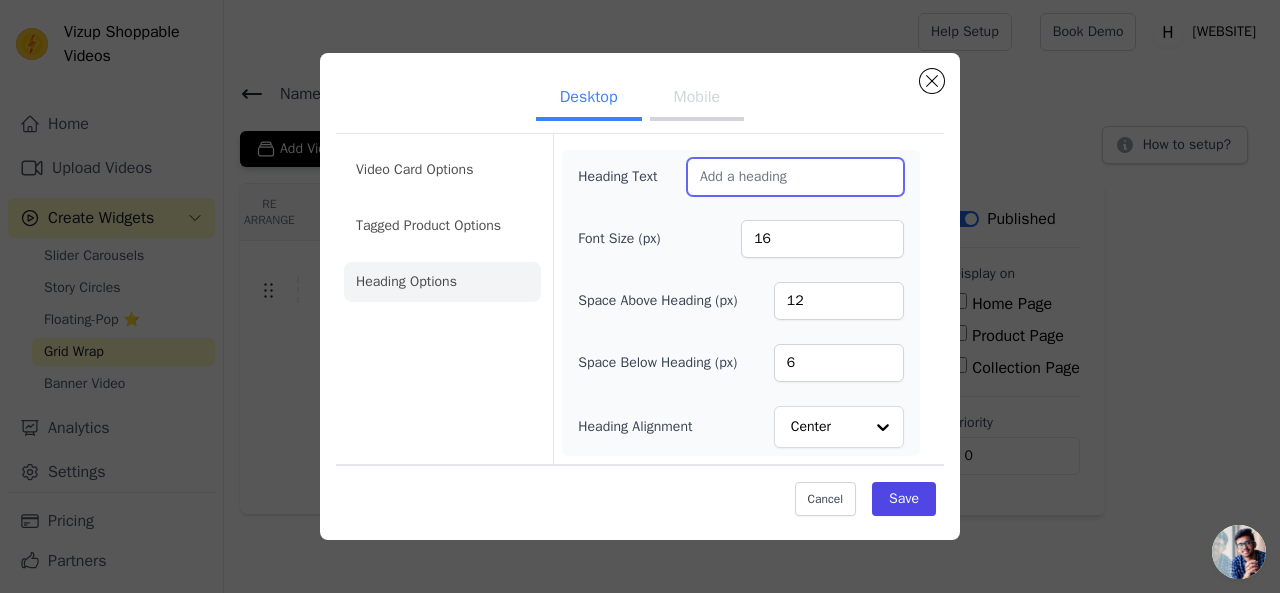 click on "Heading Text" at bounding box center (795, 177) 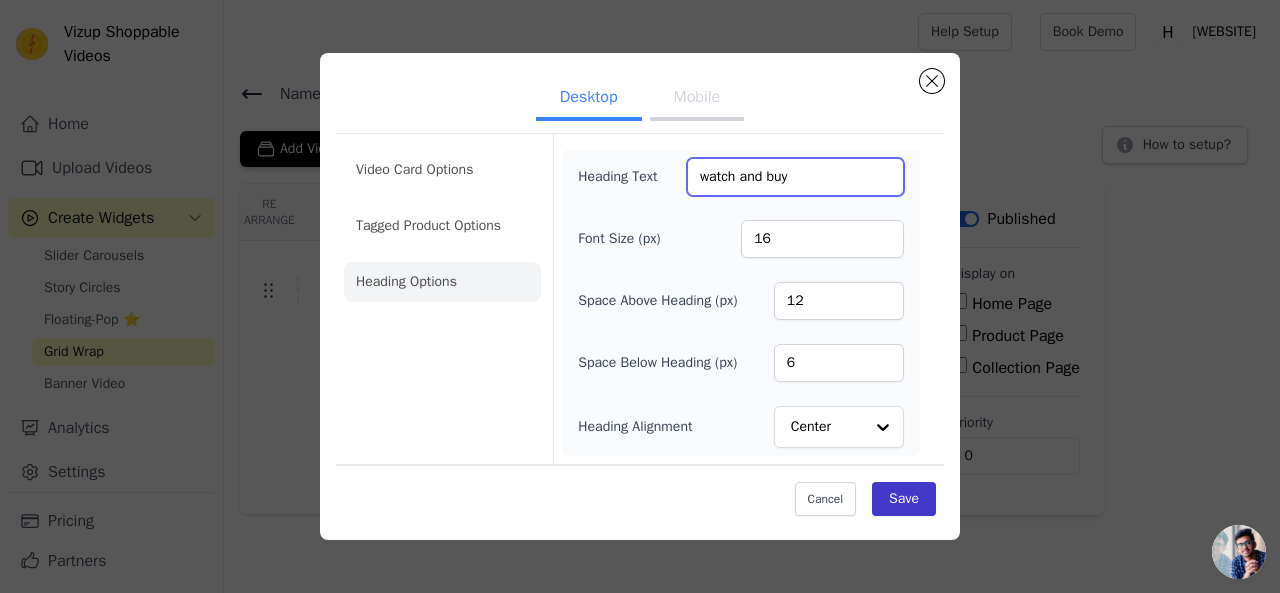 type on "watch and buy" 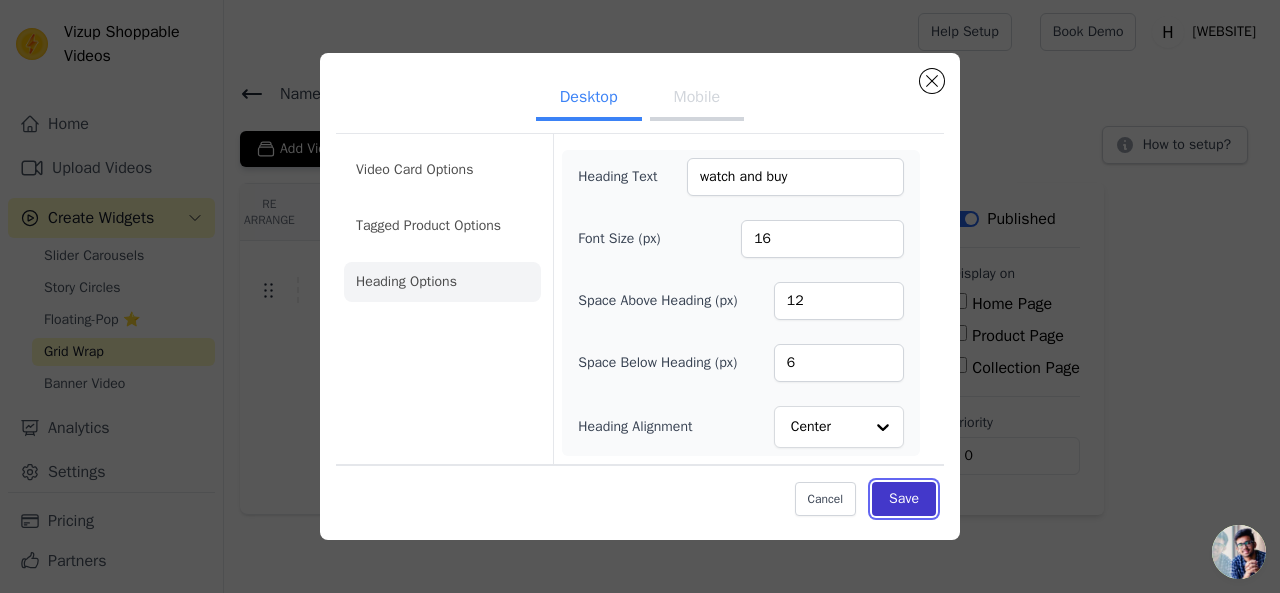 click on "Save" at bounding box center (904, 499) 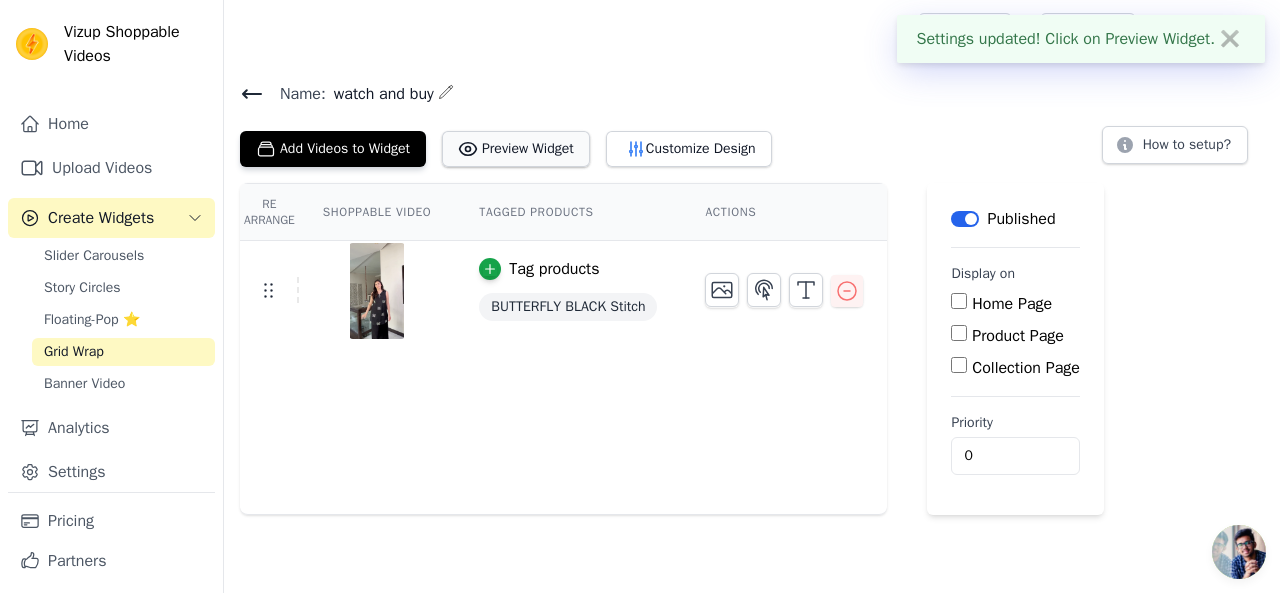 click on "Preview Widget" at bounding box center [516, 149] 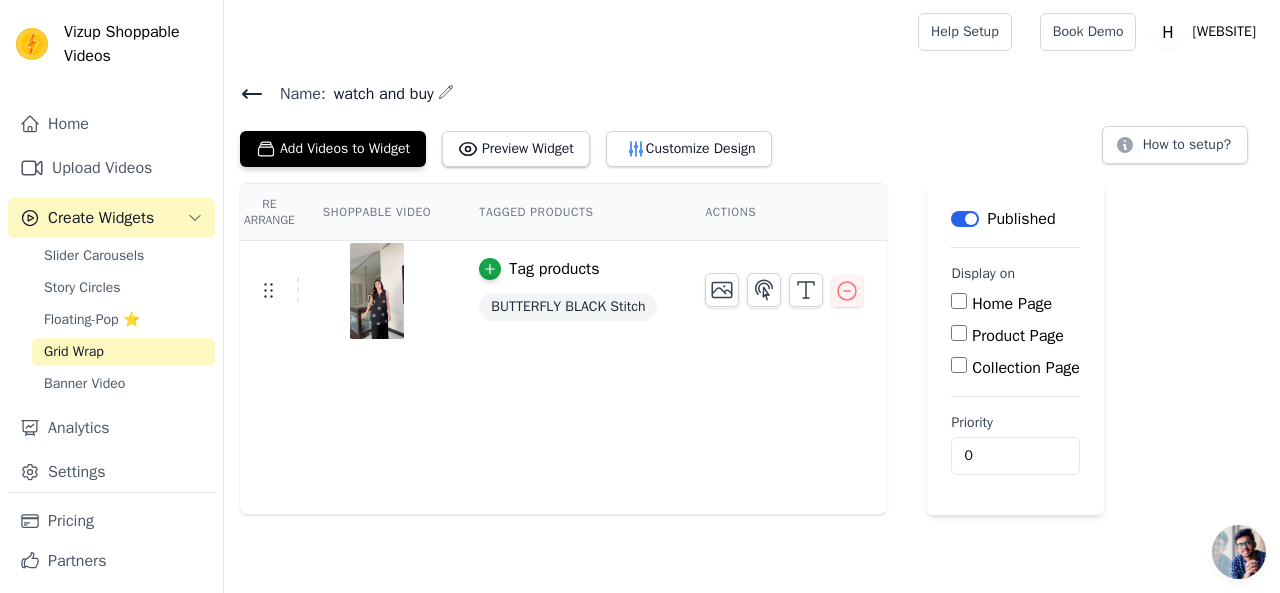 click 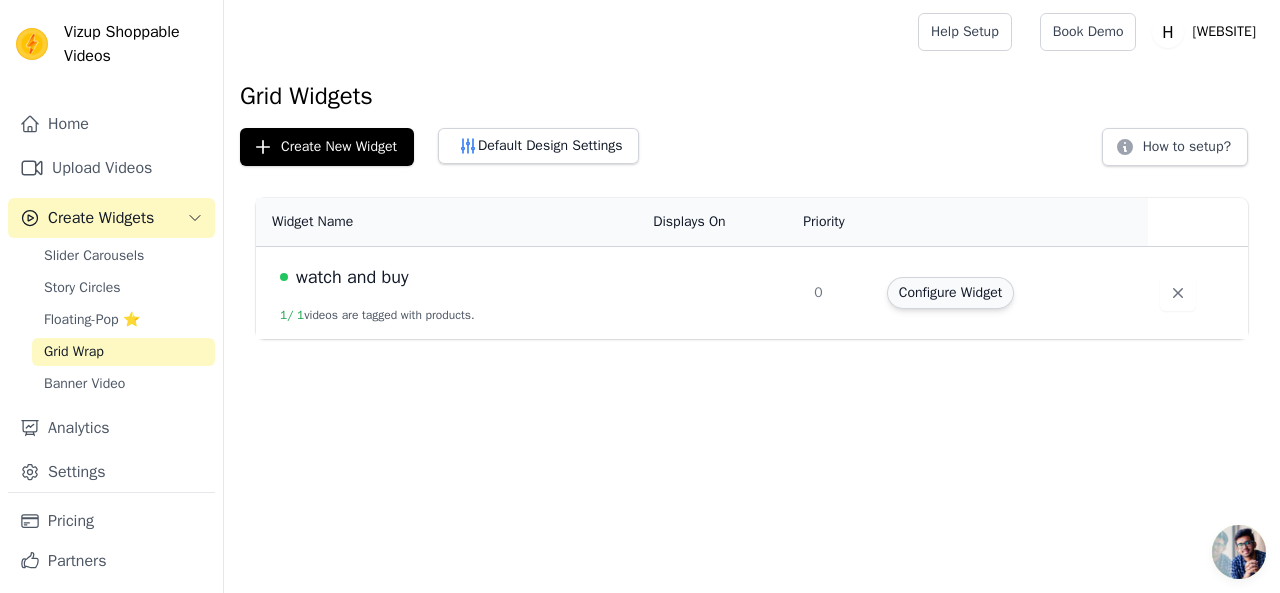 click on "Configure Widget" at bounding box center [950, 293] 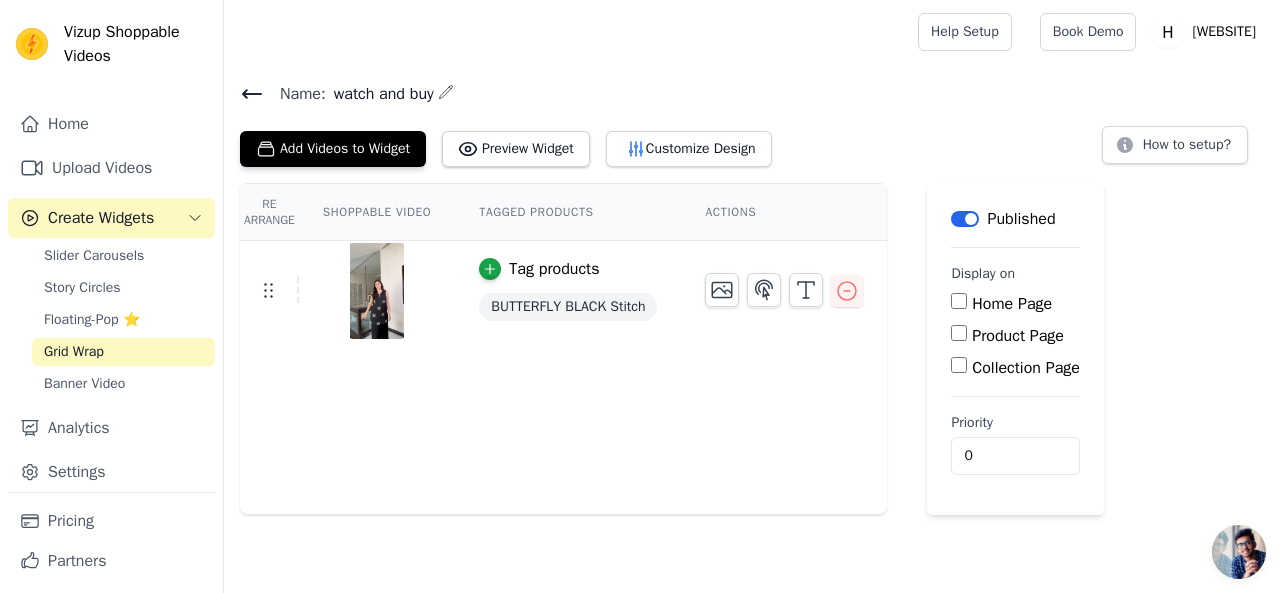 click on "Home Page" at bounding box center [959, 301] 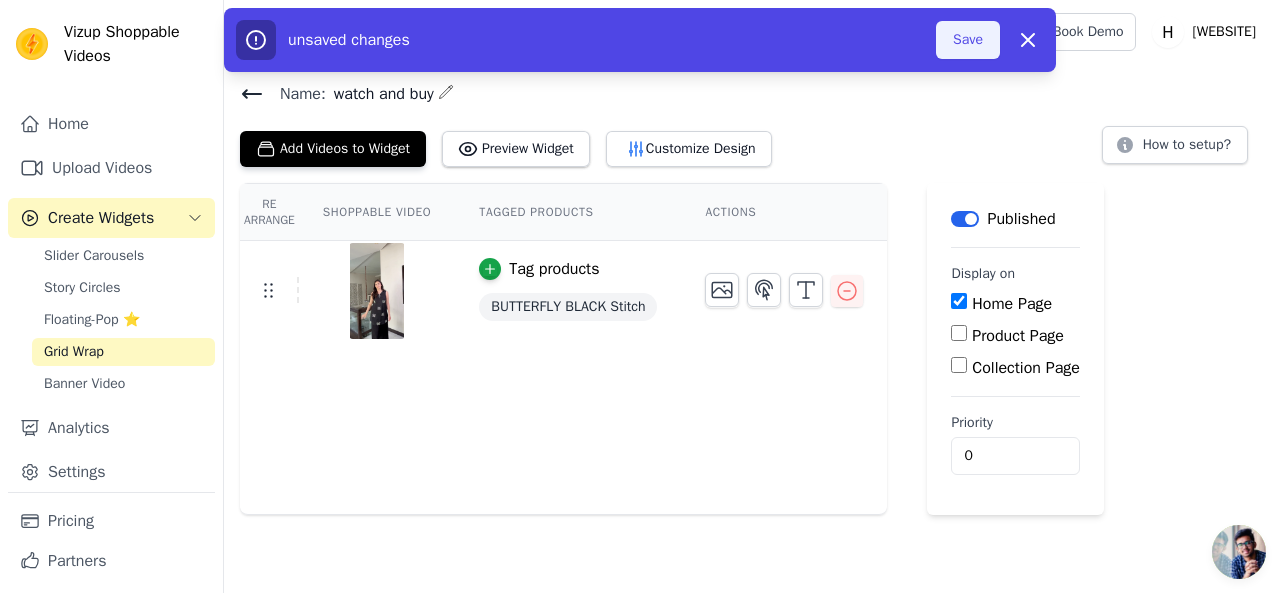 click on "Save" at bounding box center [968, 40] 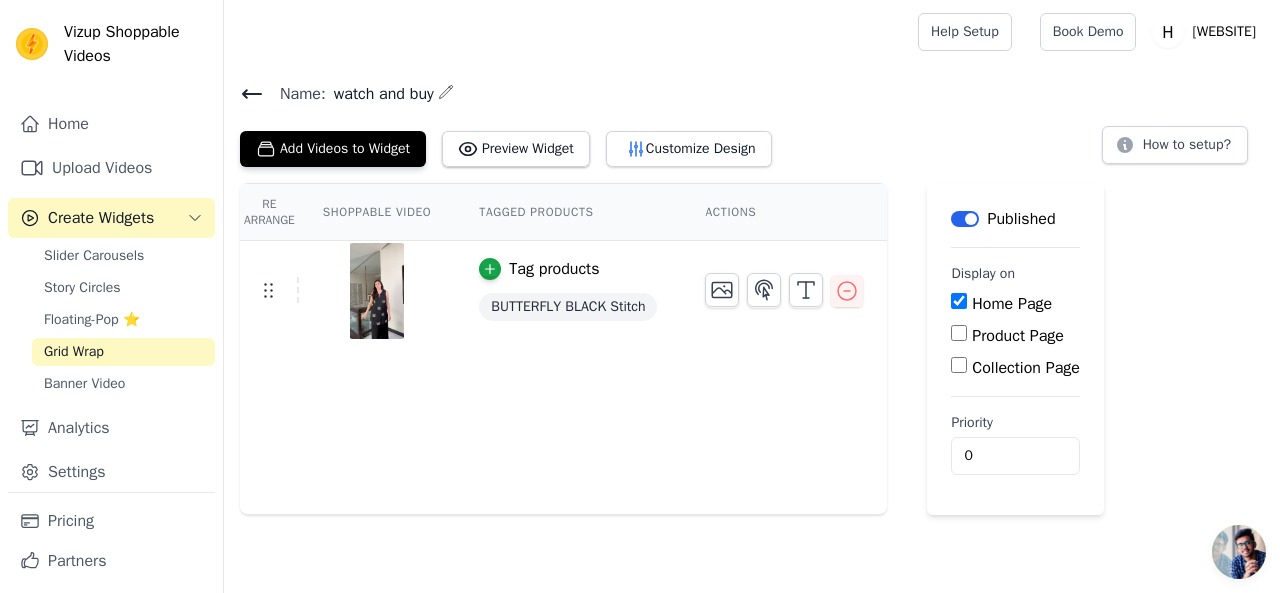 click on "Create Widgets" at bounding box center (111, 218) 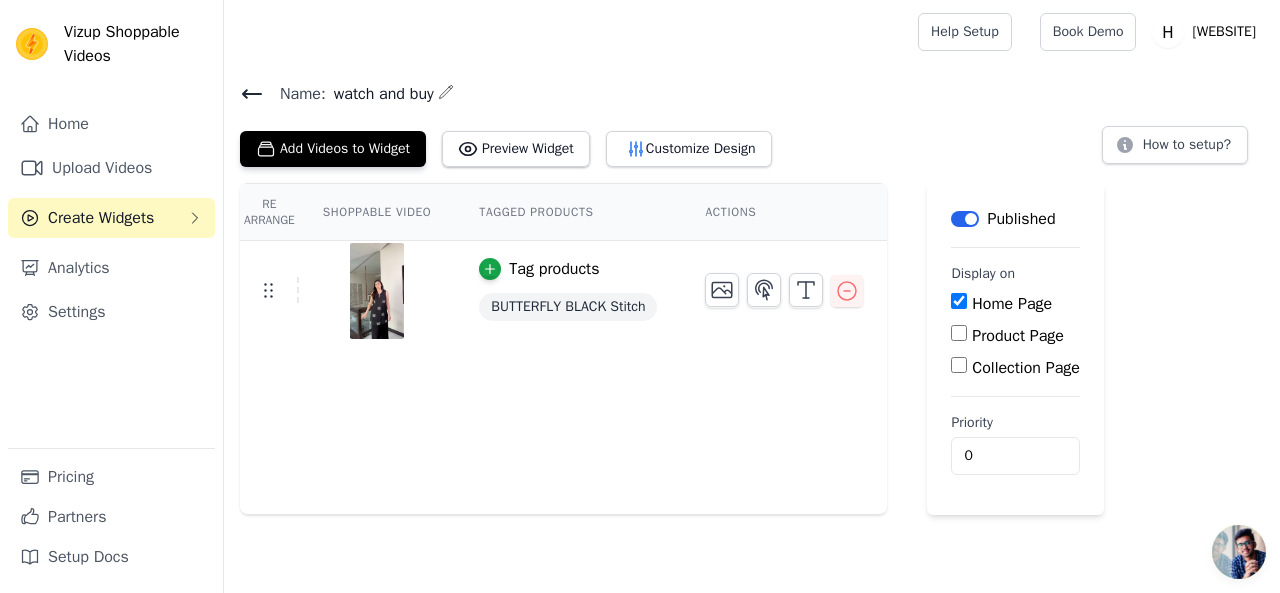 click on "Create Widgets" at bounding box center (111, 218) 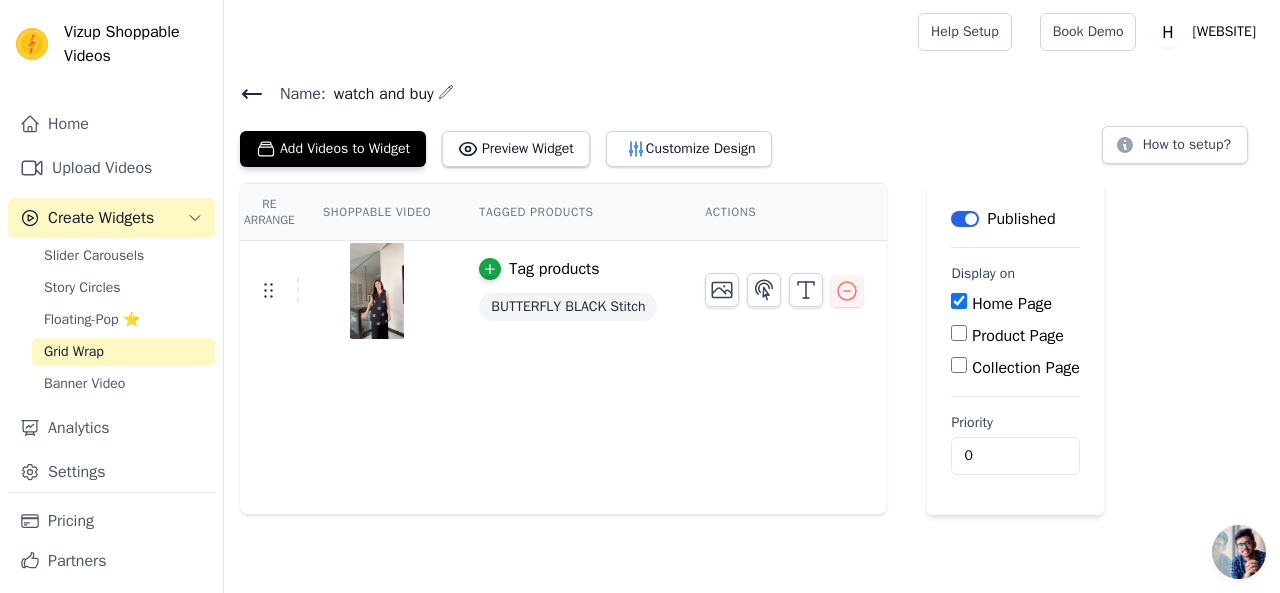click 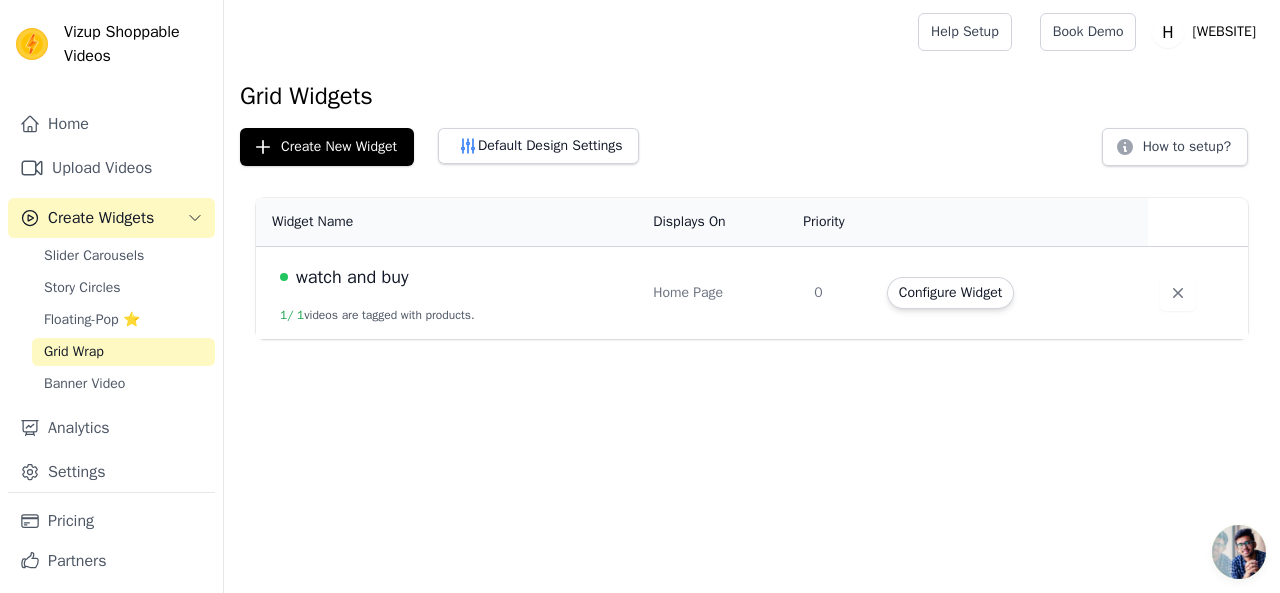 click on "watch and buy   1  /   1  videos are tagged with products." at bounding box center (448, 293) 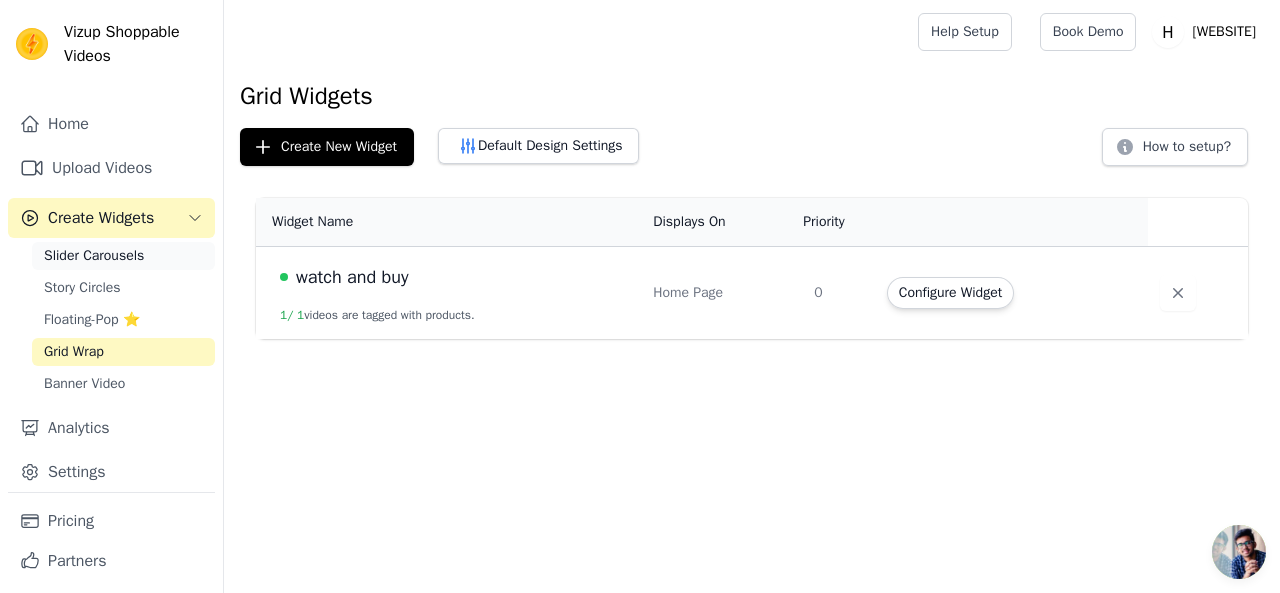 click on "Slider Carousels" at bounding box center [94, 256] 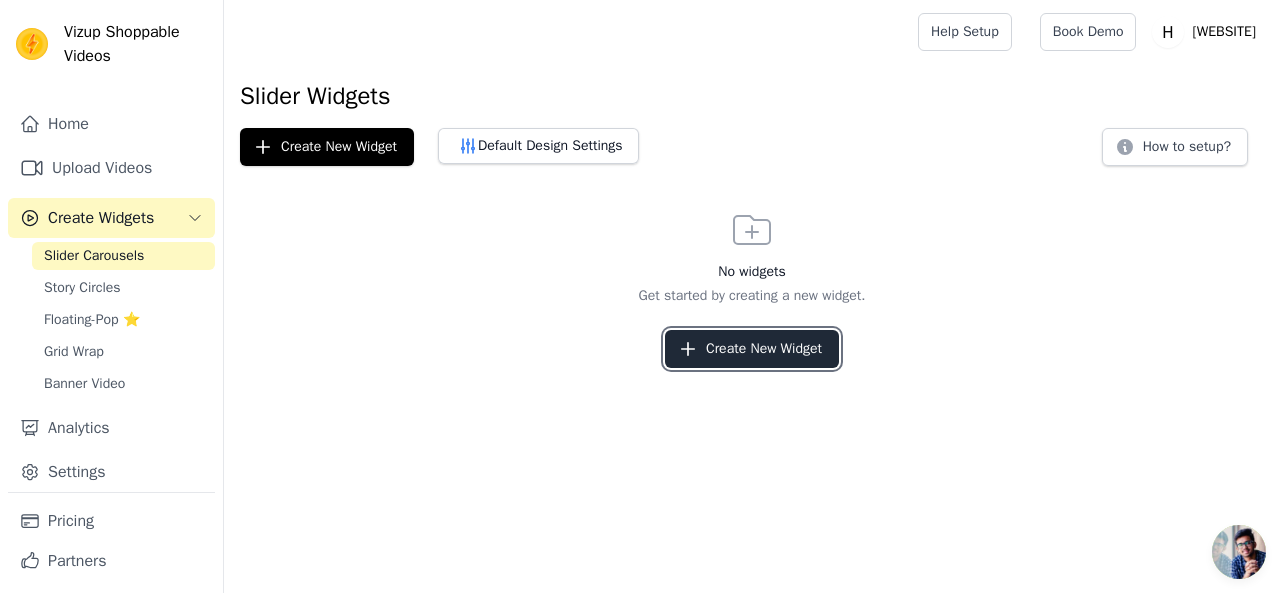 click on "Create New Widget" at bounding box center (752, 349) 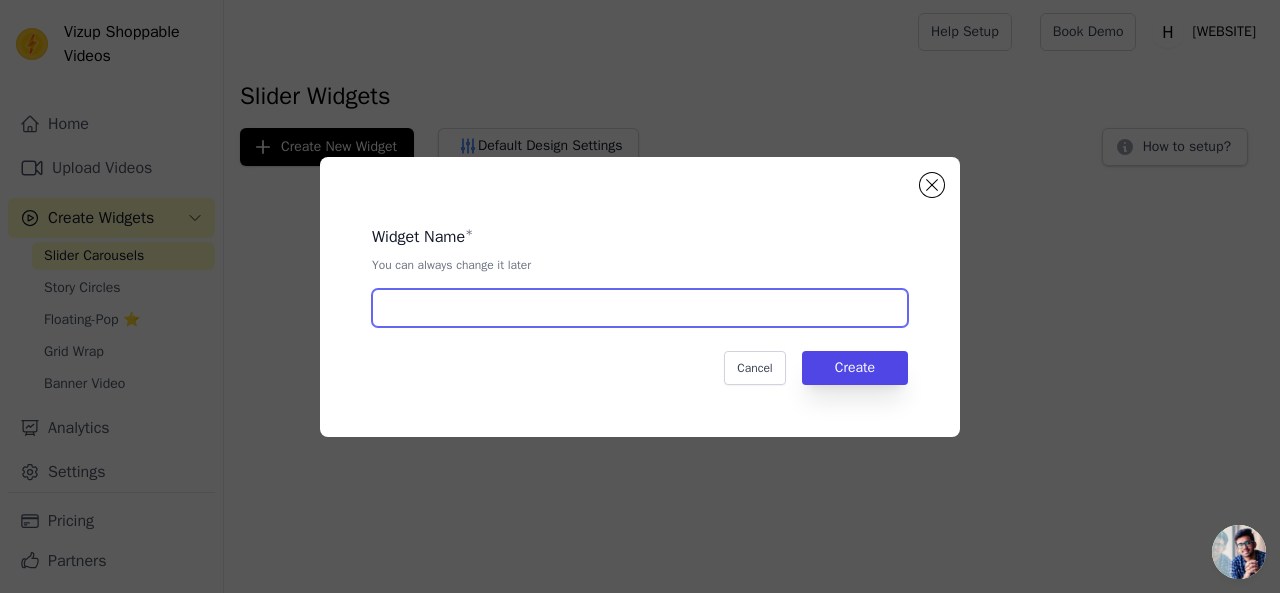 click at bounding box center [640, 308] 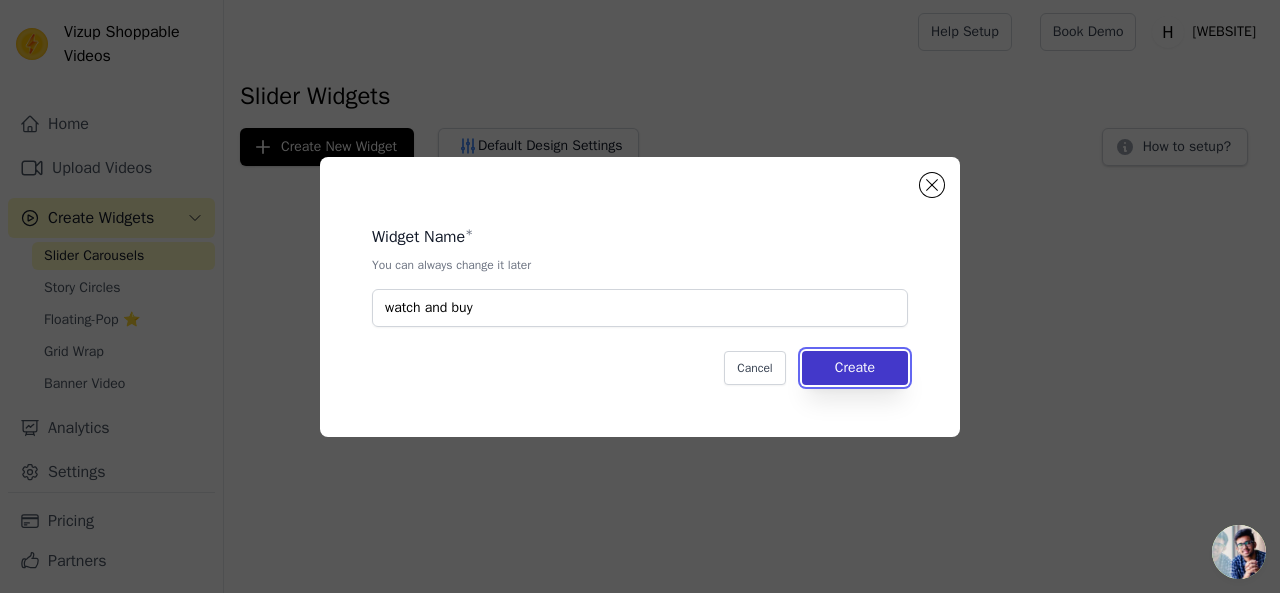 click on "Create" at bounding box center (855, 368) 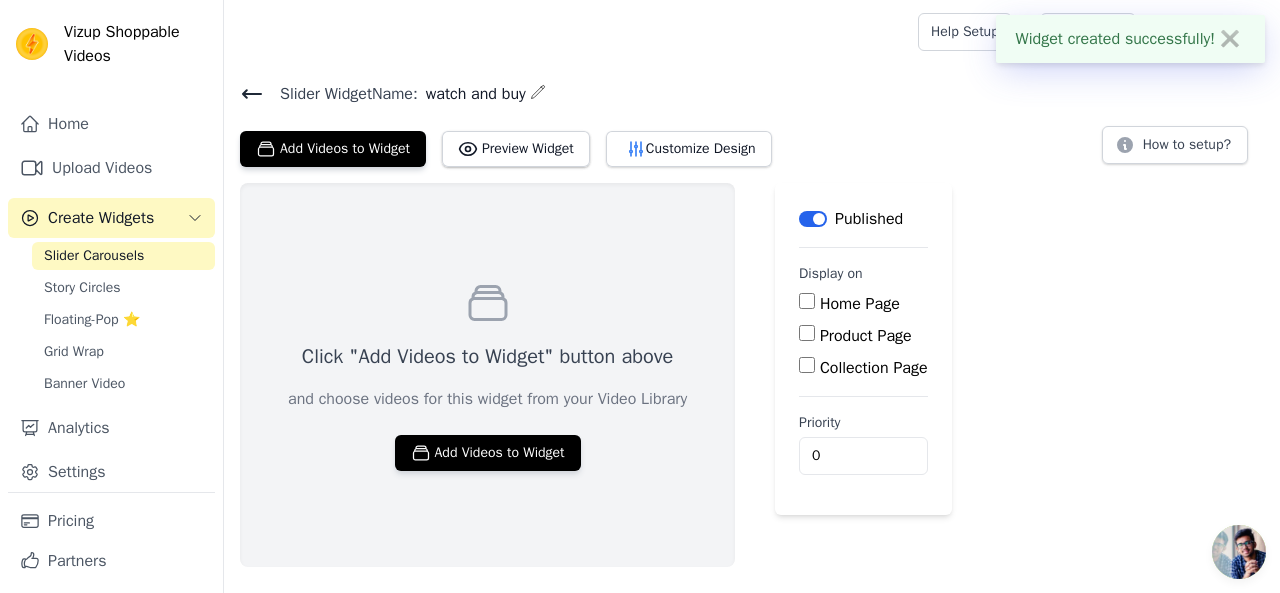 click 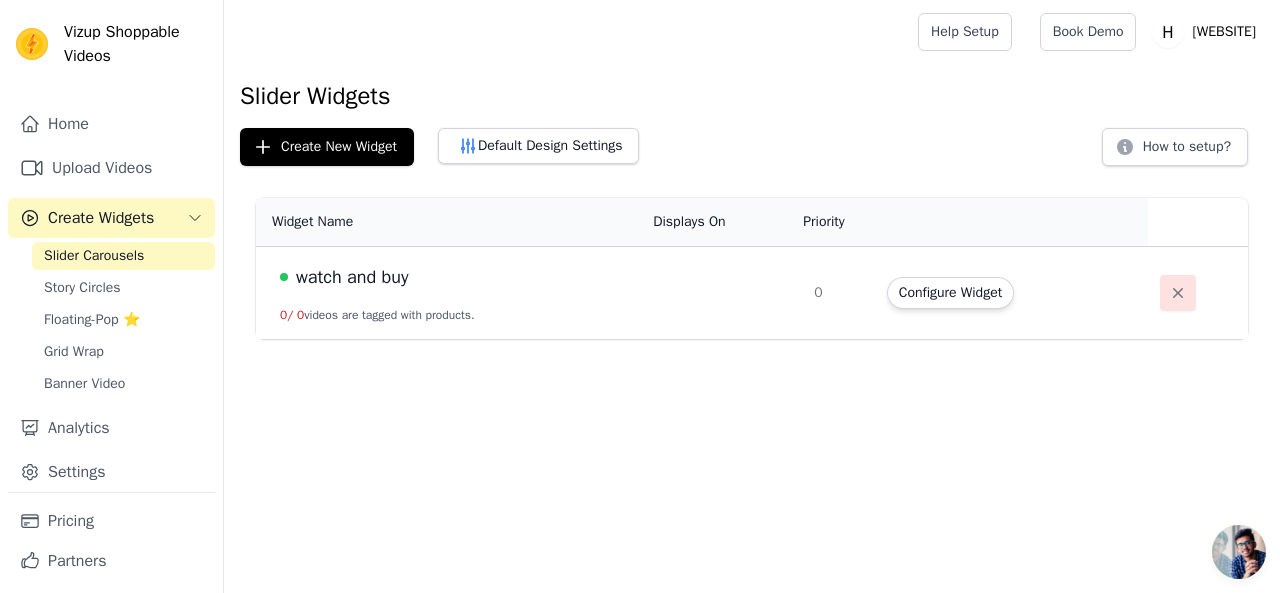 click at bounding box center [1178, 293] 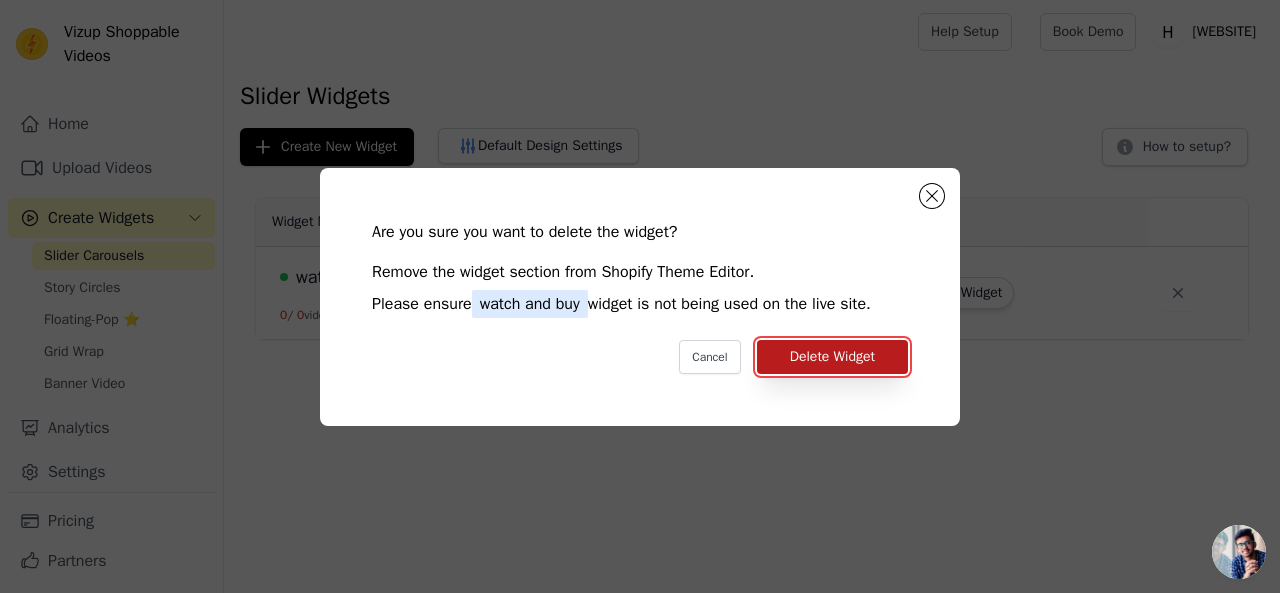 click on "Delete Widget" at bounding box center (832, 357) 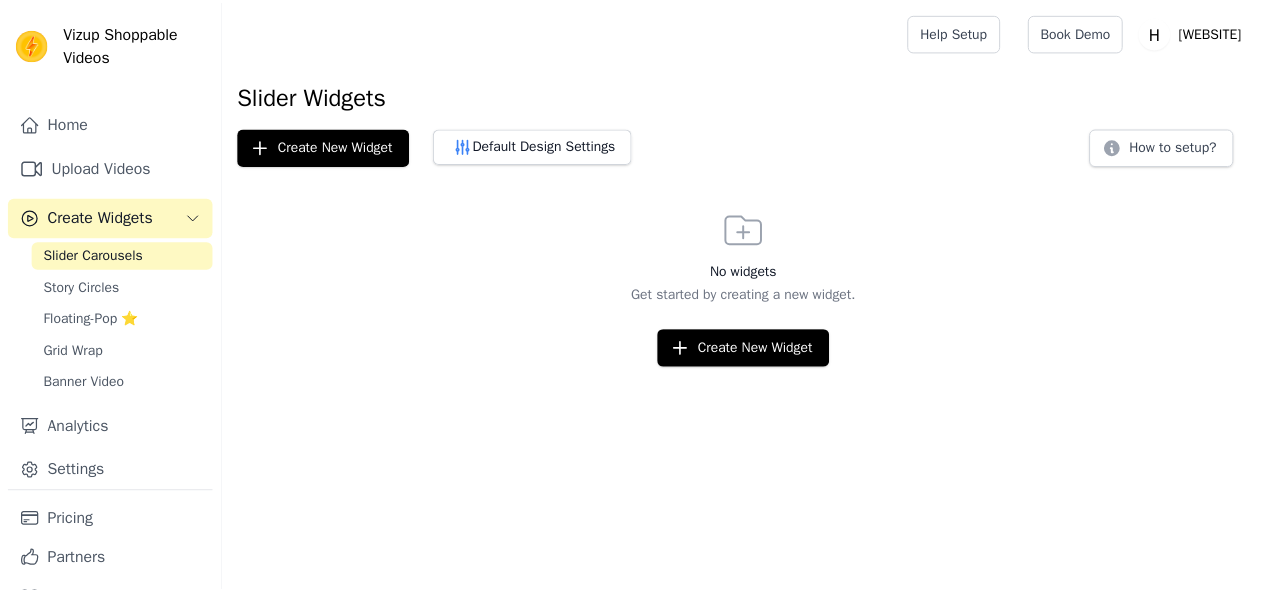 scroll, scrollTop: 0, scrollLeft: 0, axis: both 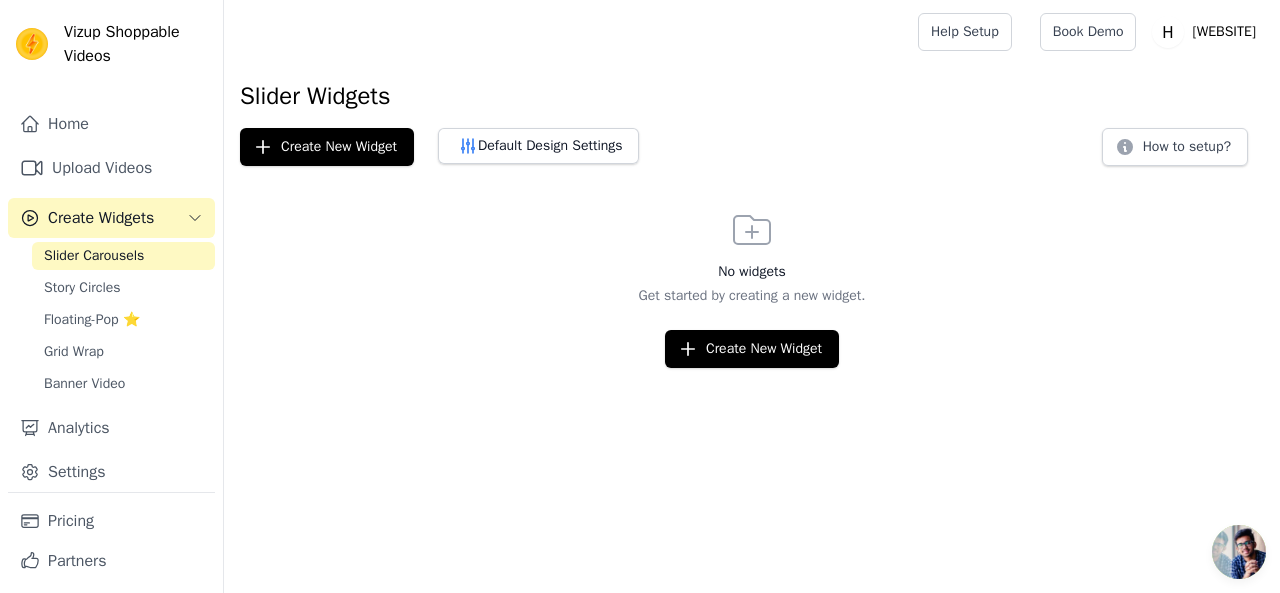 click on "Create Widgets" at bounding box center [101, 218] 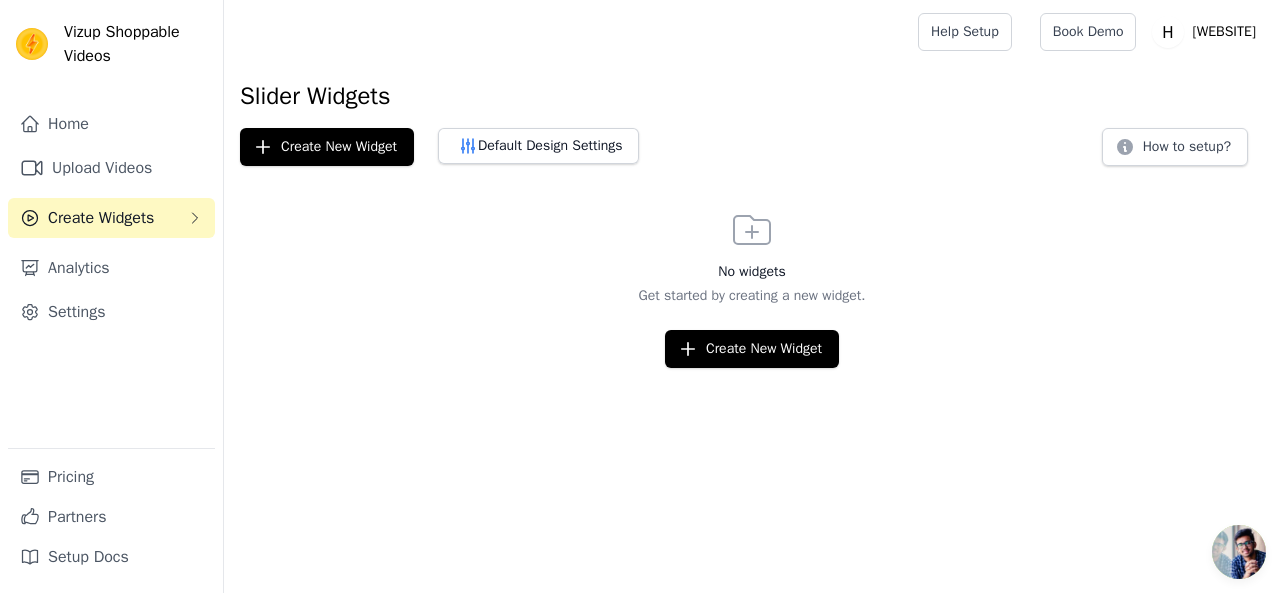 click on "Create Widgets" at bounding box center (101, 218) 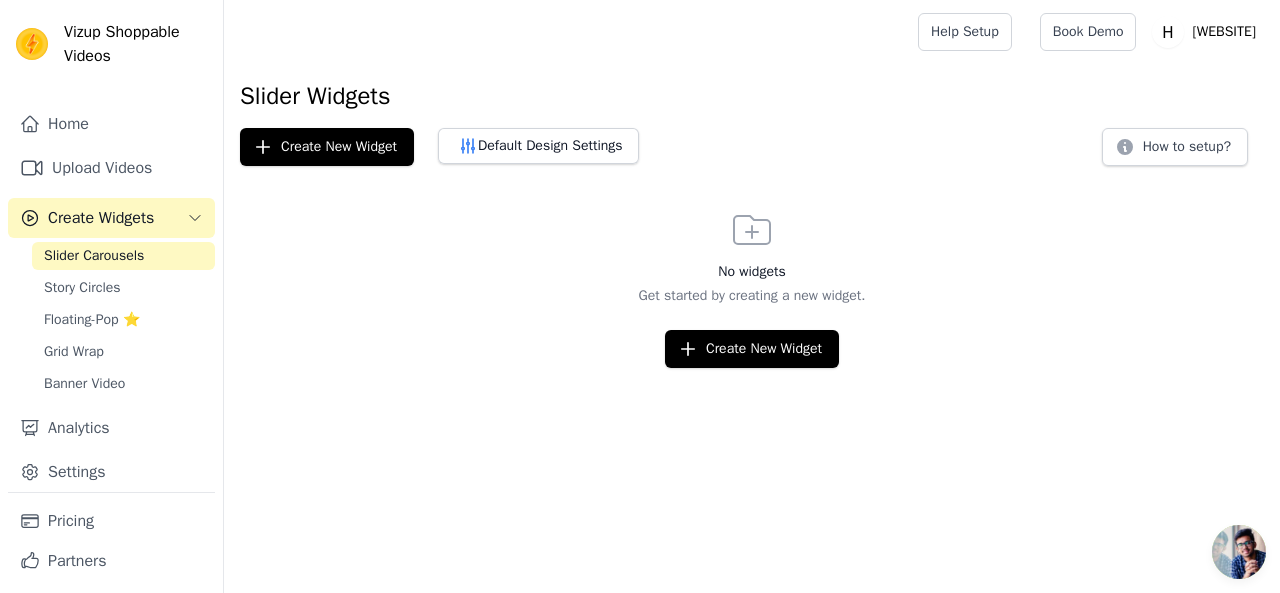 click on "Slider Carousels" at bounding box center (94, 256) 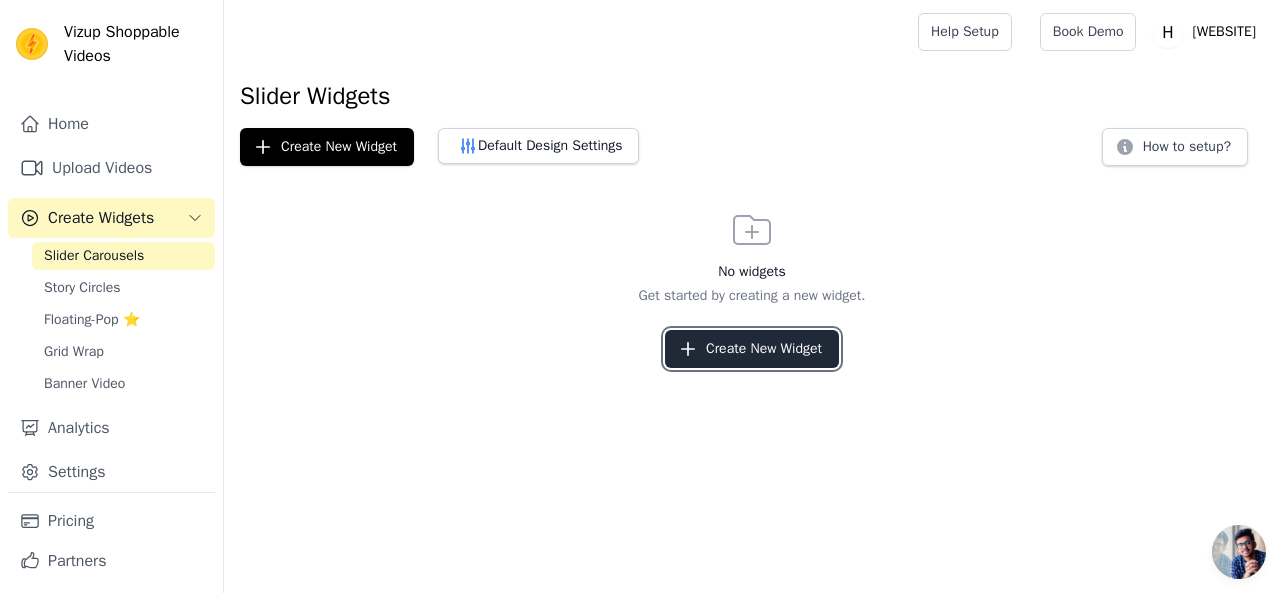 click on "Create New Widget" at bounding box center [752, 349] 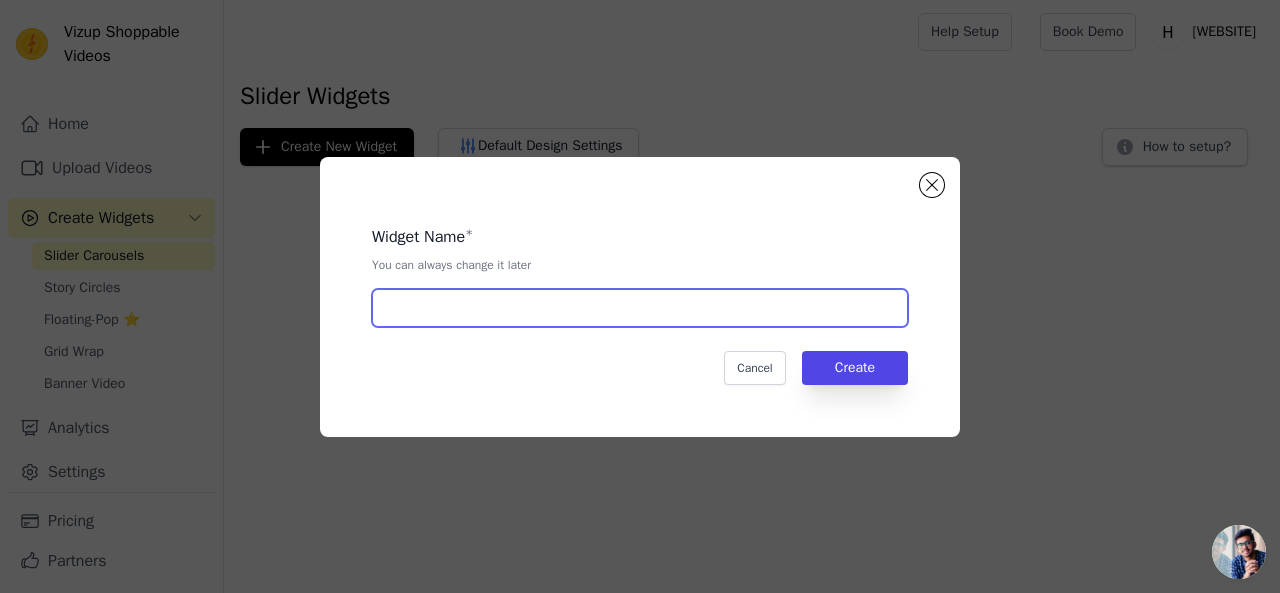 click at bounding box center [640, 308] 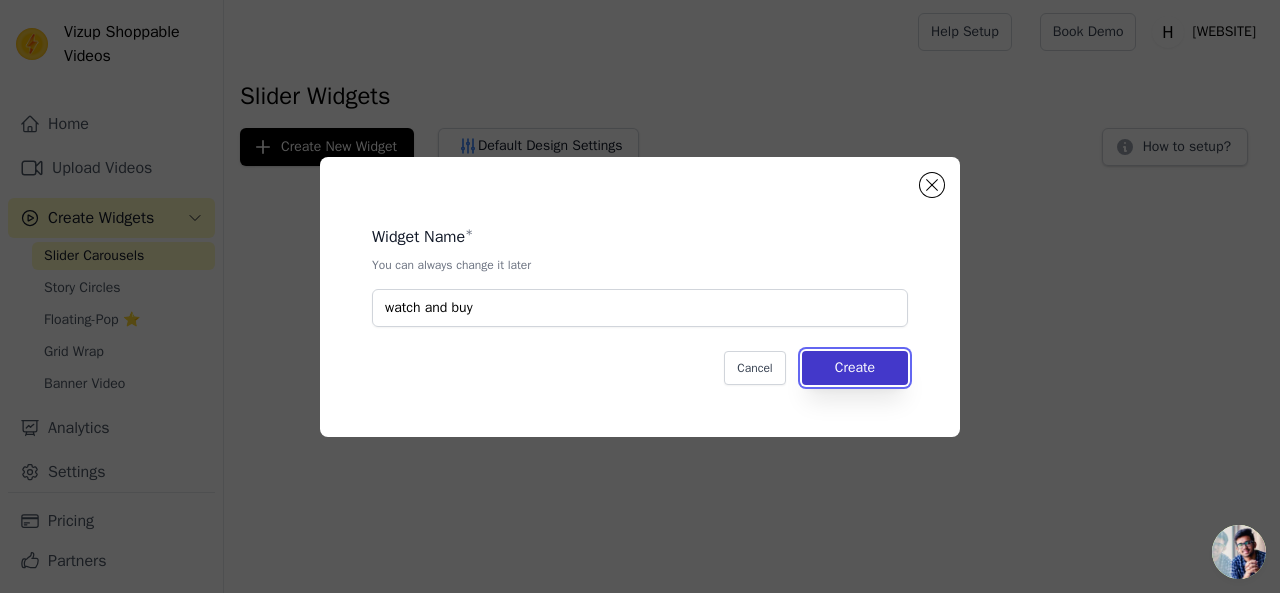 click on "Create" at bounding box center (855, 368) 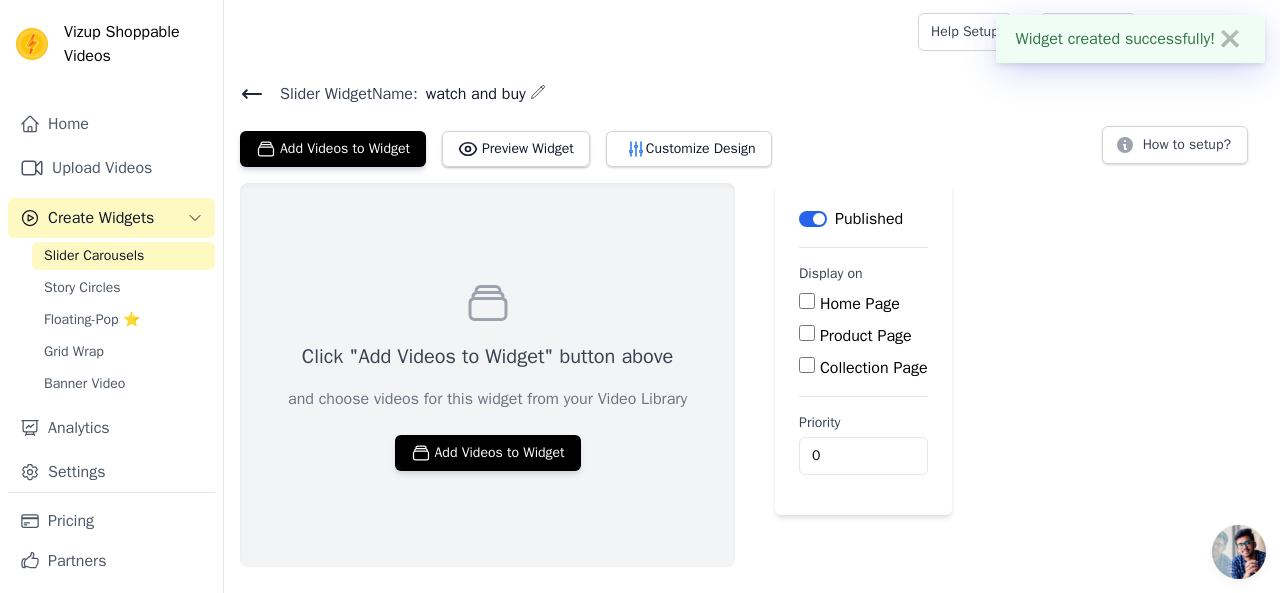 click on "Home Page" at bounding box center [807, 301] 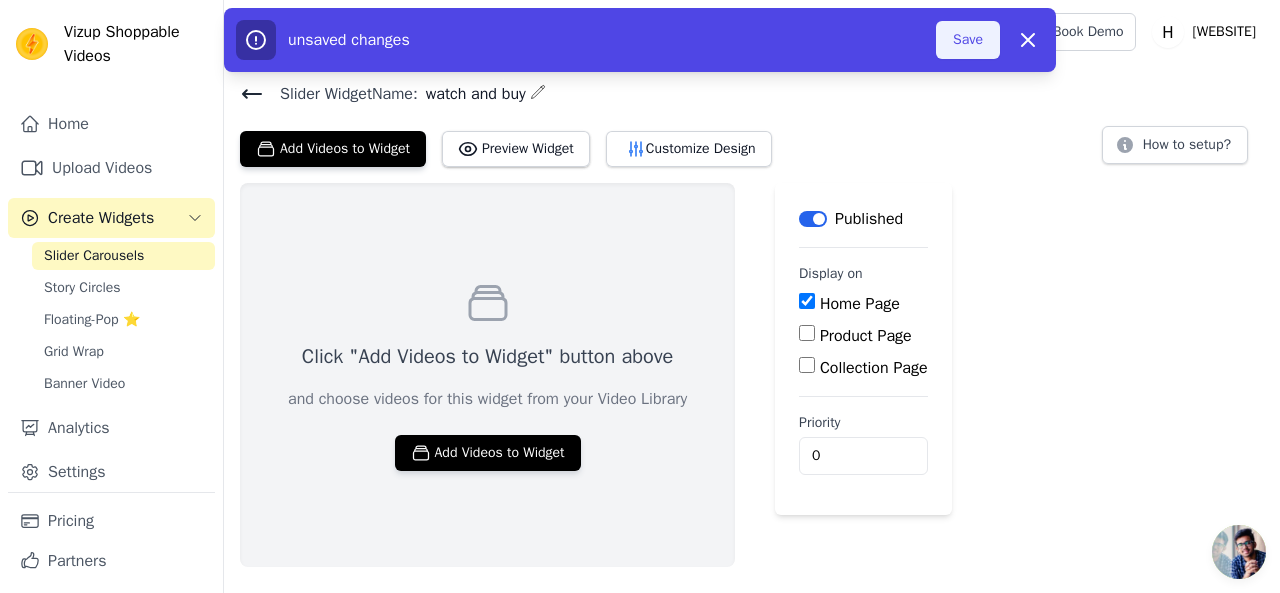 click on "Save" at bounding box center (968, 40) 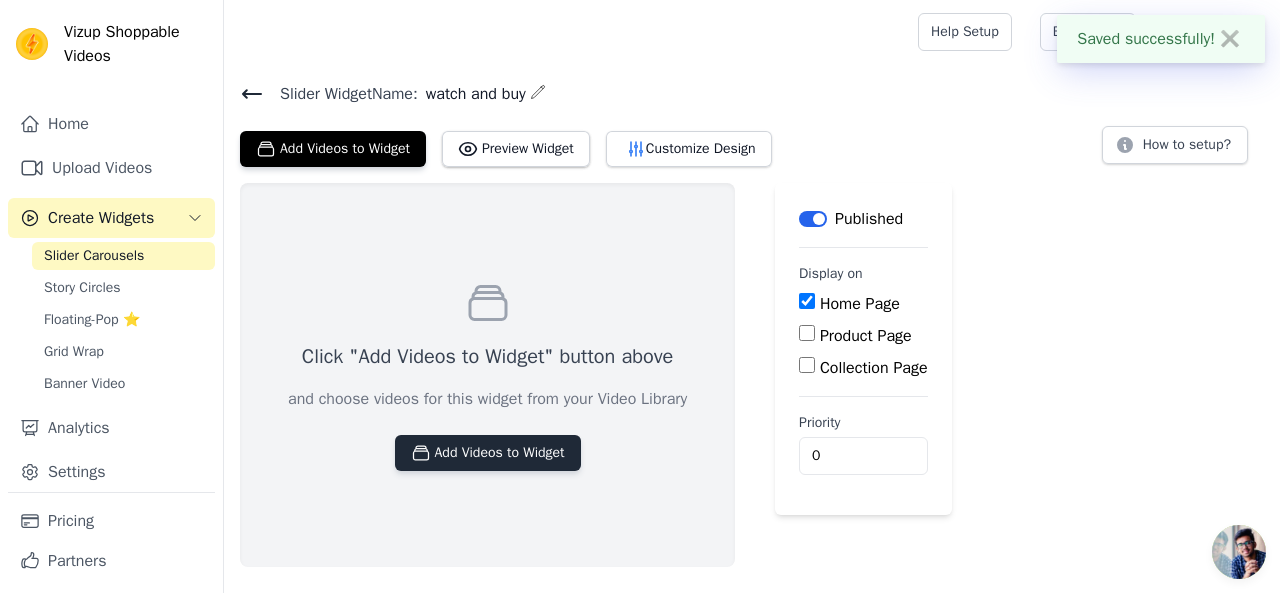 click on "Add Videos to Widget" at bounding box center [488, 453] 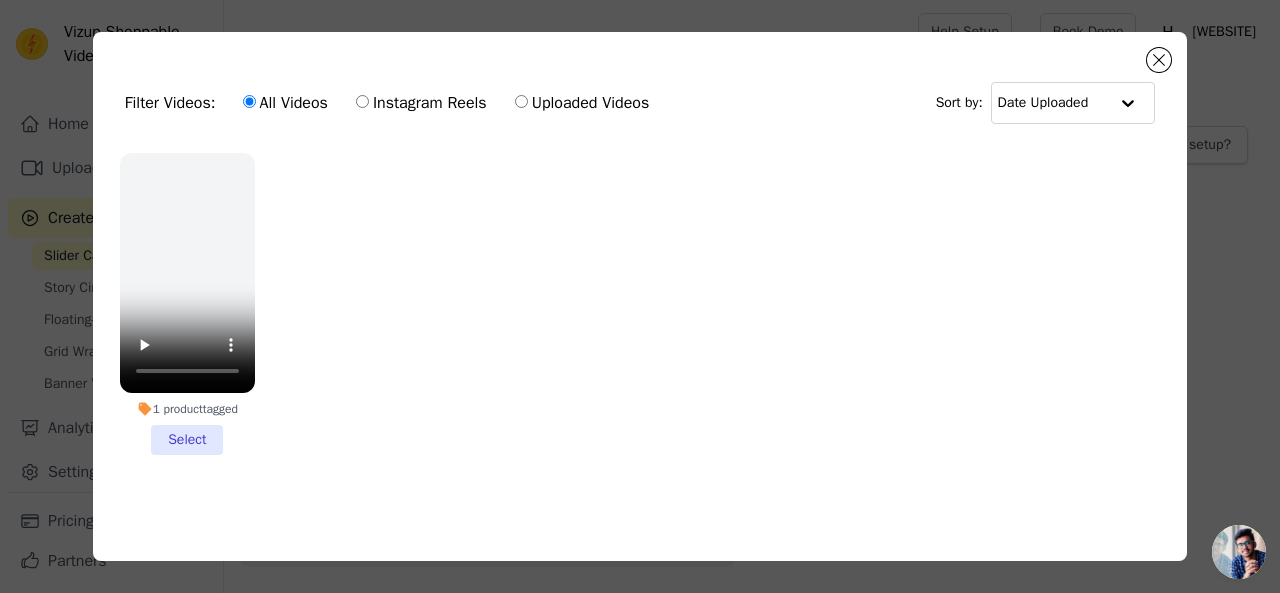 click on "1   product  tagged     Select" at bounding box center (187, 304) 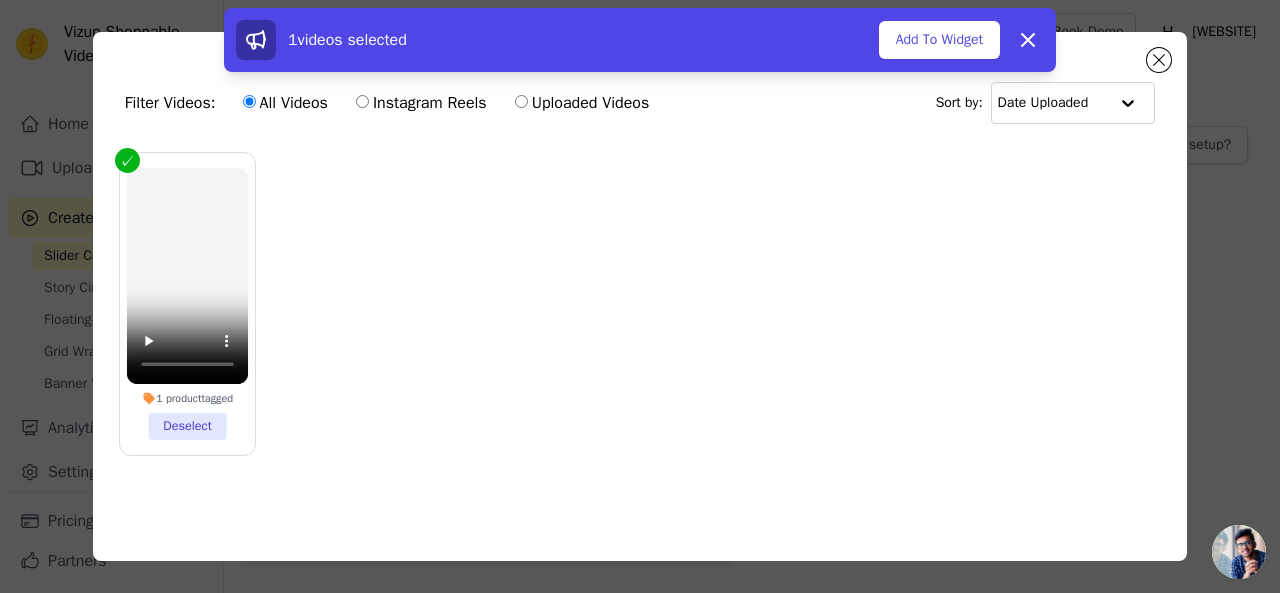 click on "Uploaded Videos" at bounding box center (582, 103) 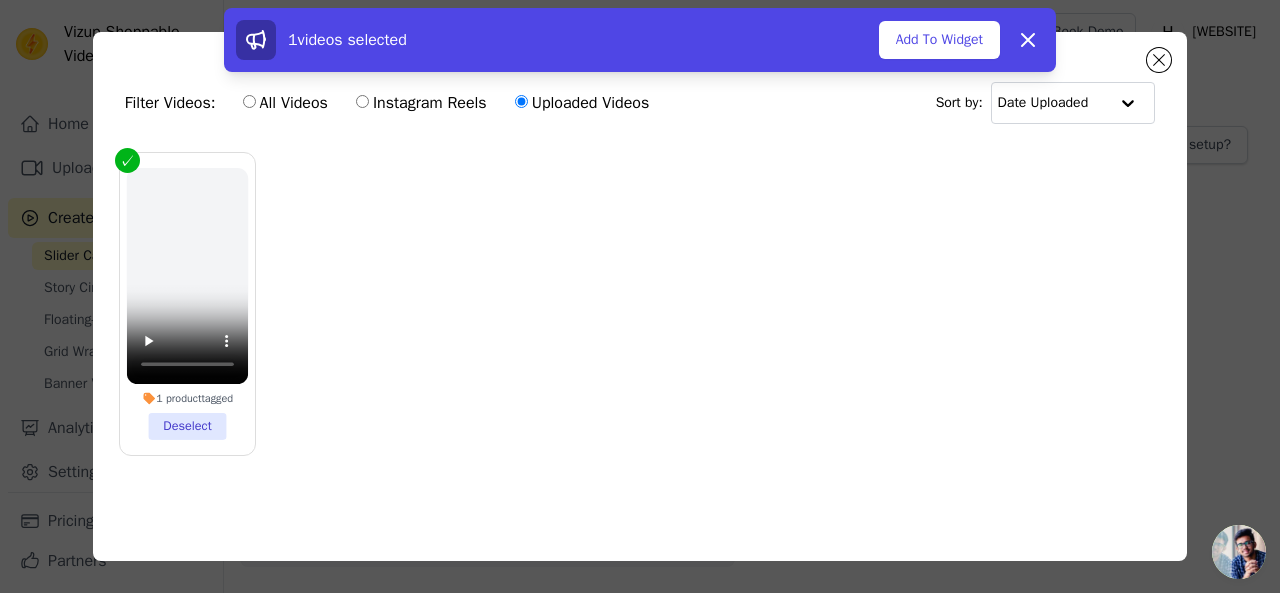 click on "All Videos
Instagram Reels
Uploaded Videos" at bounding box center [446, 103] 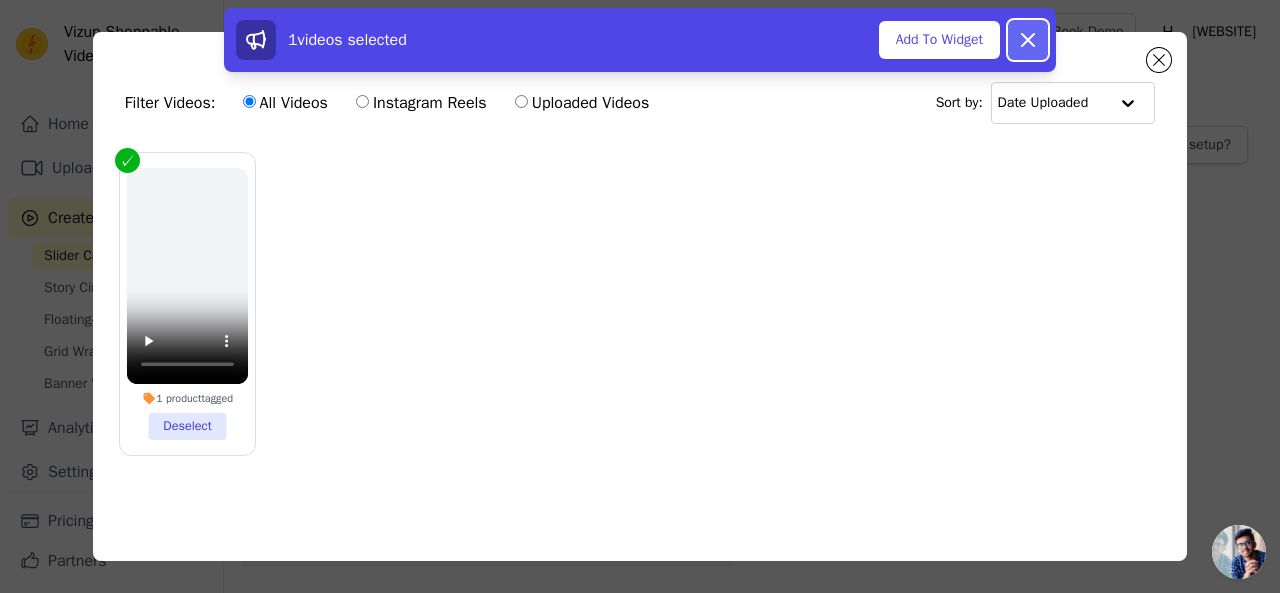 click 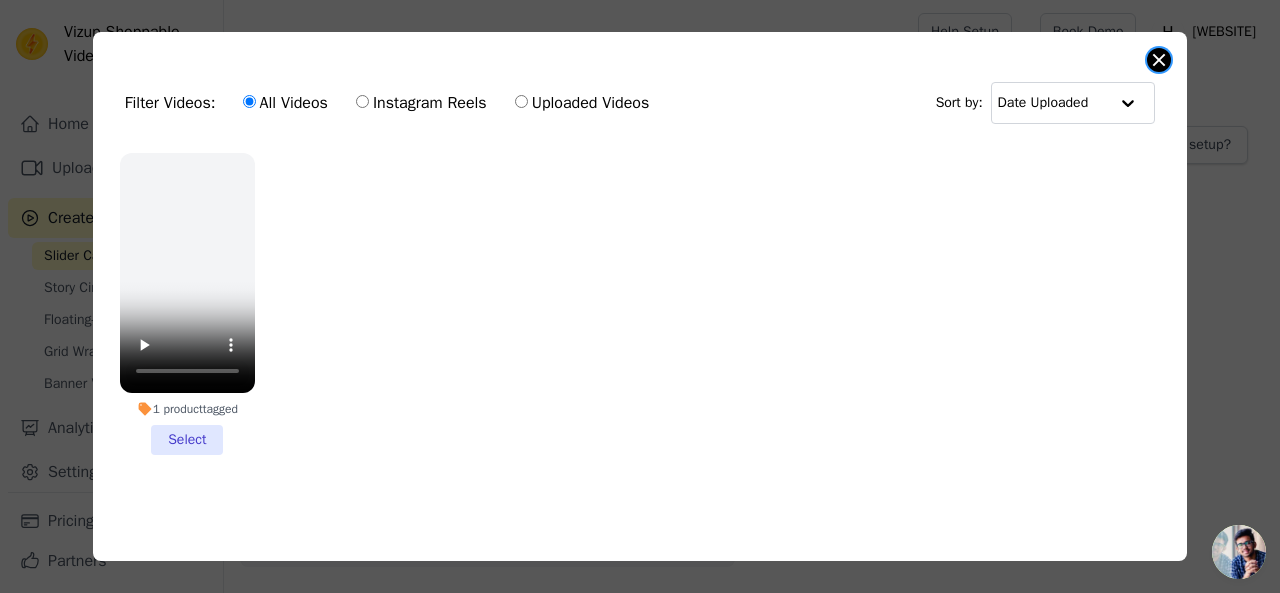 click at bounding box center (1159, 60) 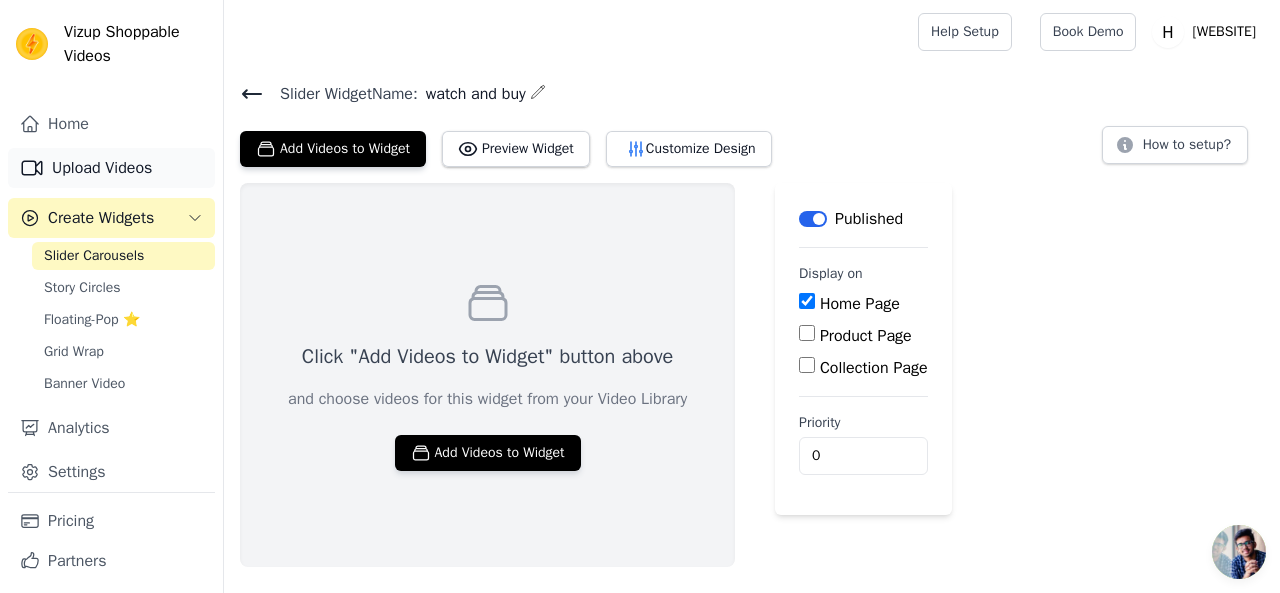 click on "Upload Videos" at bounding box center (111, 168) 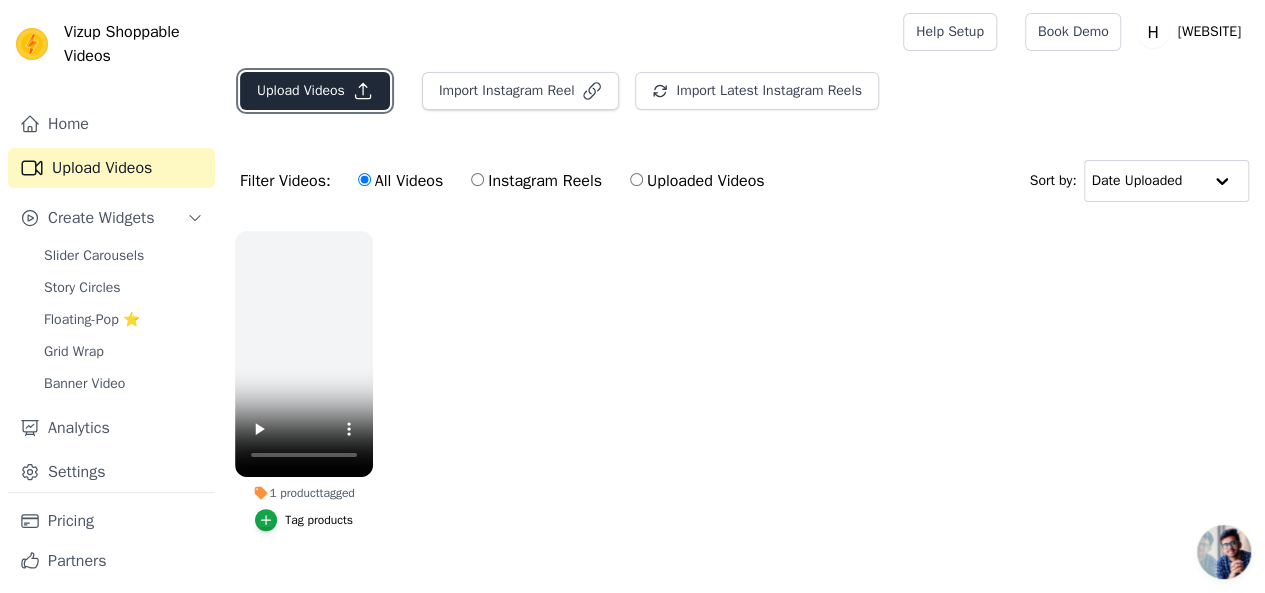 click on "Upload Videos" at bounding box center [315, 91] 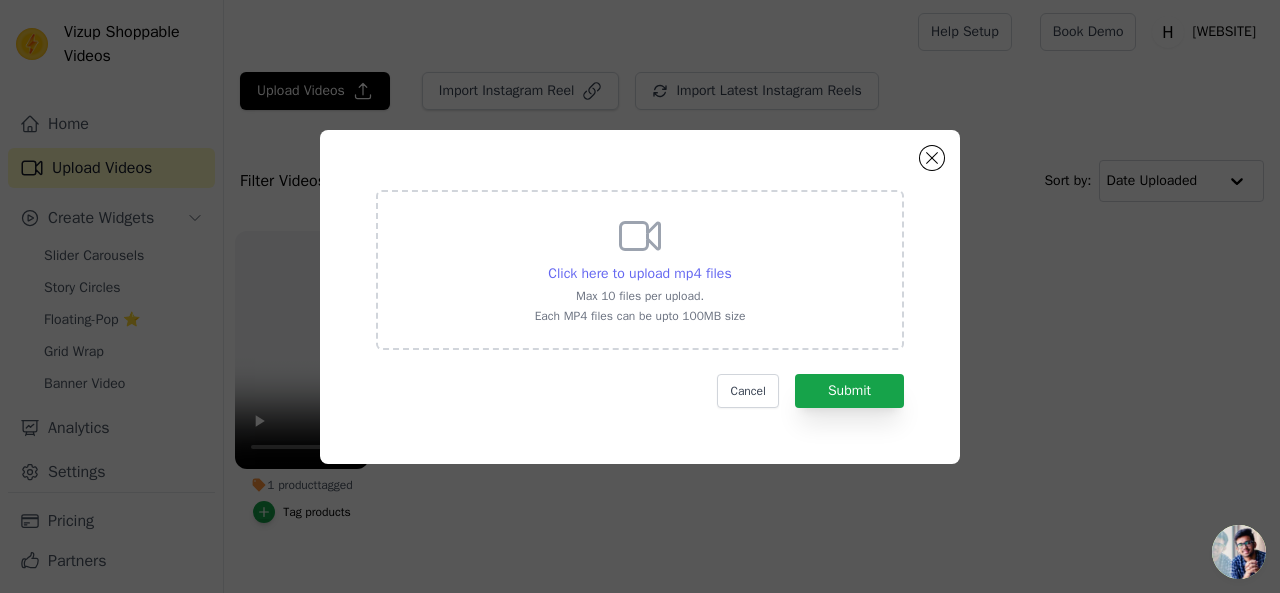 click on "Click here to upload mp4 files" at bounding box center [639, 273] 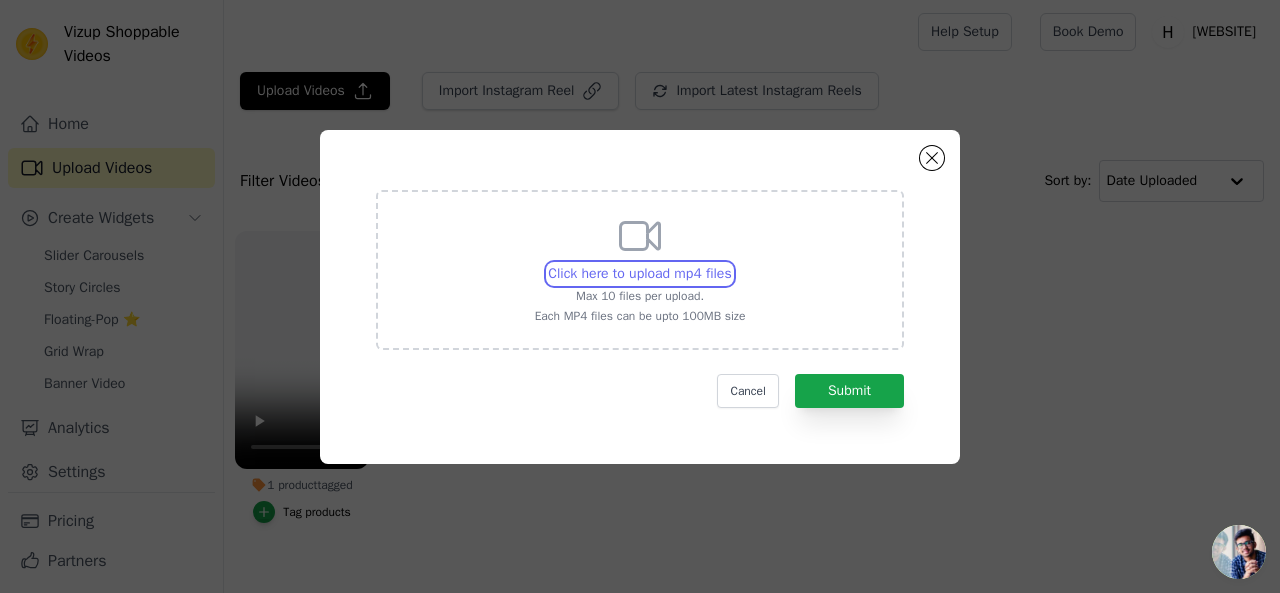 click on "Click here to upload mp4 files     Max 10 files per upload.   Each MP4 files can be upto 100MB size" at bounding box center (731, 263) 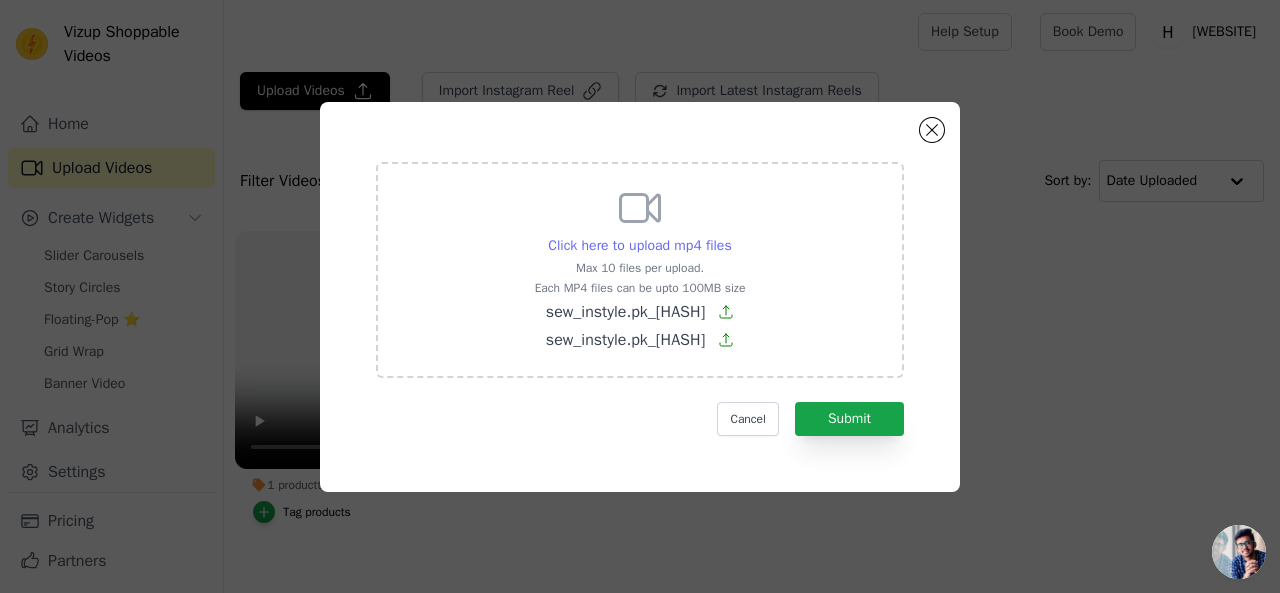 click on "Click here to upload mp4 files" at bounding box center (639, 245) 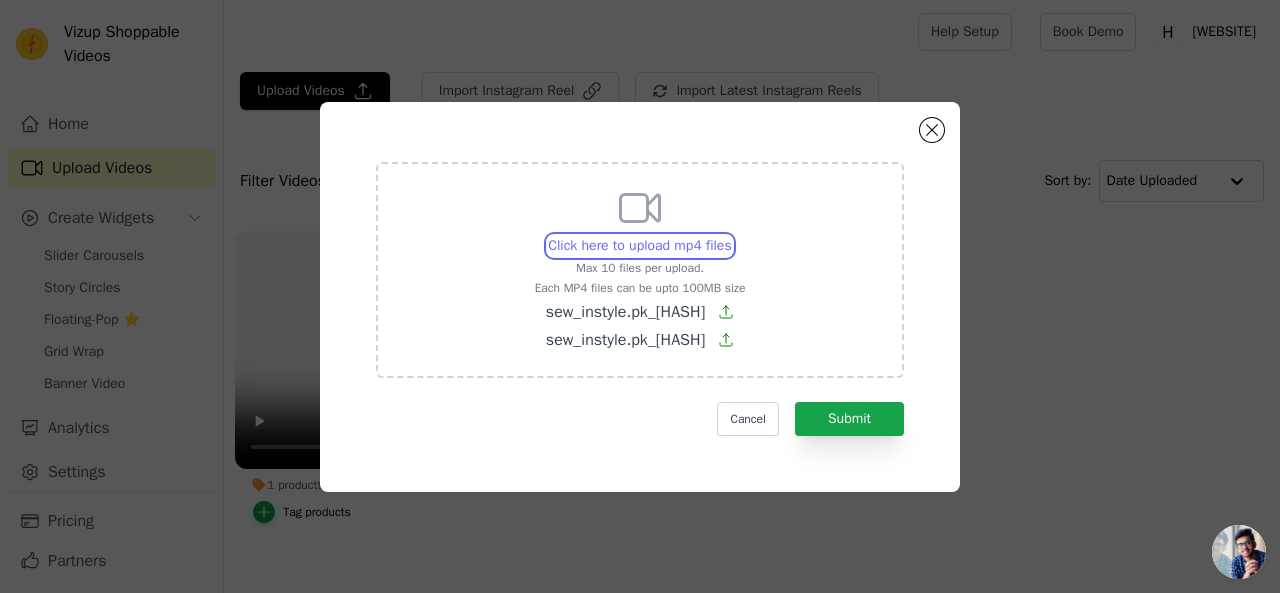click on "Click here to upload mp4 files     Max 10 files per upload.   Each MP4 files can be upto 100MB size   sew_instyle.pk_0ab2619ee5564f498015867bbae6cac1.mp4     sew_instyle.pk_c7bec36f38454909a7576dcb2b306f0b.mp4" at bounding box center [731, 235] 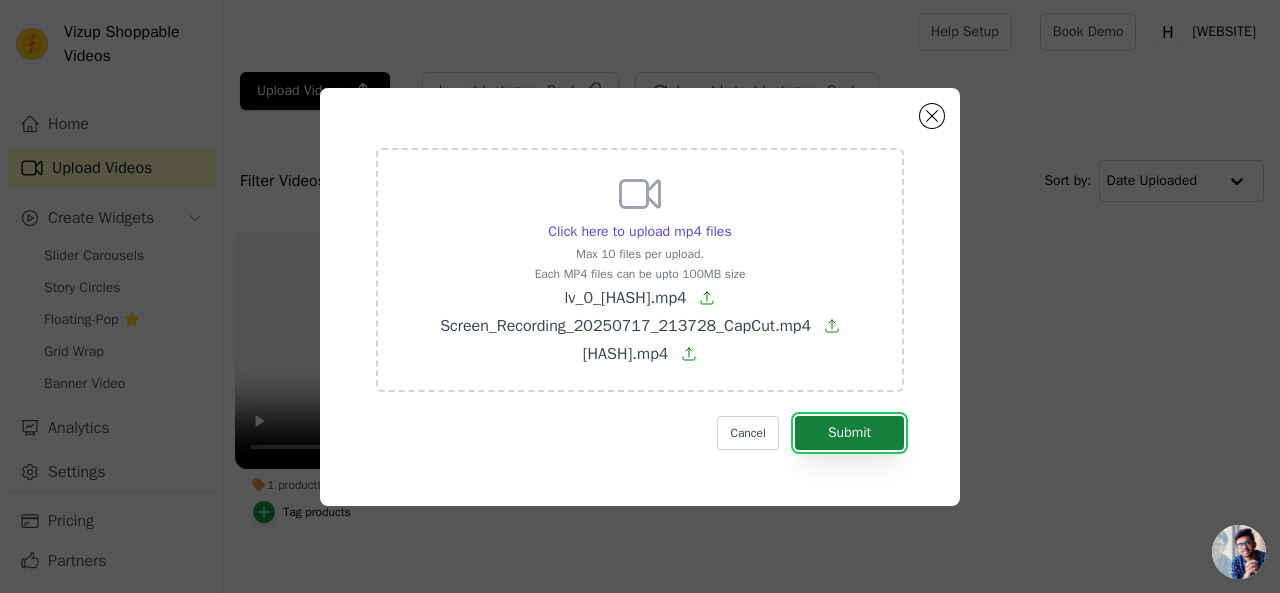 click on "Submit" at bounding box center [849, 433] 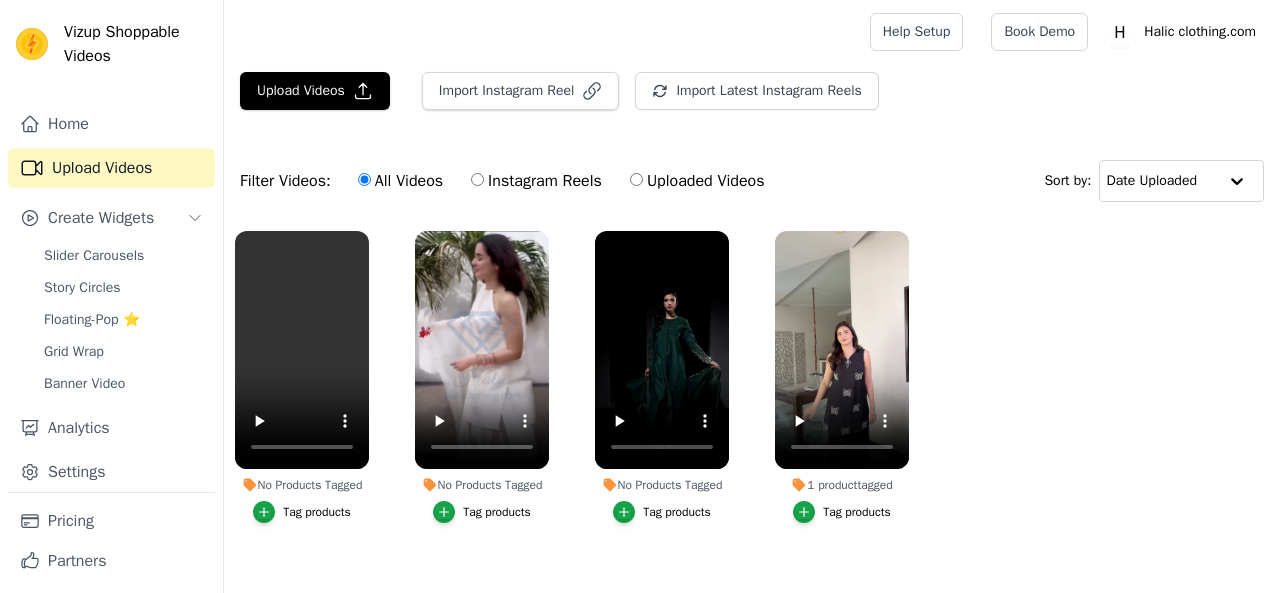 scroll, scrollTop: 0, scrollLeft: 0, axis: both 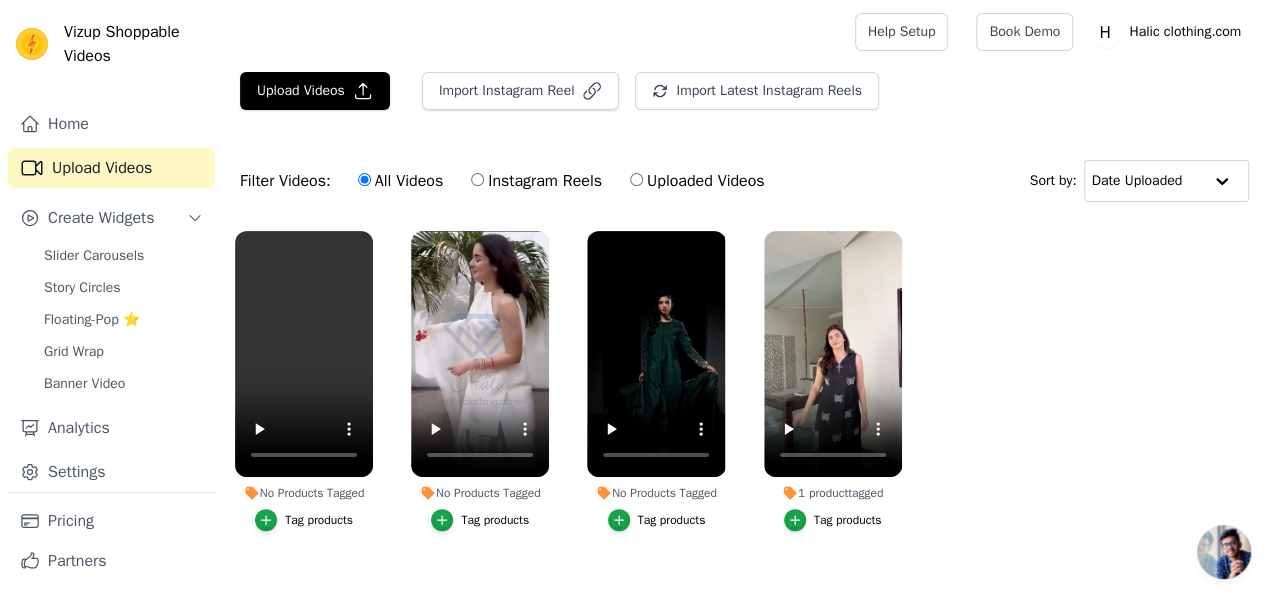 click on "Tag products" at bounding box center (657, 520) 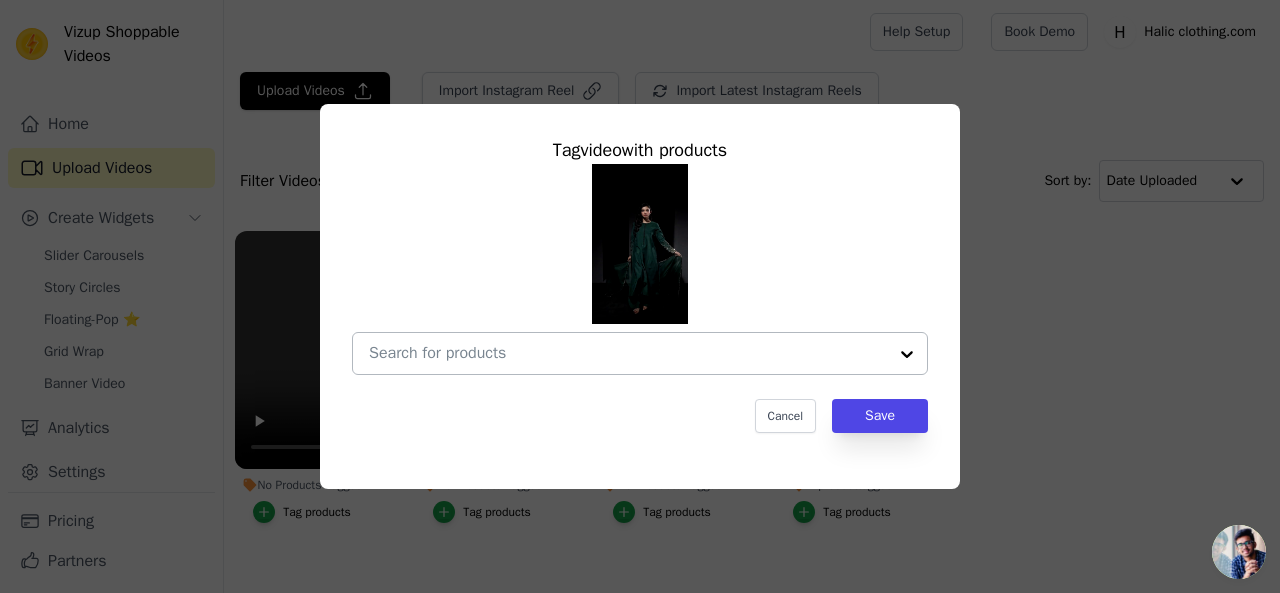 click at bounding box center (628, 353) 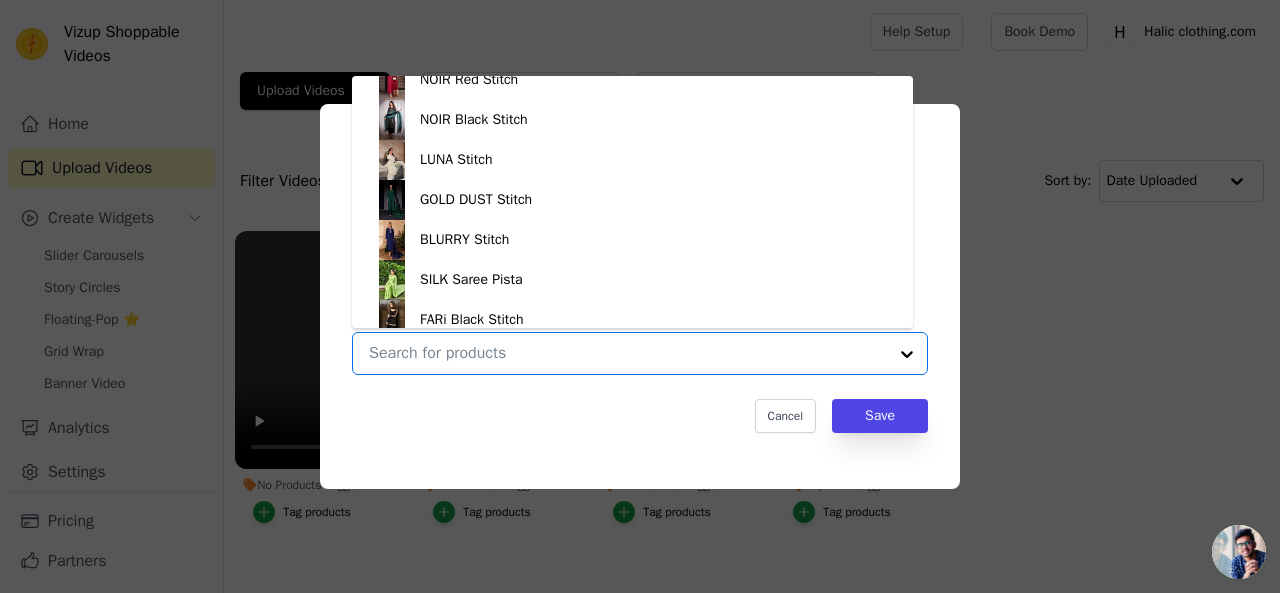 scroll, scrollTop: 228, scrollLeft: 0, axis: vertical 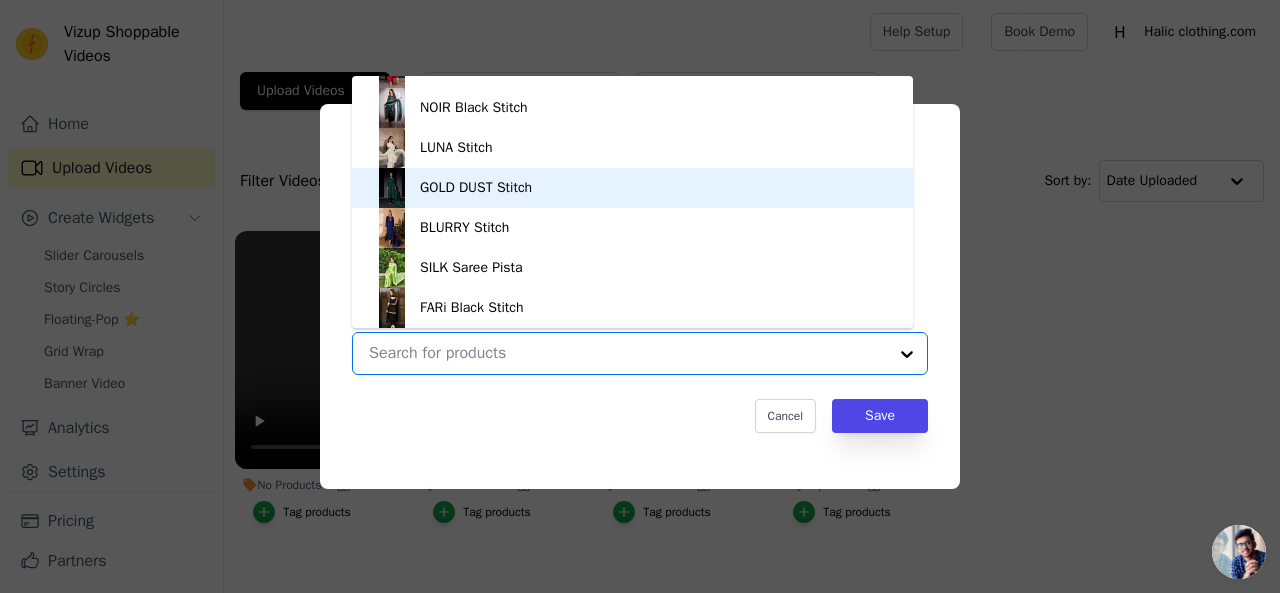 click on "GOLD DUST Stitch" at bounding box center [476, 188] 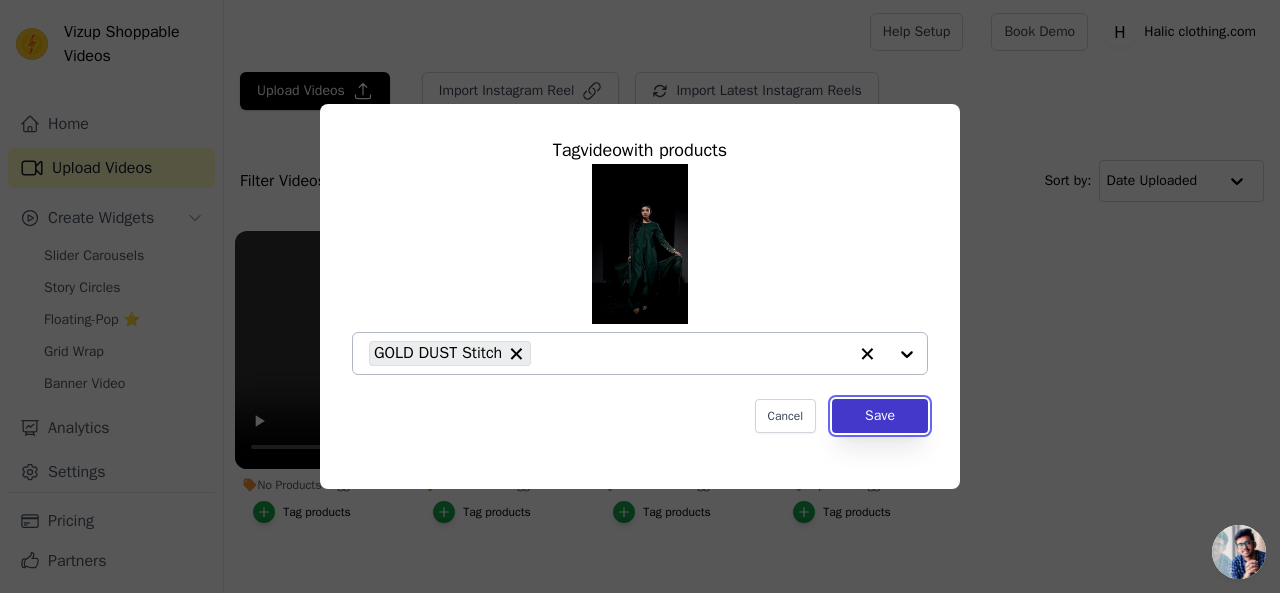 click on "Save" at bounding box center [880, 416] 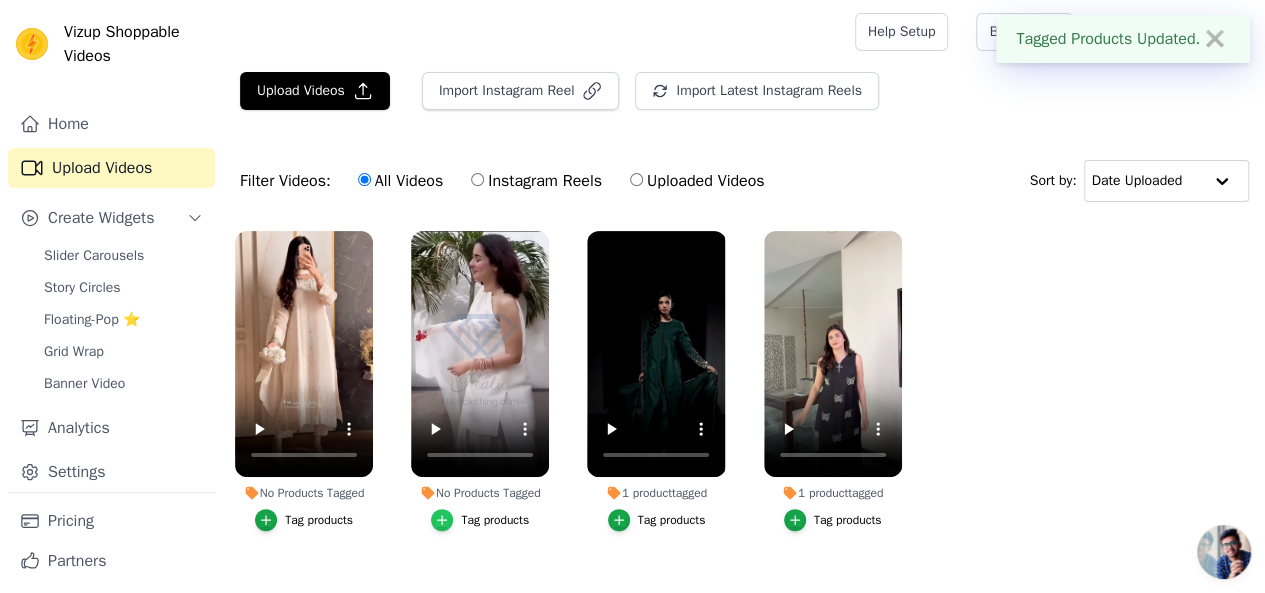 click at bounding box center (442, 520) 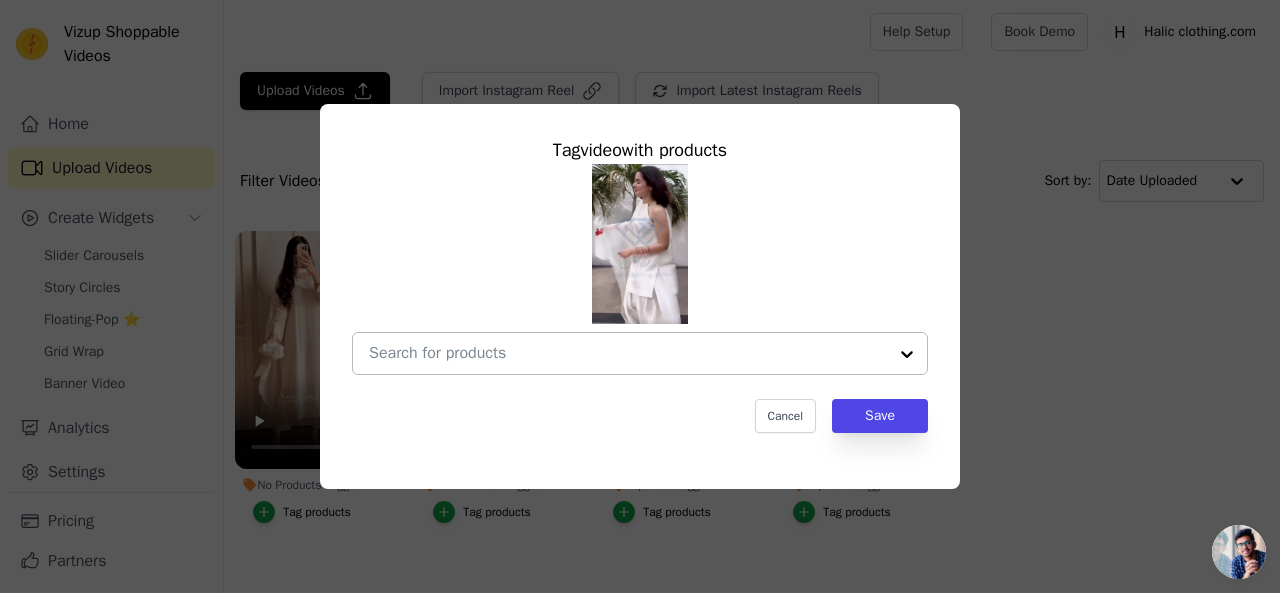 click on "No Products Tagged     Tag  video  with products                         Cancel   Save     Tag products" at bounding box center (628, 353) 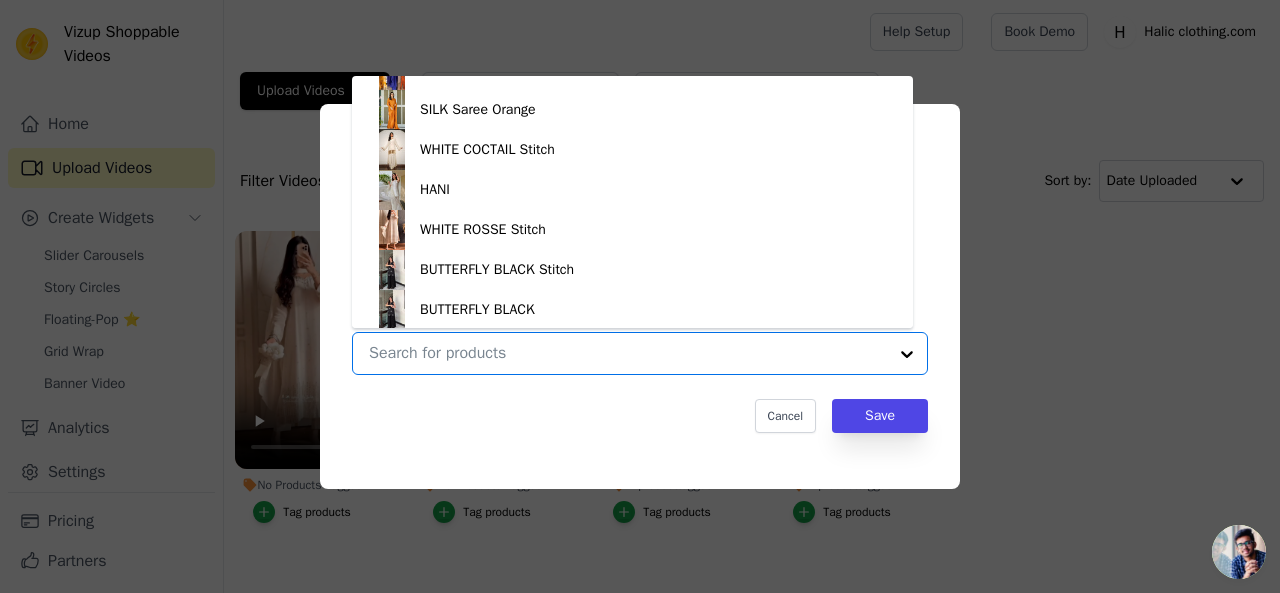 scroll, scrollTop: 628, scrollLeft: 0, axis: vertical 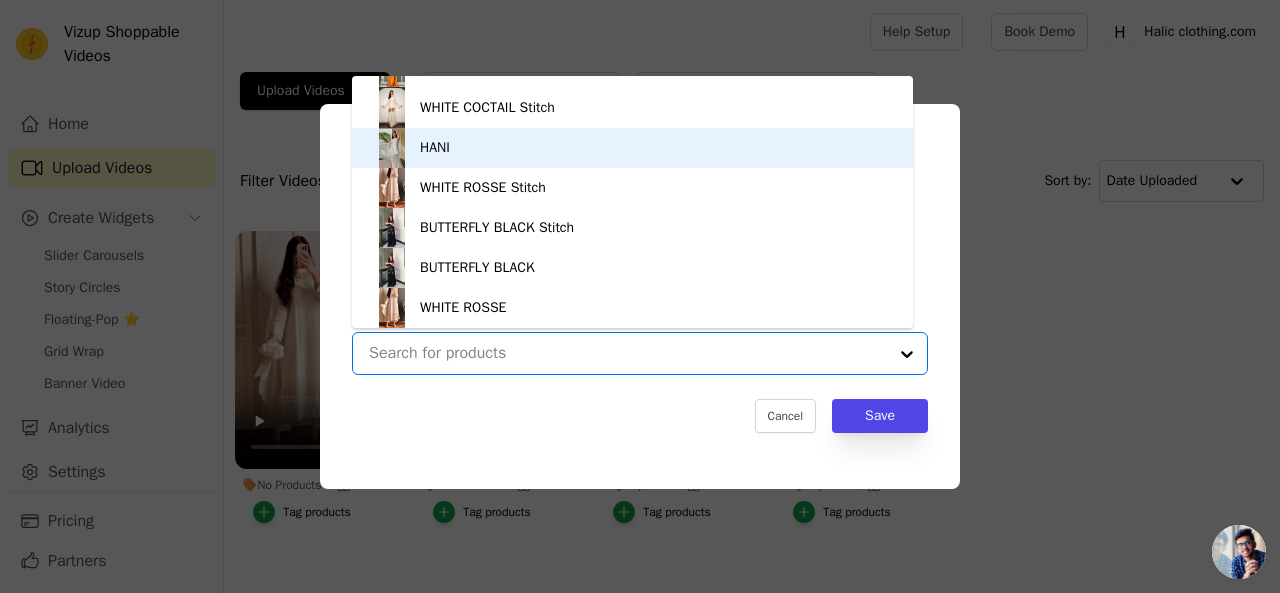 click on "HANI" at bounding box center [632, 148] 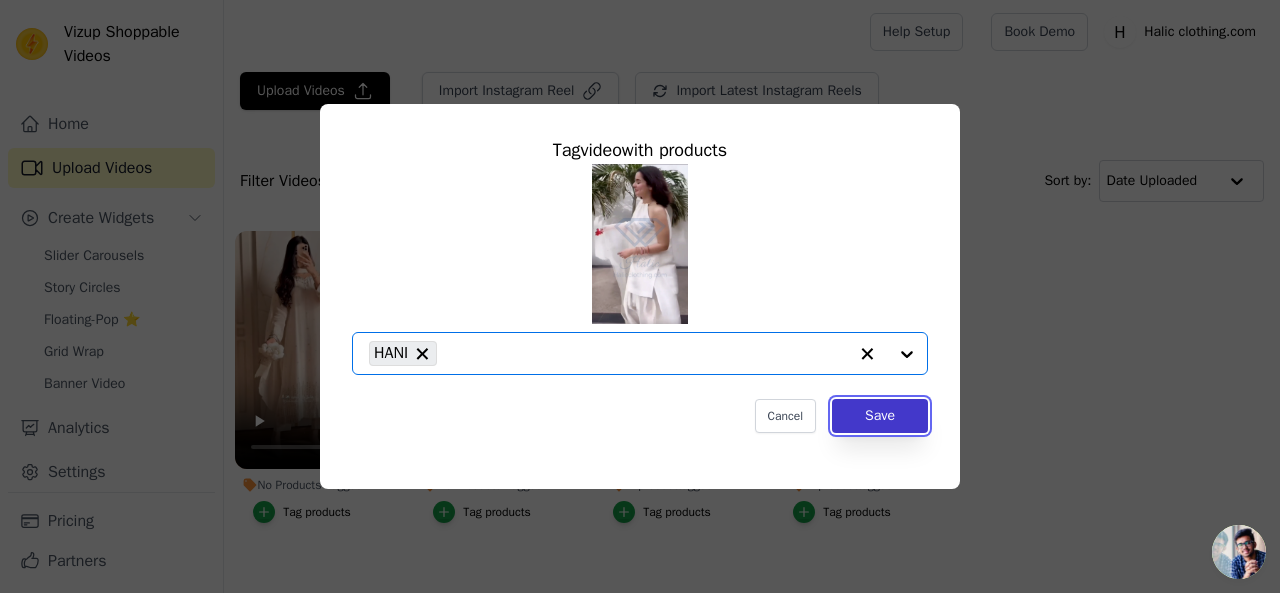 click on "Save" at bounding box center (880, 416) 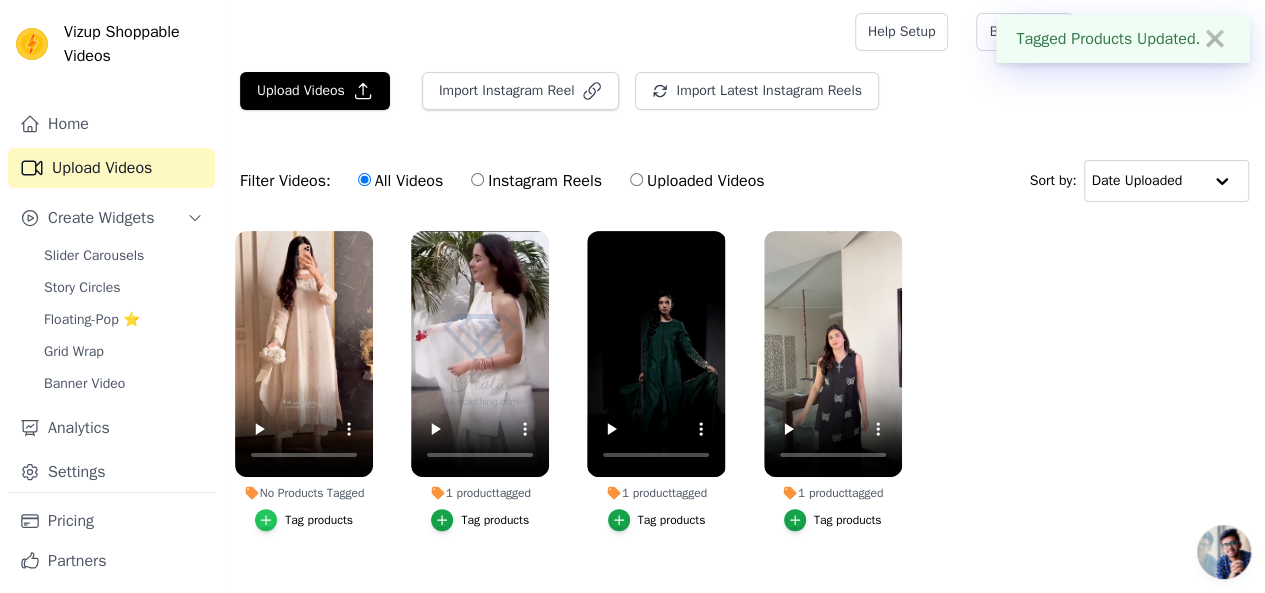 click 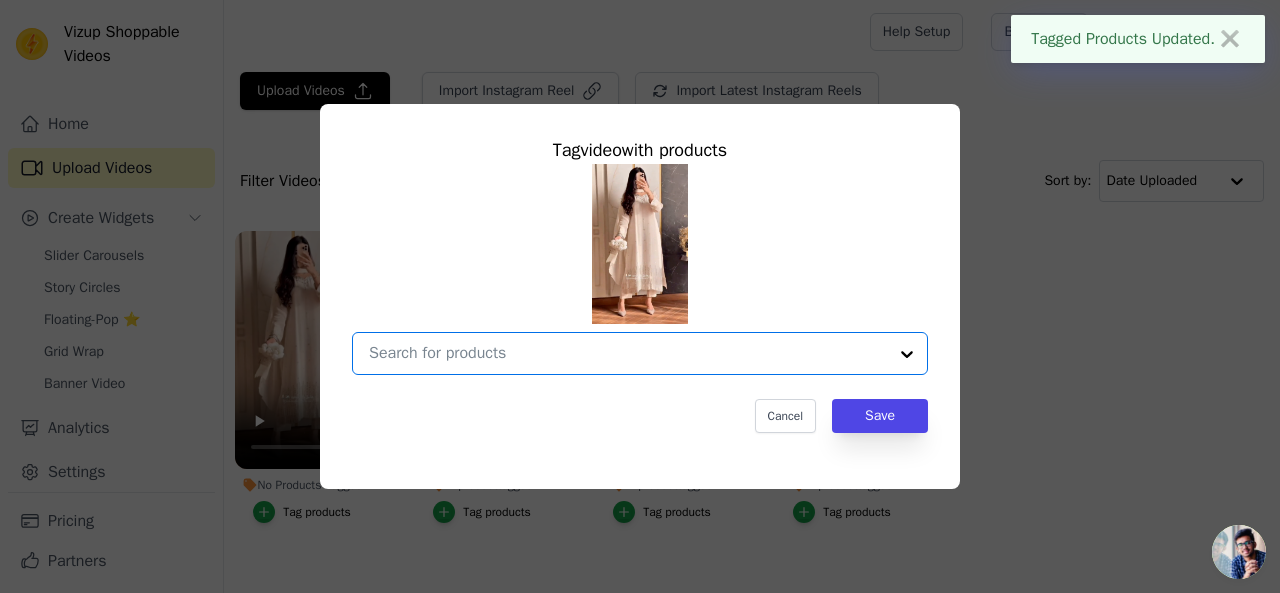 click on "No Products Tagged     Tag  video  with products       Option undefined, selected.   Select is focused, type to refine list, press down to open the menu.                   Cancel   Save     Tag products" at bounding box center (628, 353) 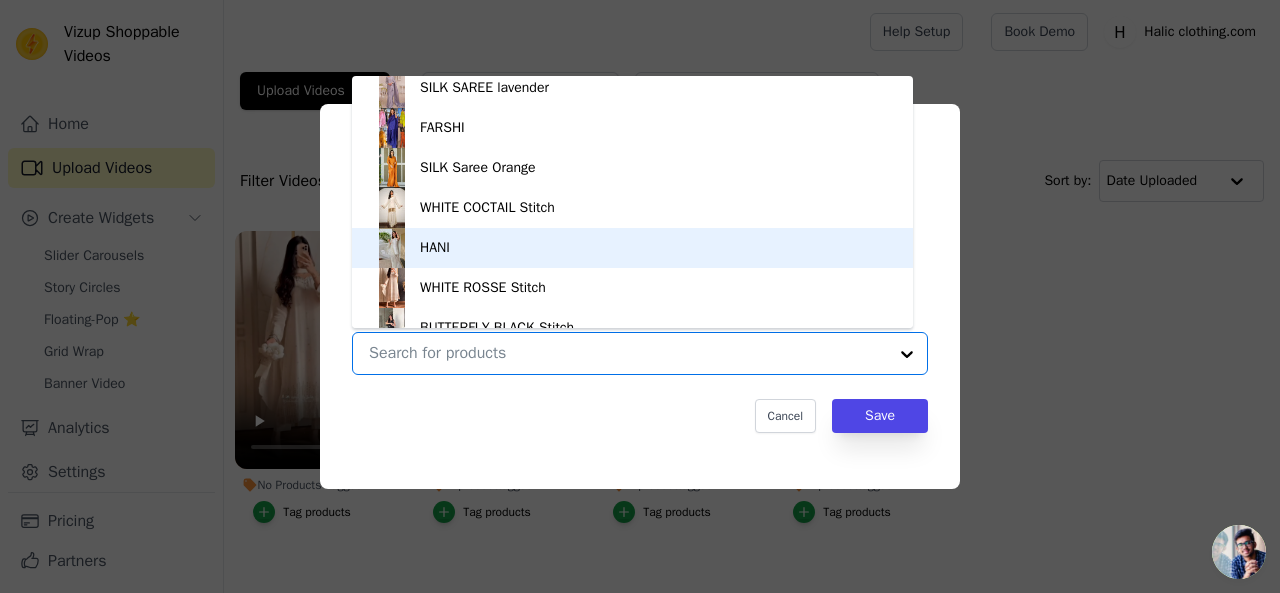 scroll, scrollTop: 628, scrollLeft: 0, axis: vertical 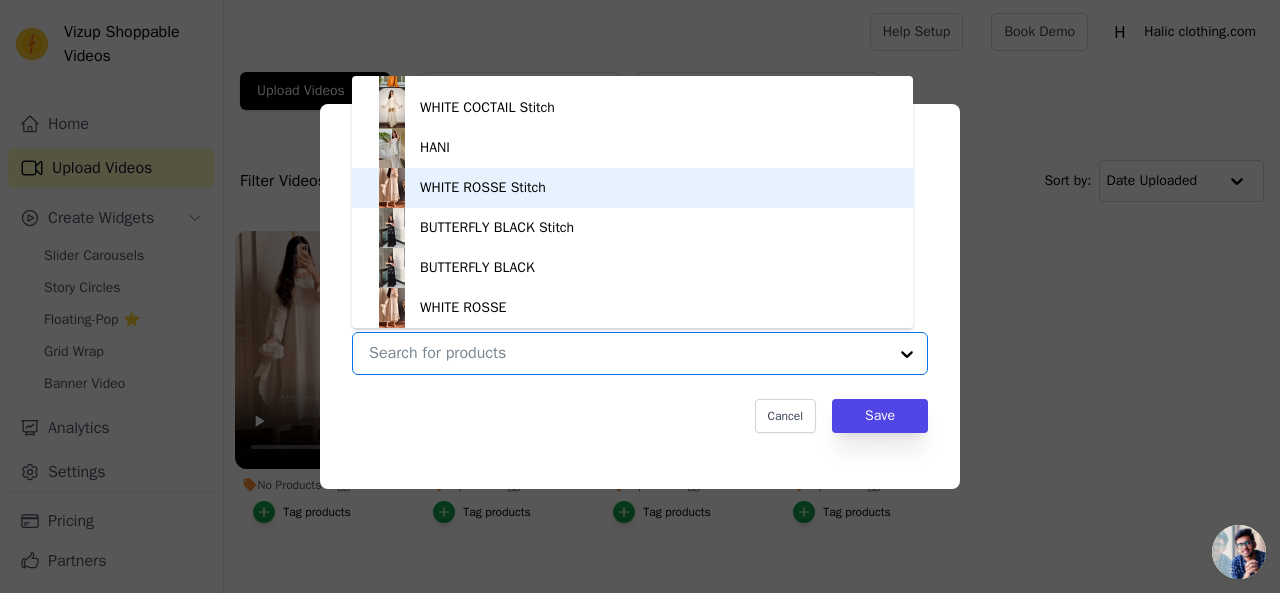 click on "WHITE ROSSE Stitch" at bounding box center [632, 188] 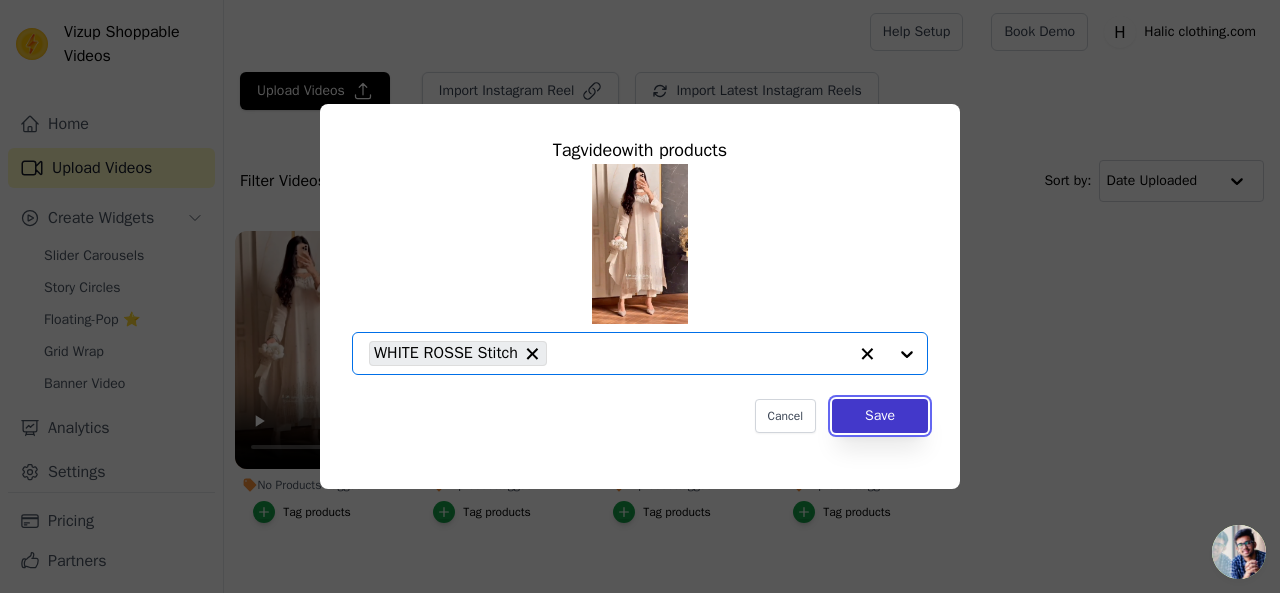 click on "Save" at bounding box center (880, 416) 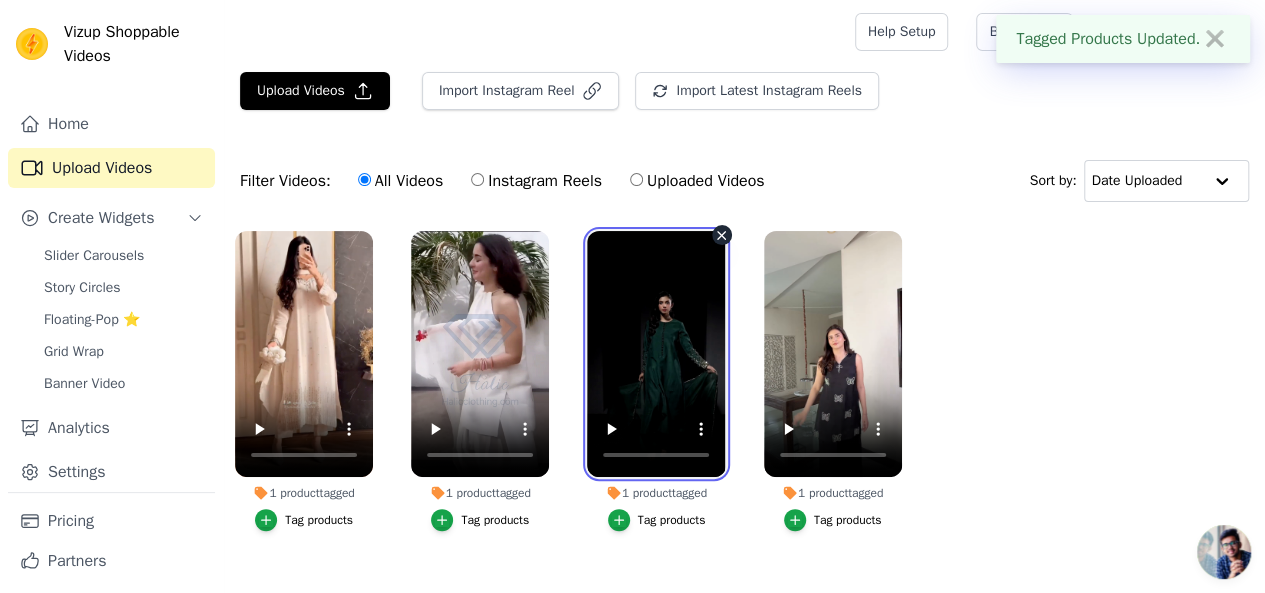 click at bounding box center [656, 354] 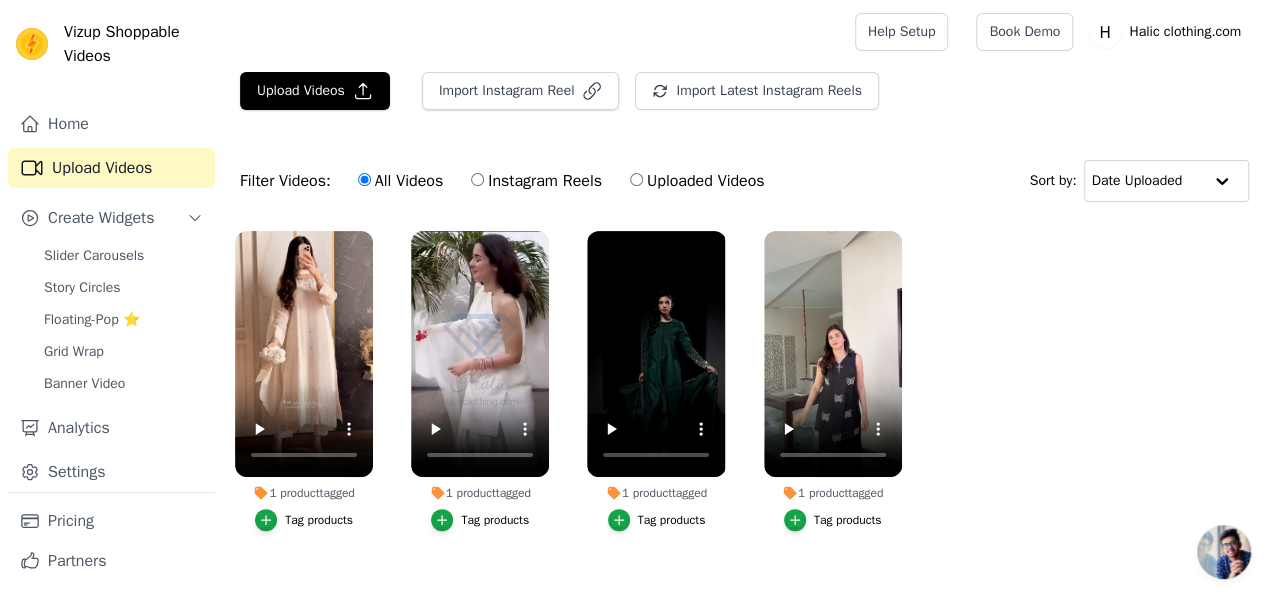click on "Instagram Reels" at bounding box center [477, 179] 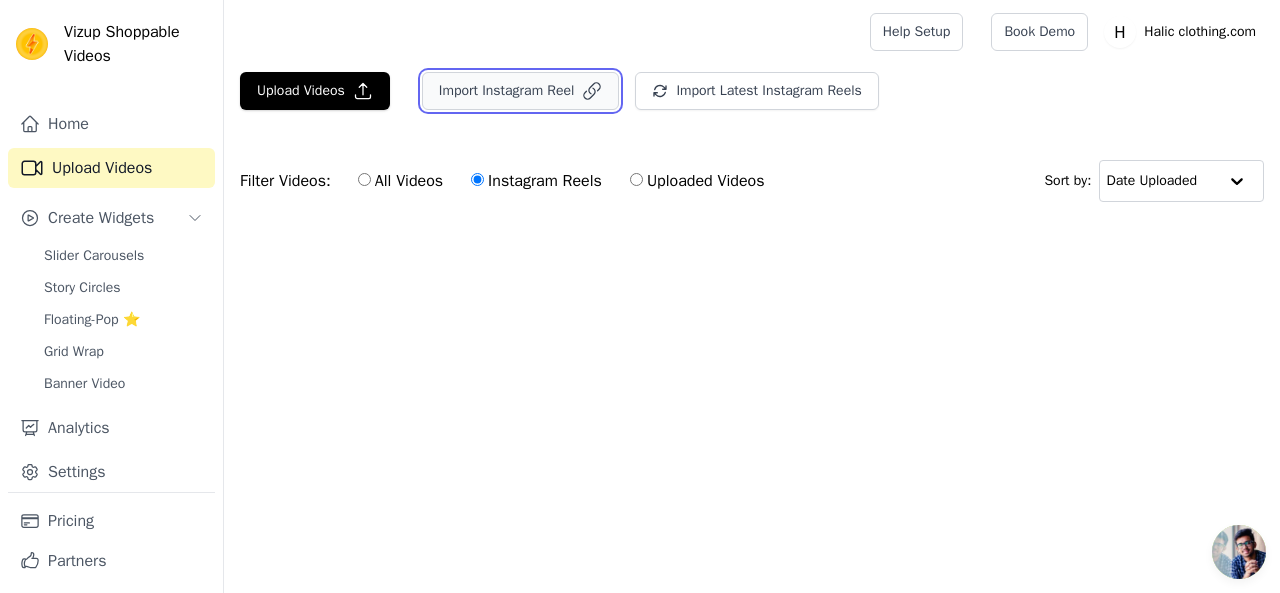 click on "Import Instagram Reel" at bounding box center [521, 91] 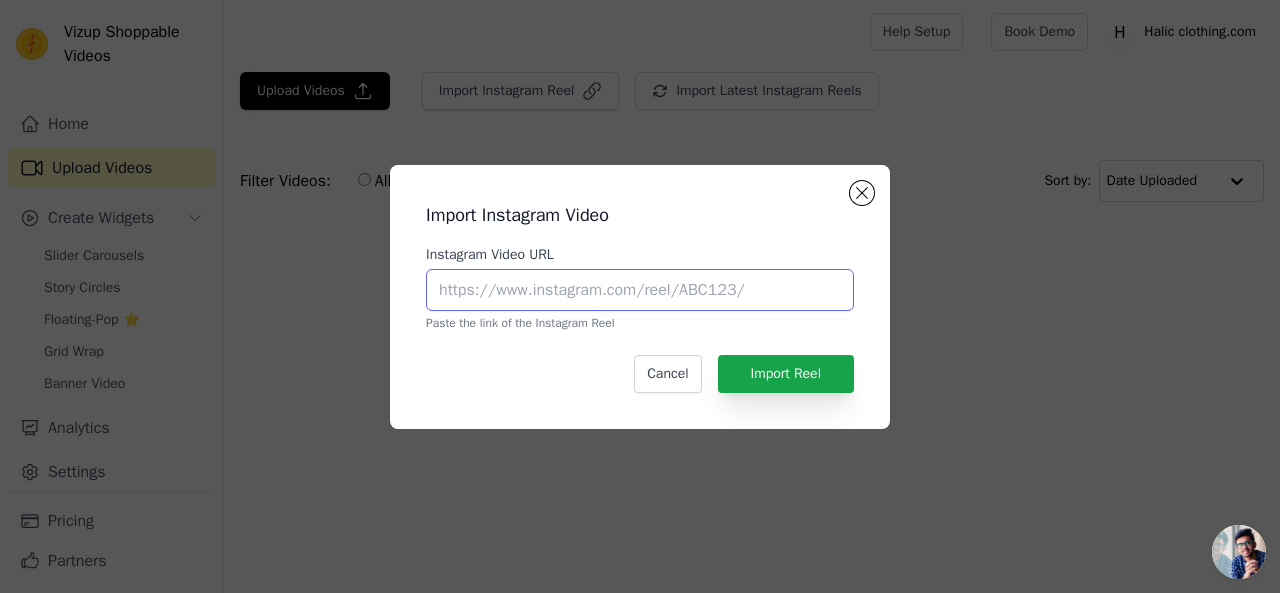 click on "Instagram Video URL" at bounding box center [640, 290] 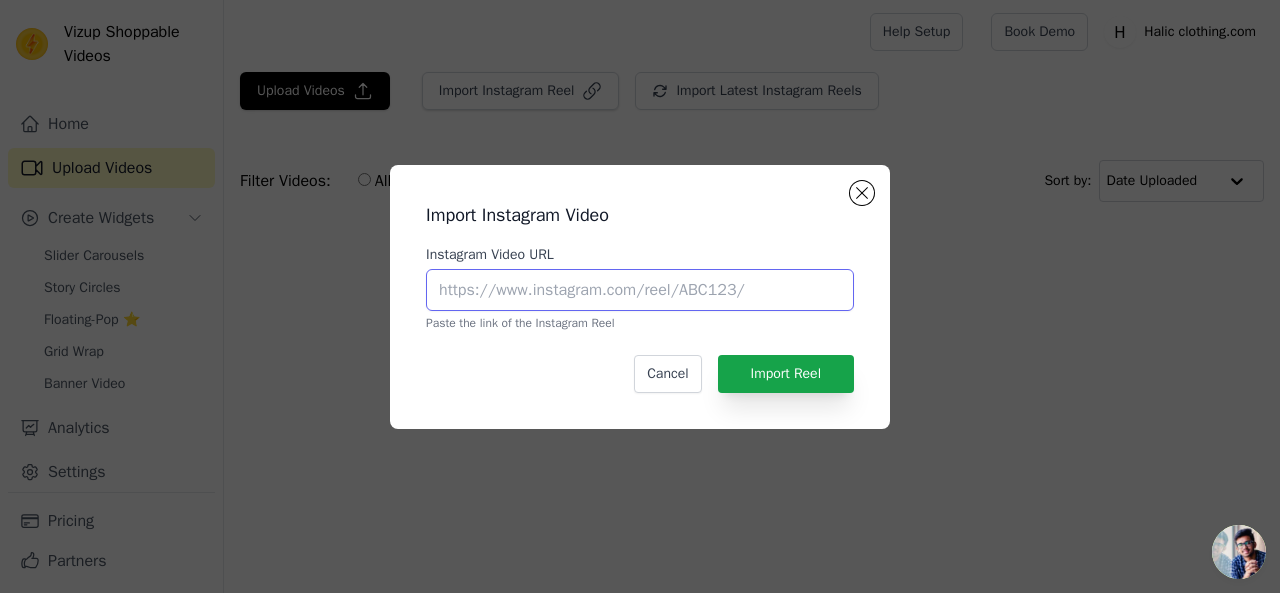 paste on "https://www.instagram.com/halic_clothing?igsh=bzJtdDZ0bm9sM240" 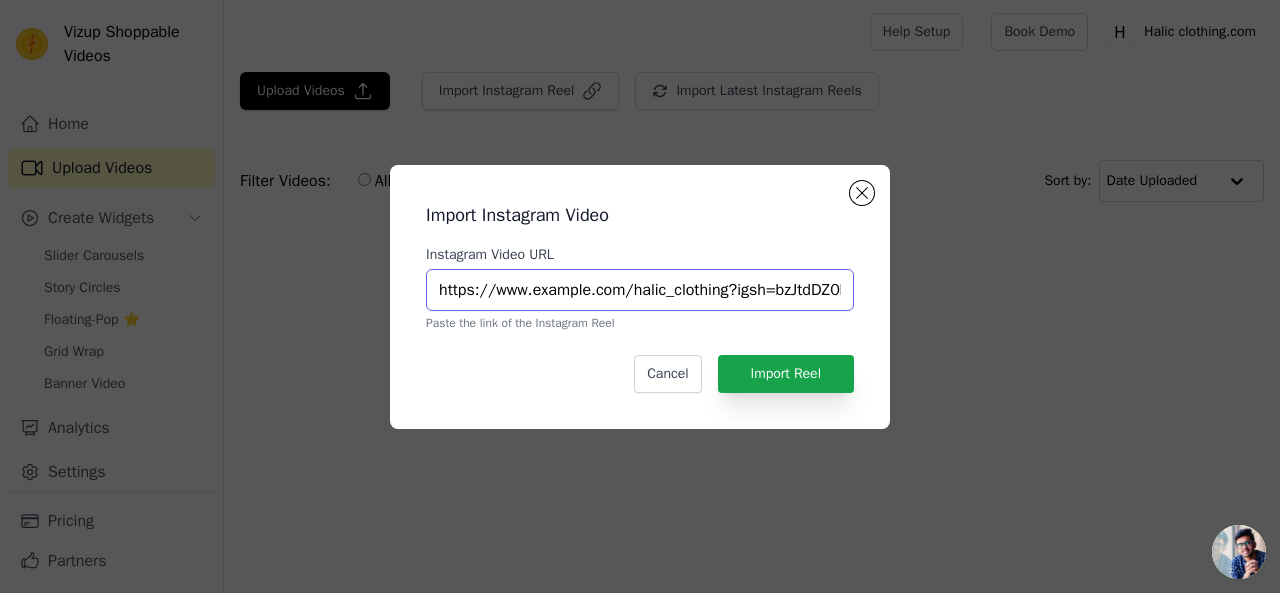 scroll, scrollTop: 0, scrollLeft: 86, axis: horizontal 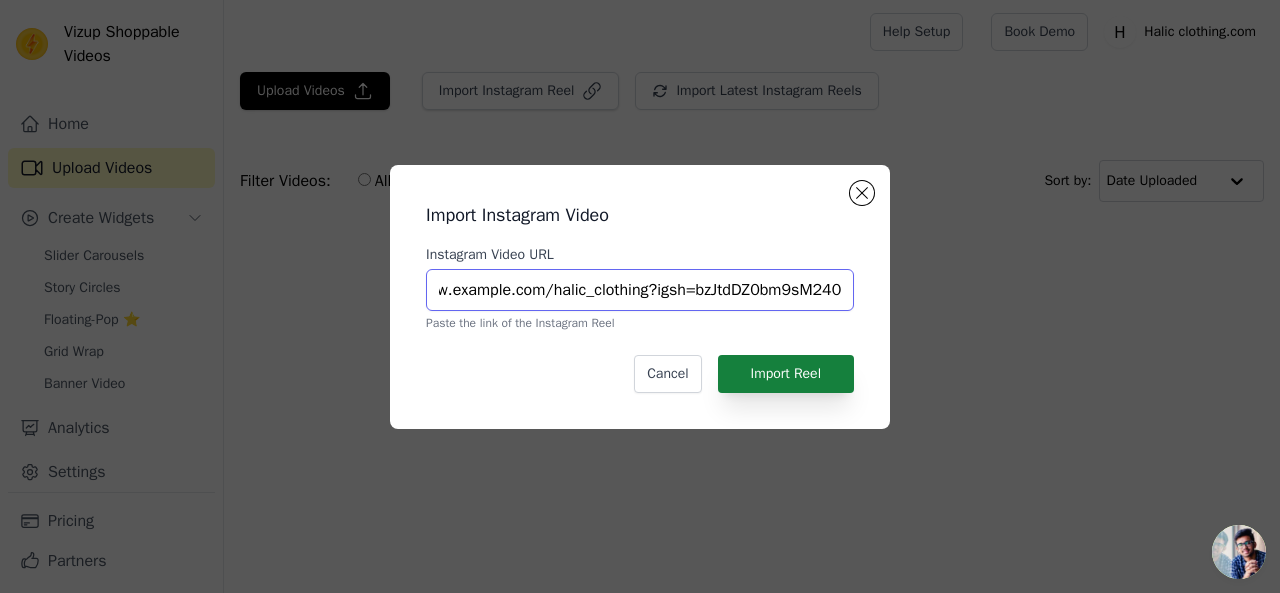 type on "https://www.instagram.com/halic_clothing?igsh=bzJtdDZ0bm9sM240" 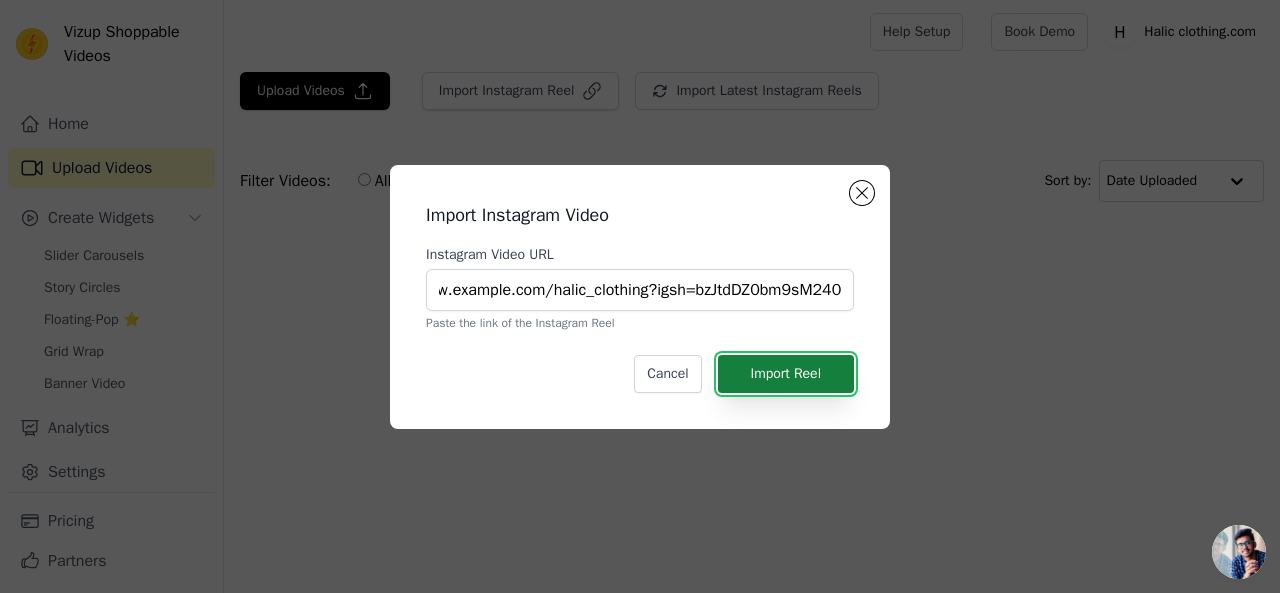 click on "Import Reel" at bounding box center (786, 374) 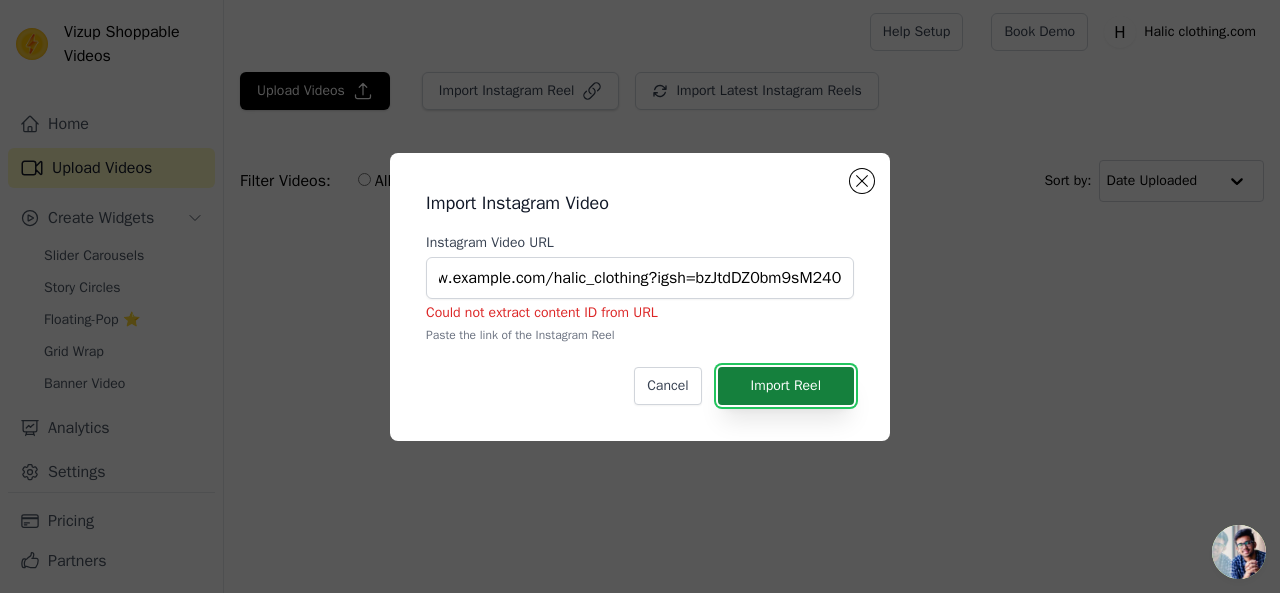scroll, scrollTop: 0, scrollLeft: 0, axis: both 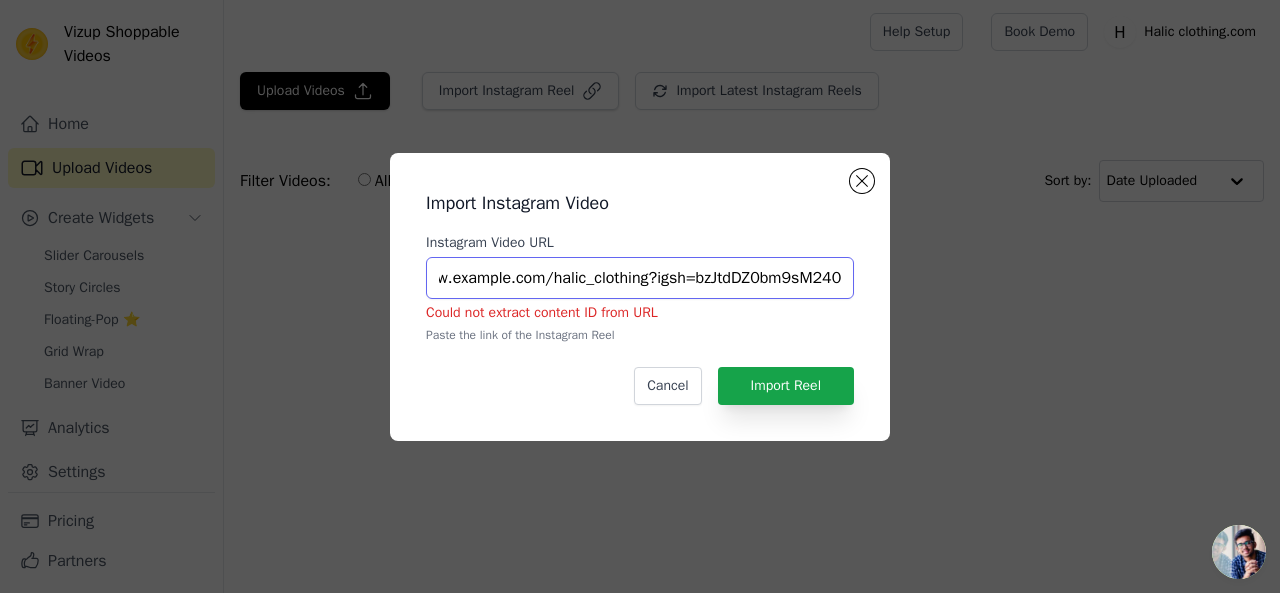 drag, startPoint x: 816, startPoint y: 282, endPoint x: 844, endPoint y: 275, distance: 28.86174 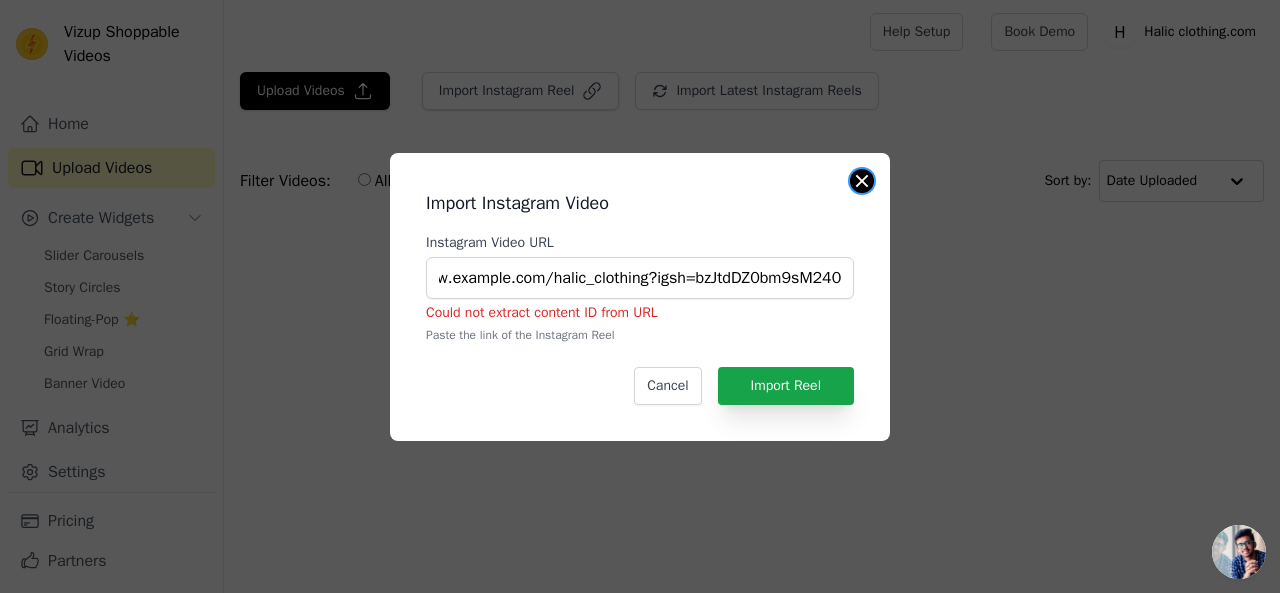 click at bounding box center (862, 181) 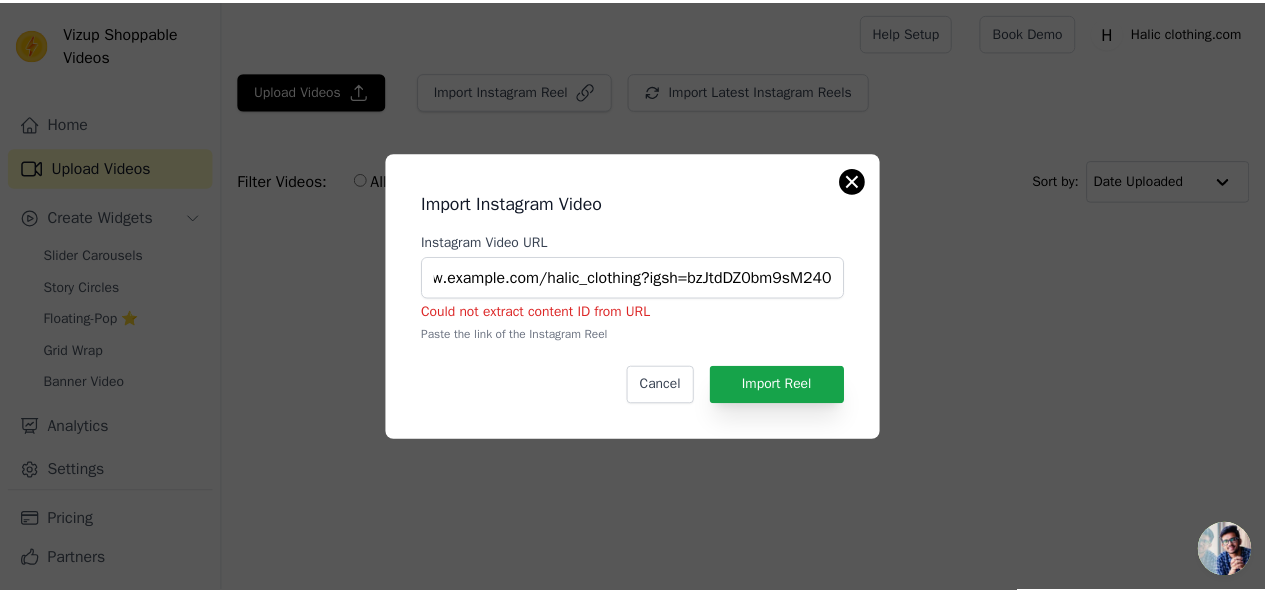 scroll, scrollTop: 0, scrollLeft: 0, axis: both 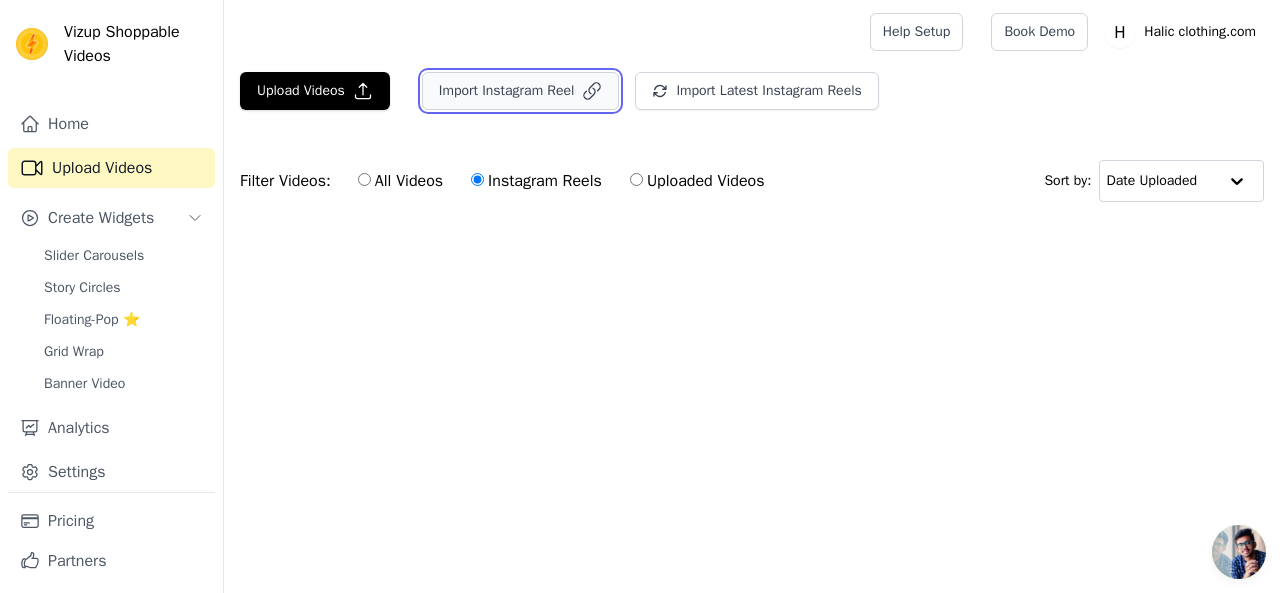 click on "Import Instagram Reel" at bounding box center (521, 91) 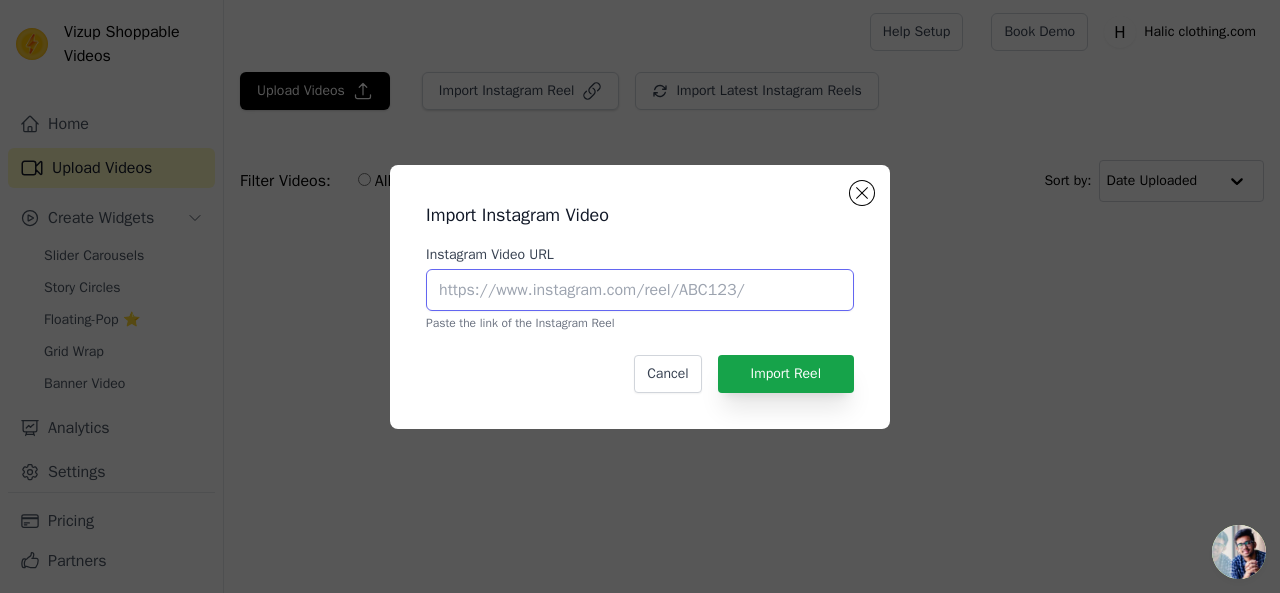 click on "Instagram Video URL" at bounding box center [640, 290] 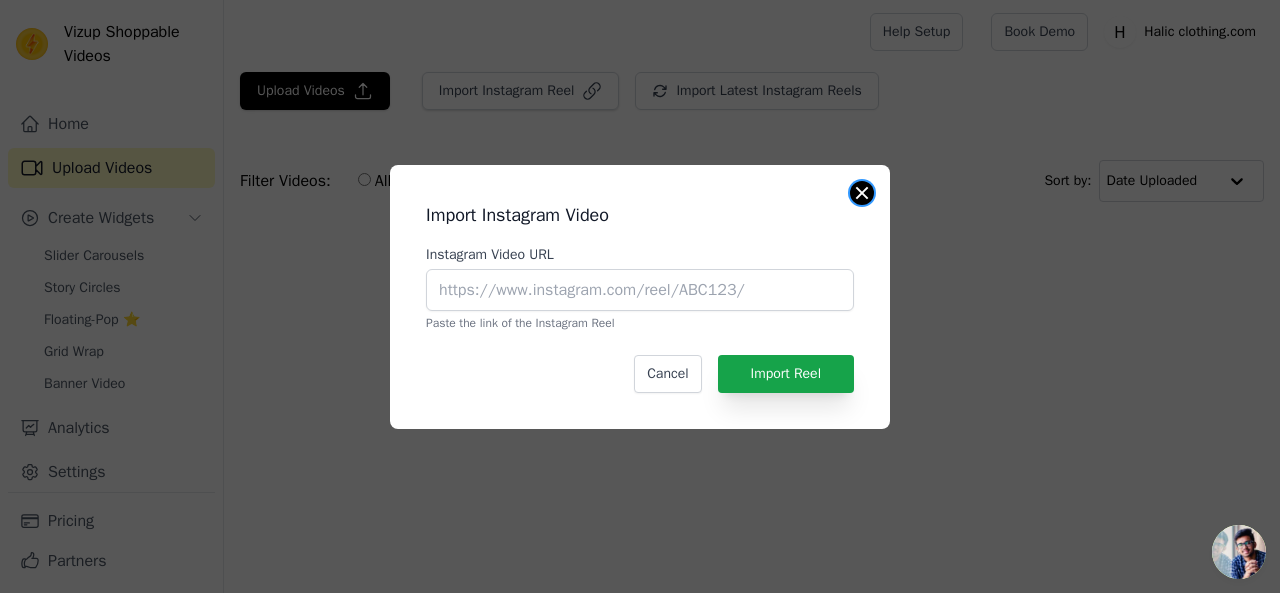 click at bounding box center (862, 193) 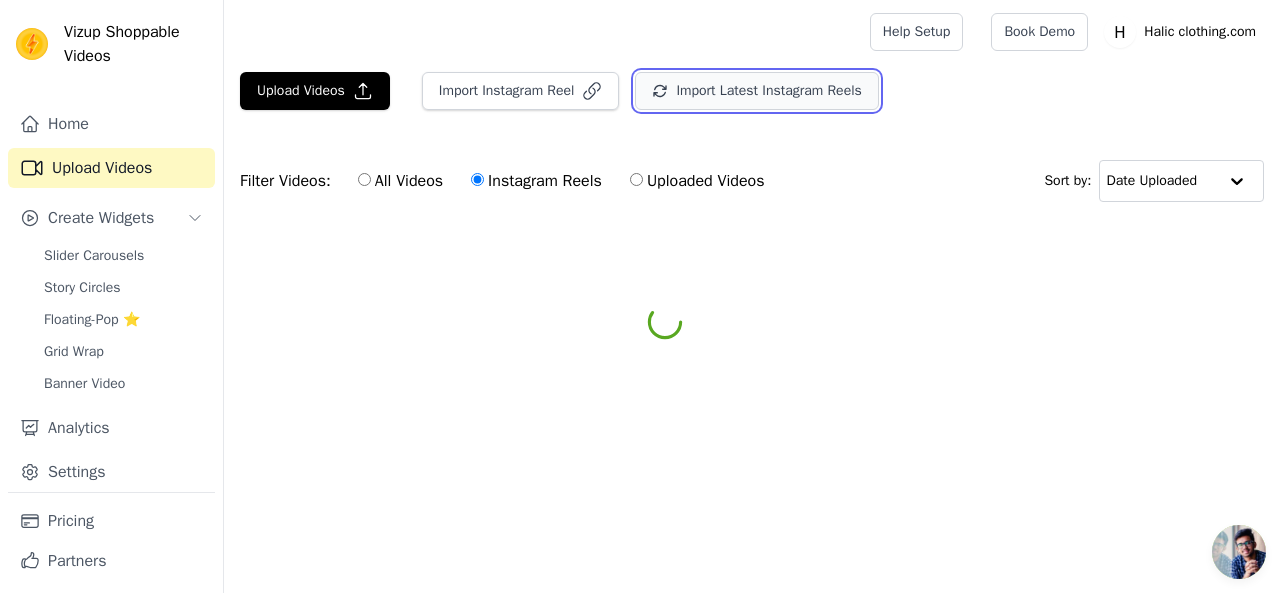 click on "Import Latest Instagram Reels" at bounding box center [756, 91] 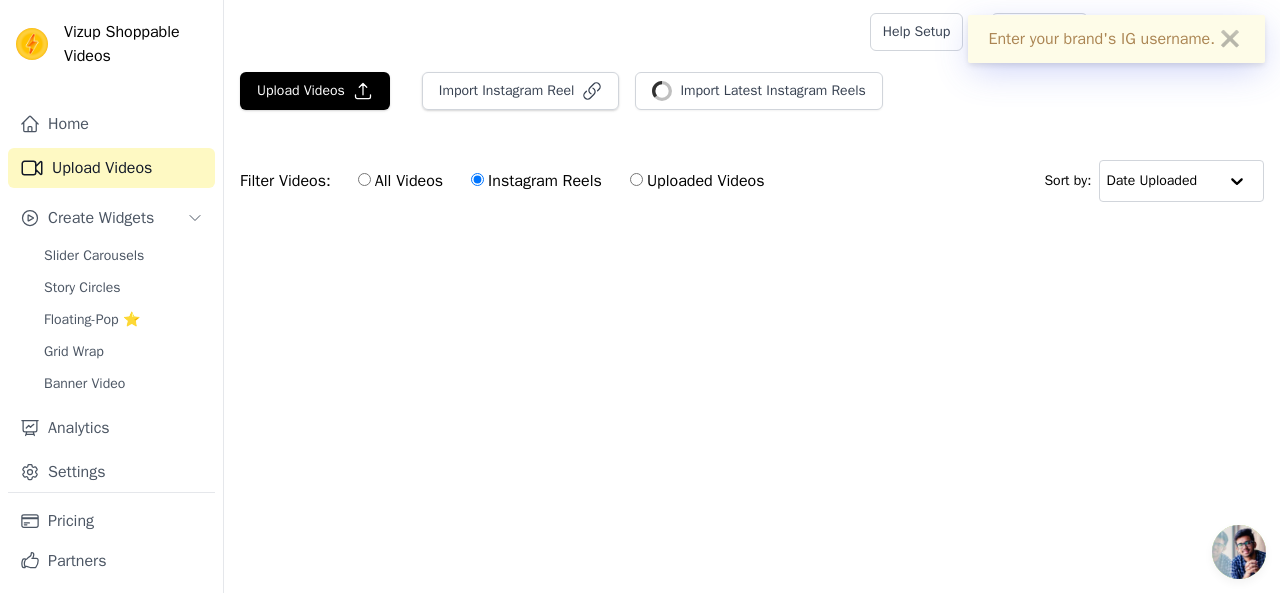 click on "✖" at bounding box center [1230, 39] 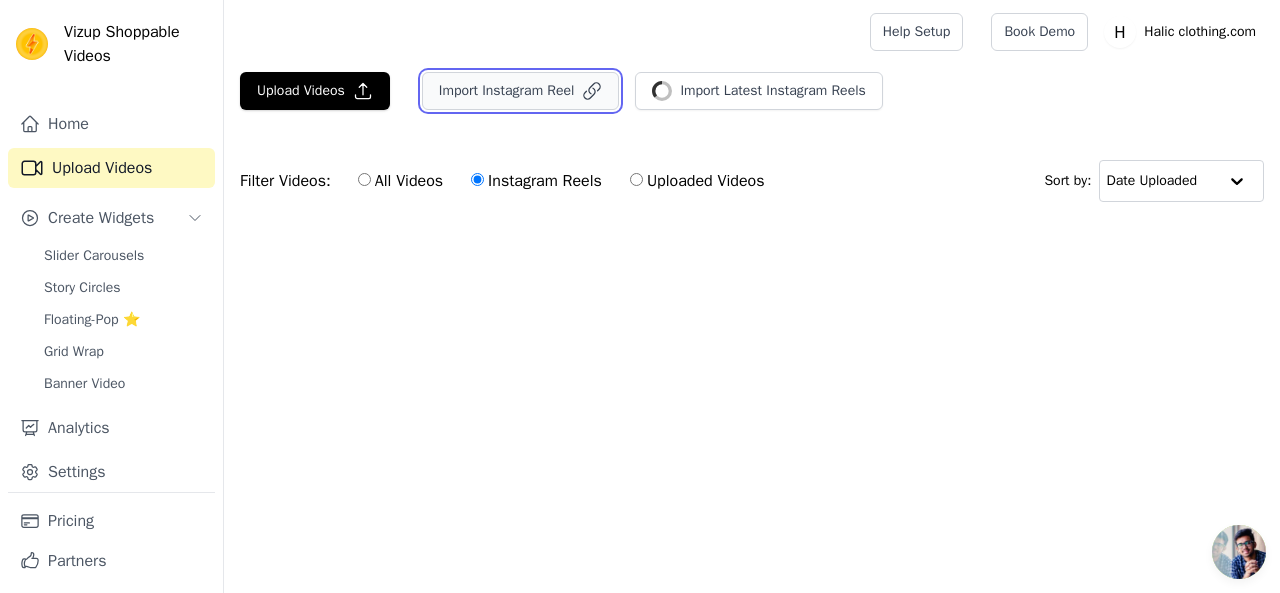 click 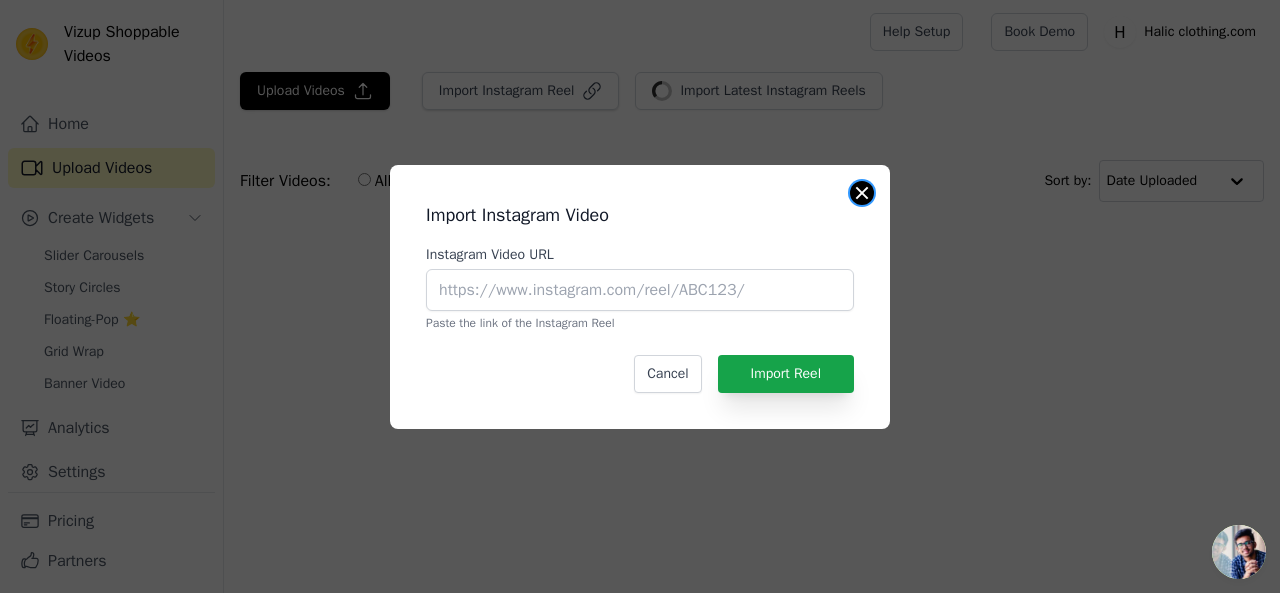 click at bounding box center (862, 193) 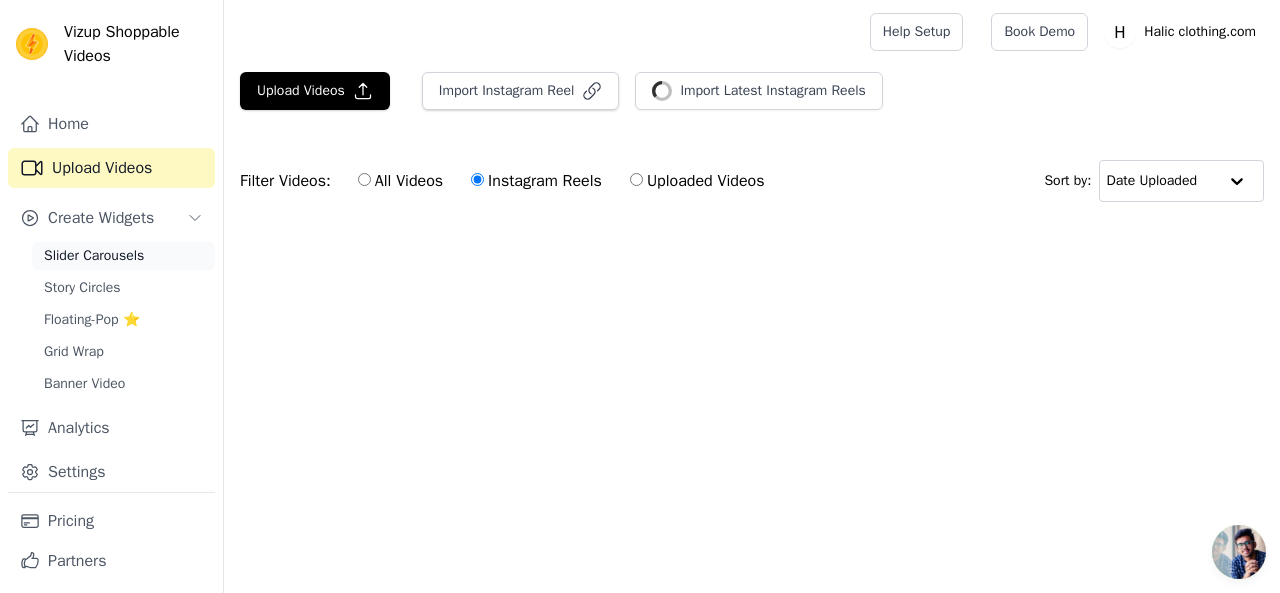 click on "Slider Carousels" at bounding box center [94, 256] 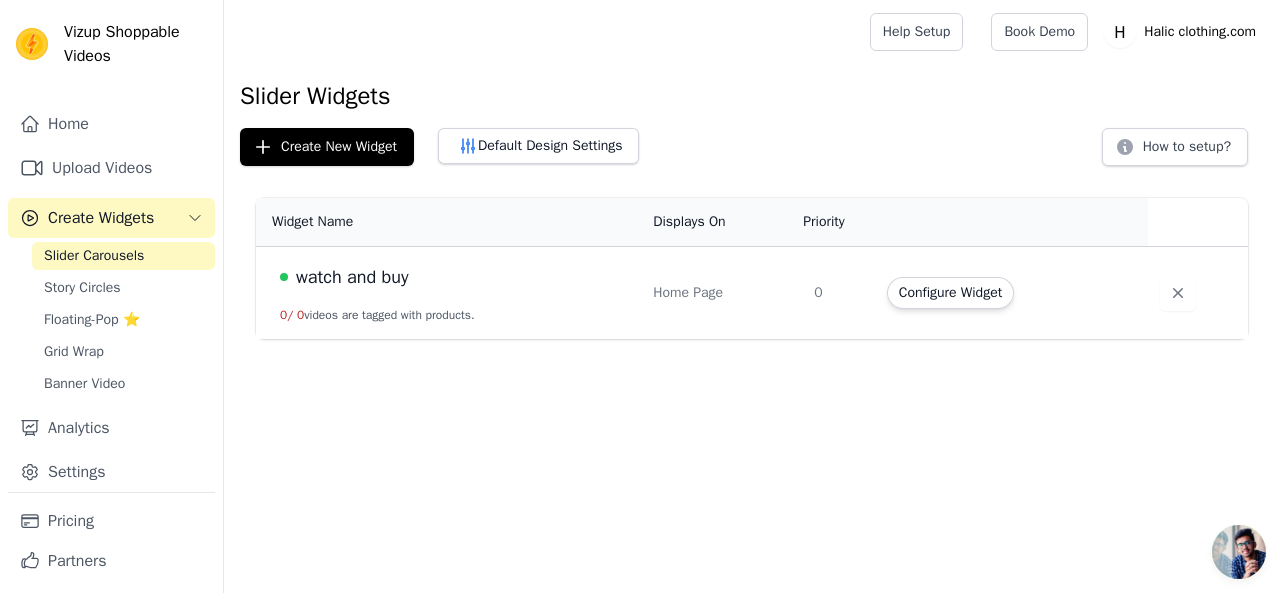 click on "watch and buy" at bounding box center (454, 277) 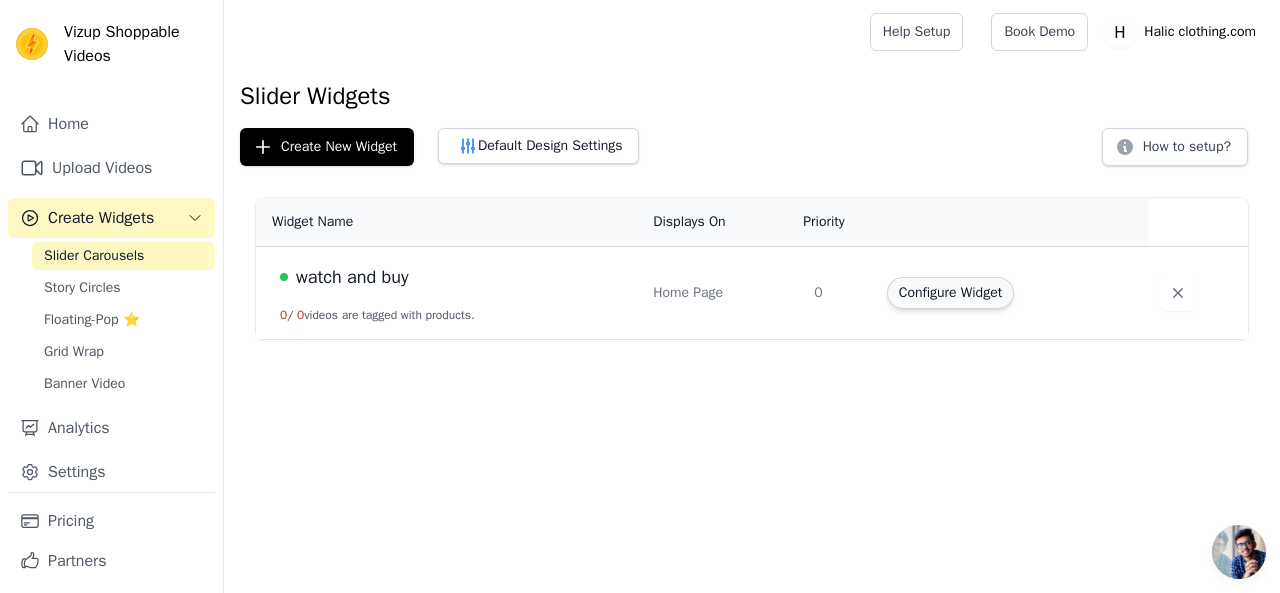 click on "Configure Widget" at bounding box center [950, 293] 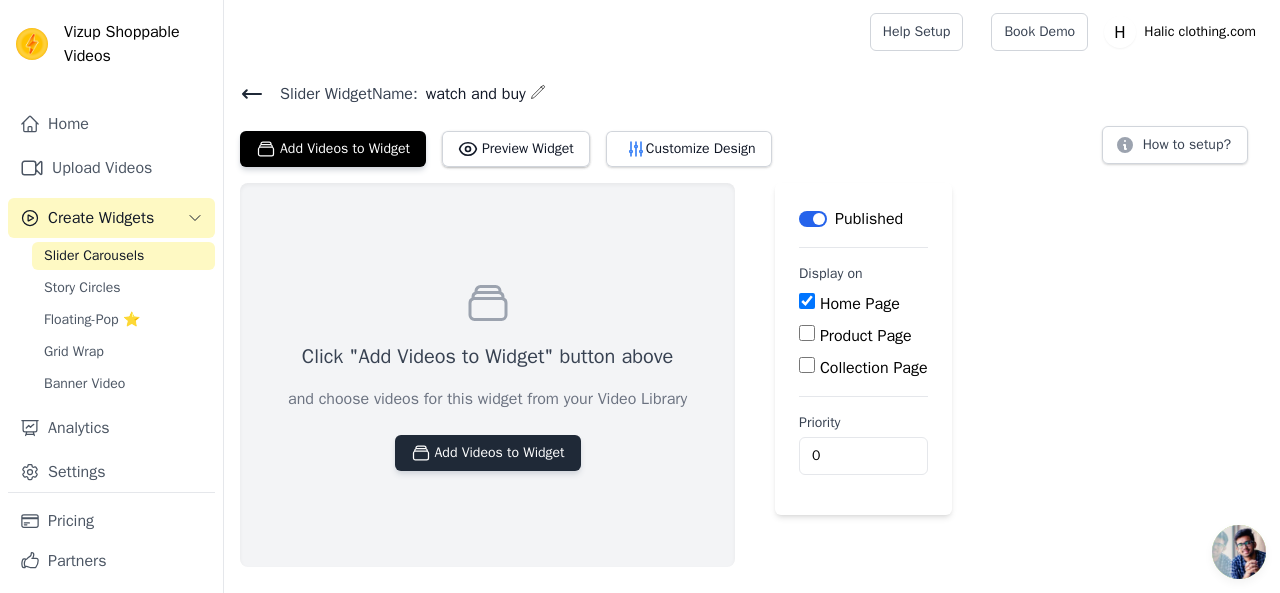 click on "Add Videos to Widget" at bounding box center [488, 453] 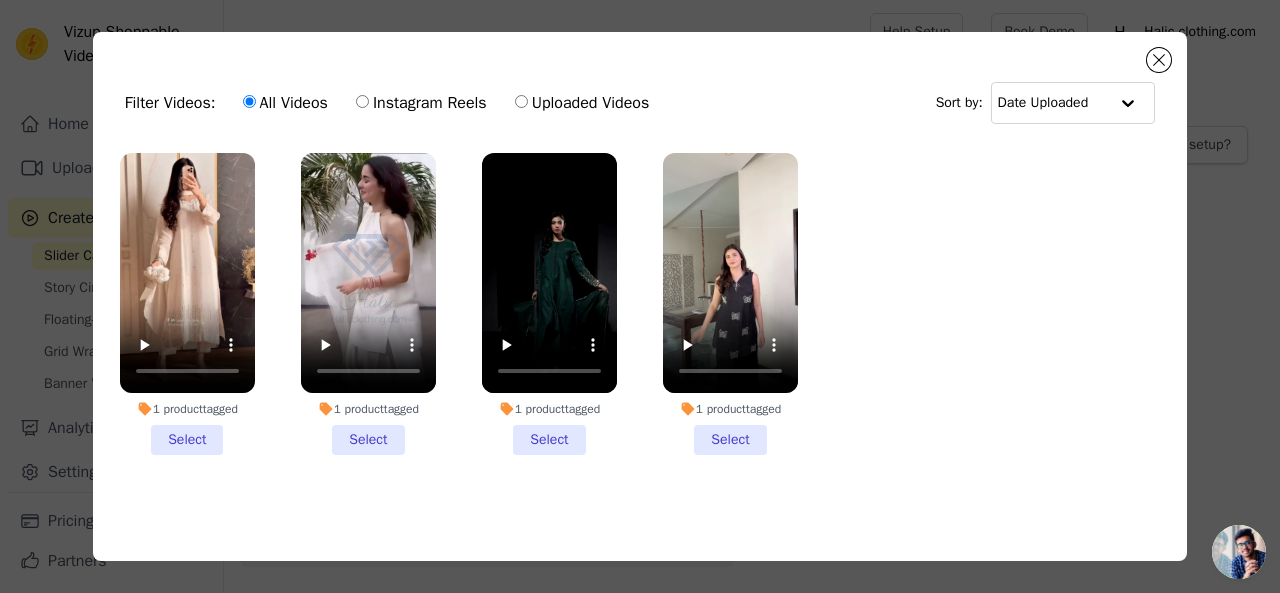 click on "1   product  tagged     Select" at bounding box center [187, 304] 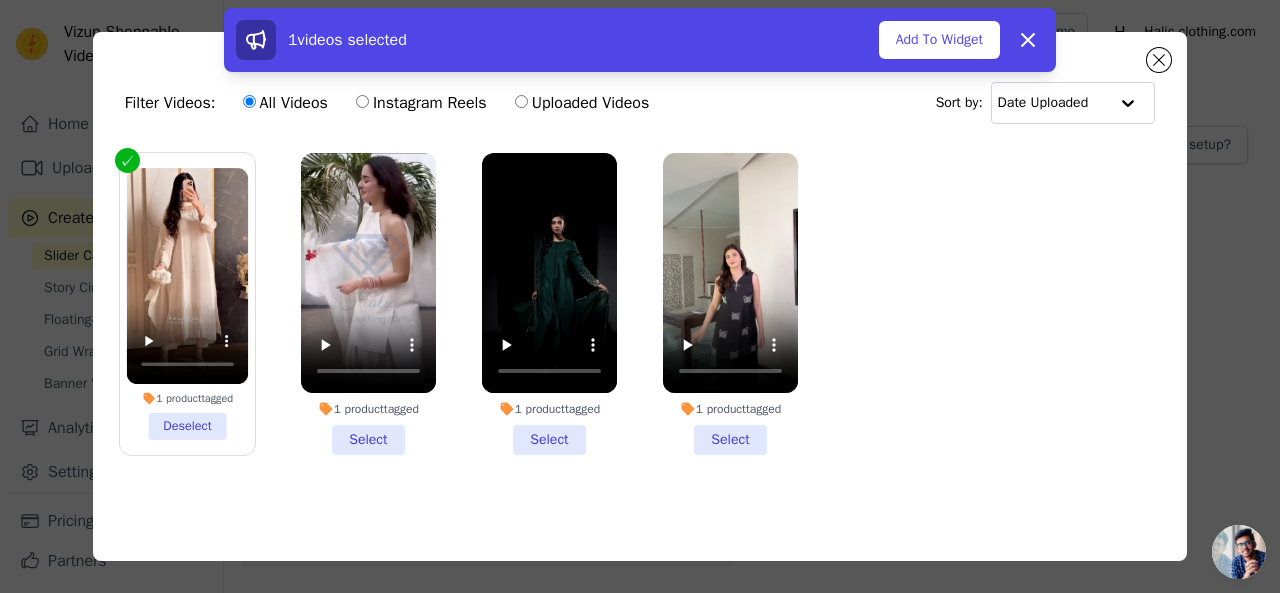 click on "1   product  tagged     Select" at bounding box center (368, 304) 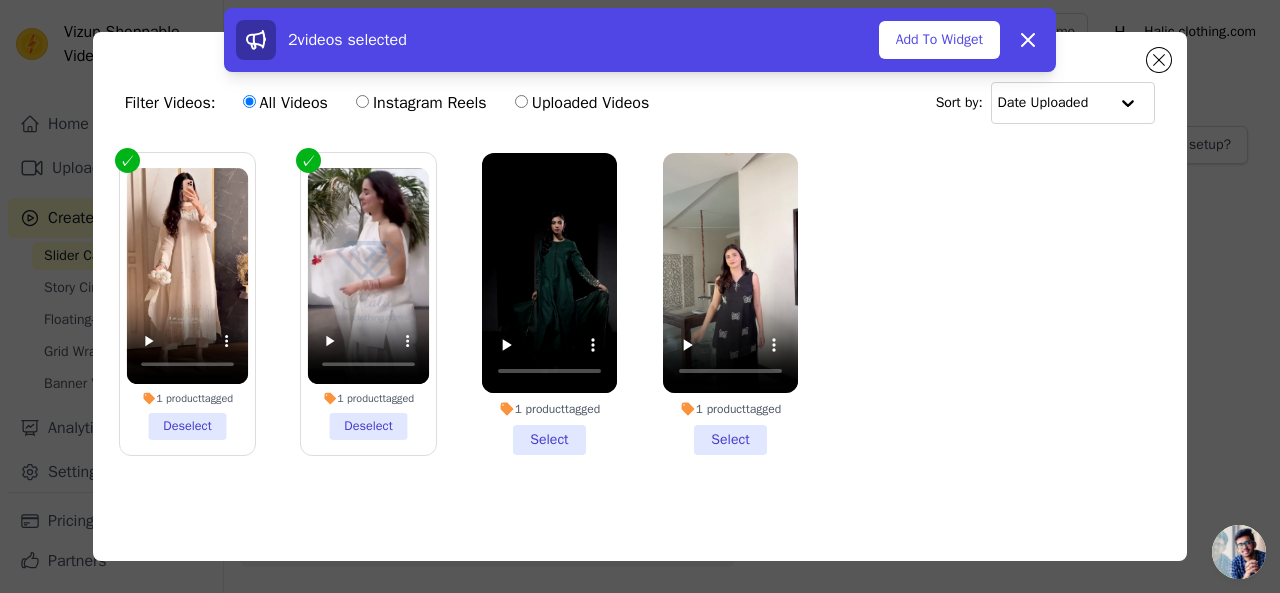 click on "1   product  tagged     Select" at bounding box center (549, 304) 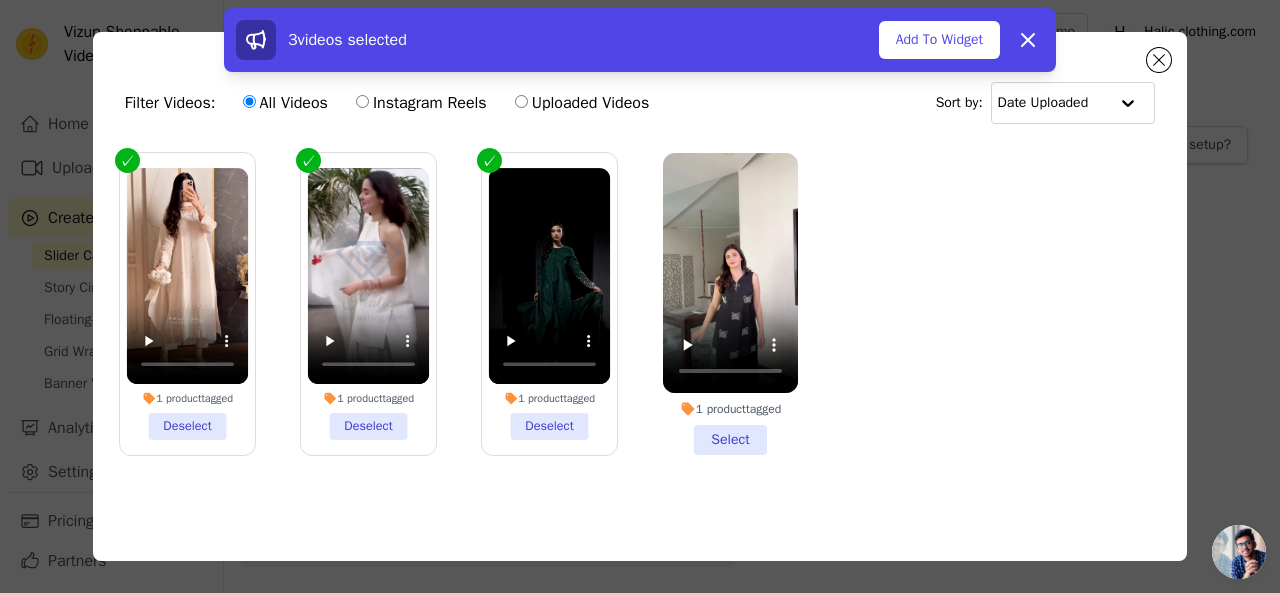 click on "1   product  tagged     Select" at bounding box center [730, 304] 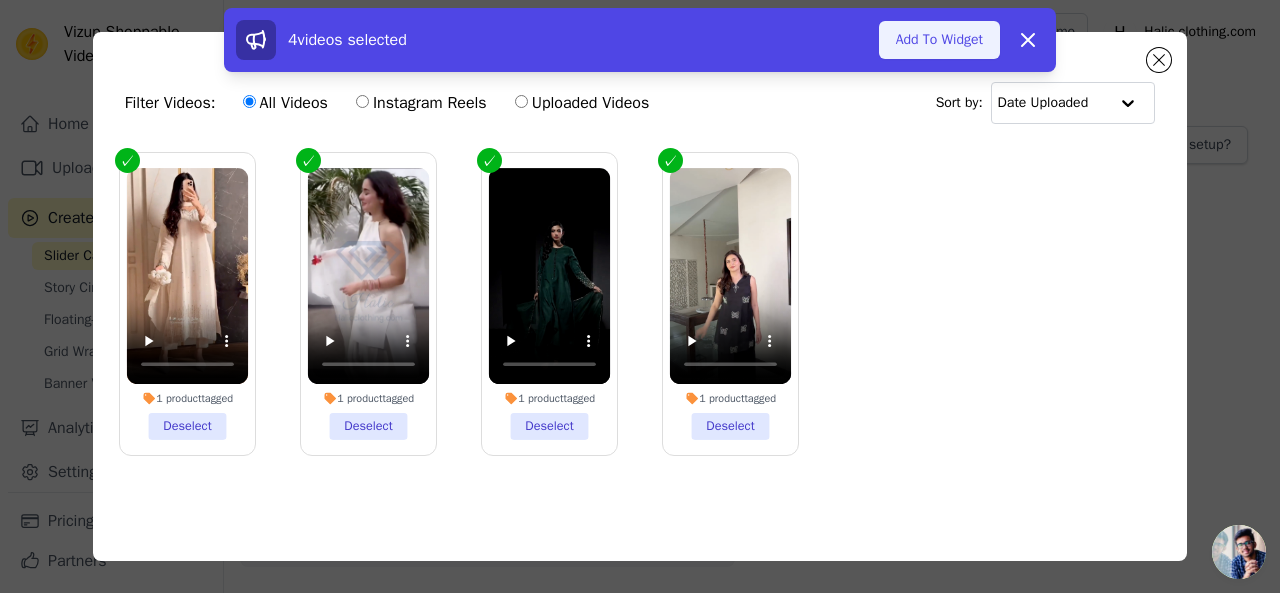 click on "Add To Widget" at bounding box center (939, 40) 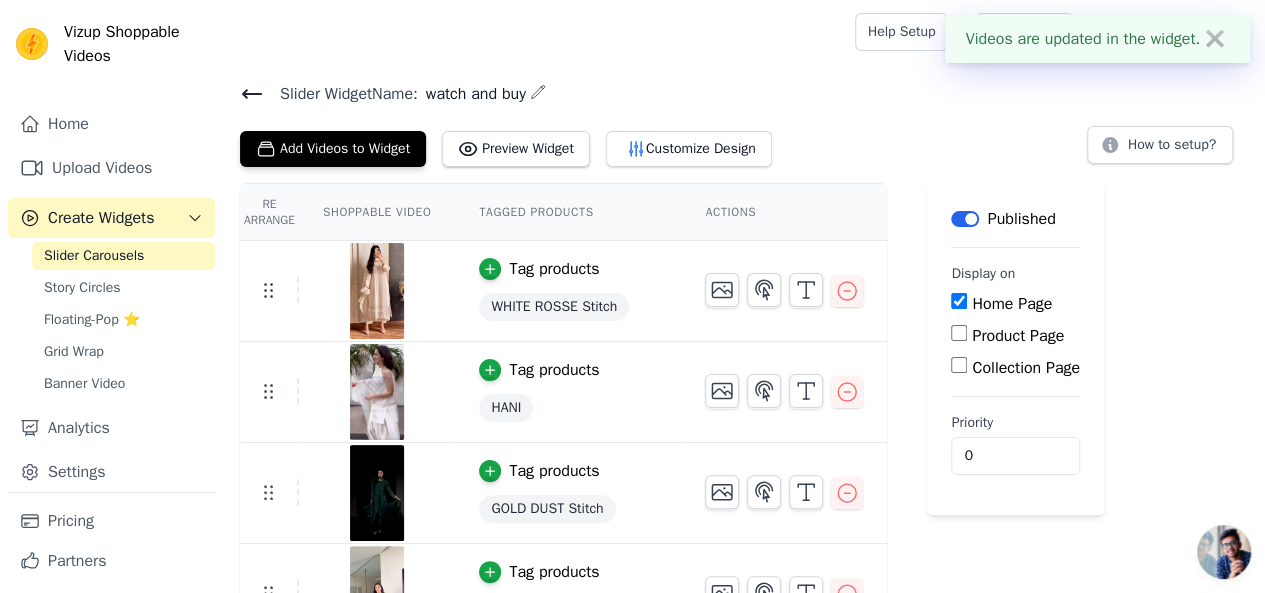 scroll, scrollTop: 48, scrollLeft: 0, axis: vertical 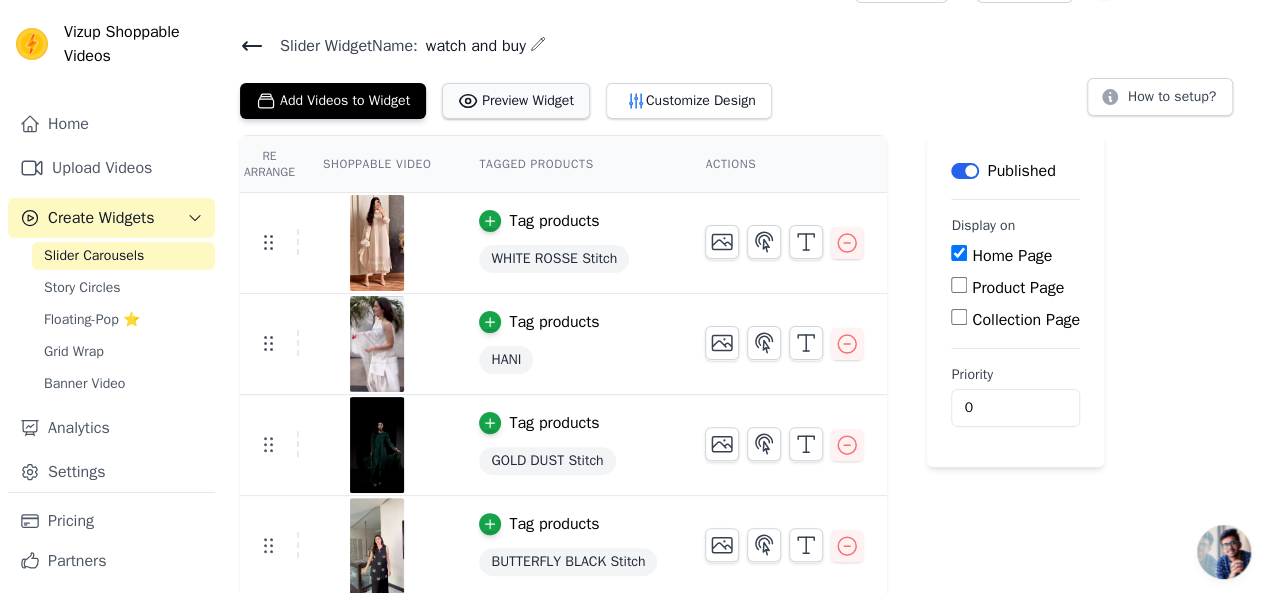 click on "Preview Widget" at bounding box center (516, 101) 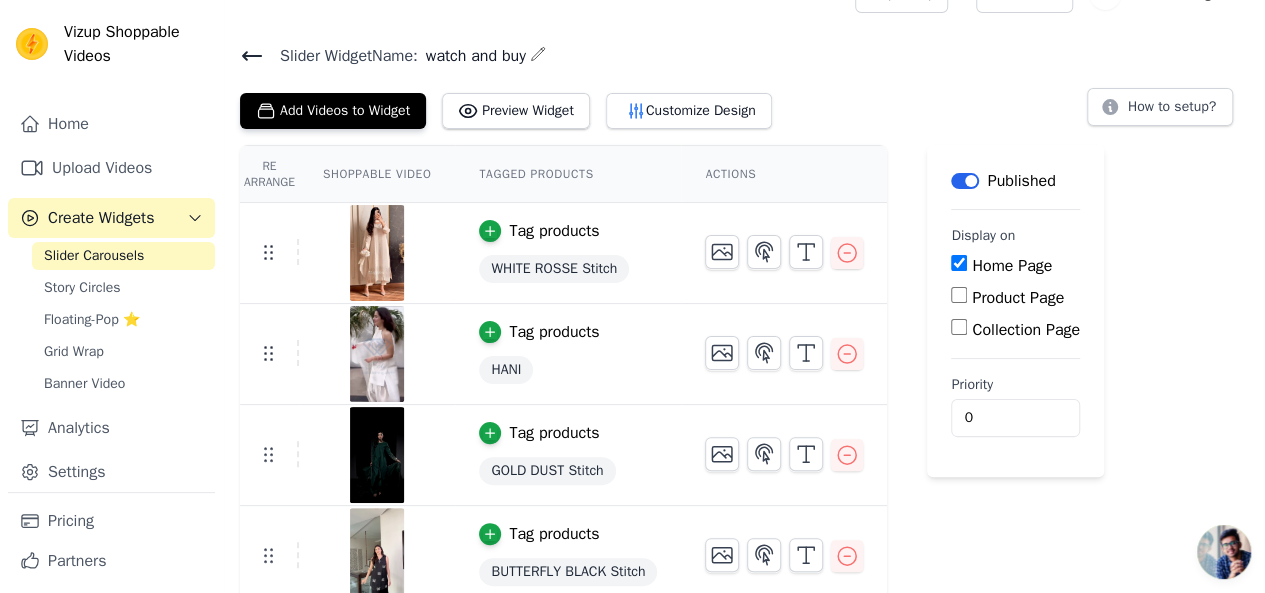scroll, scrollTop: 48, scrollLeft: 0, axis: vertical 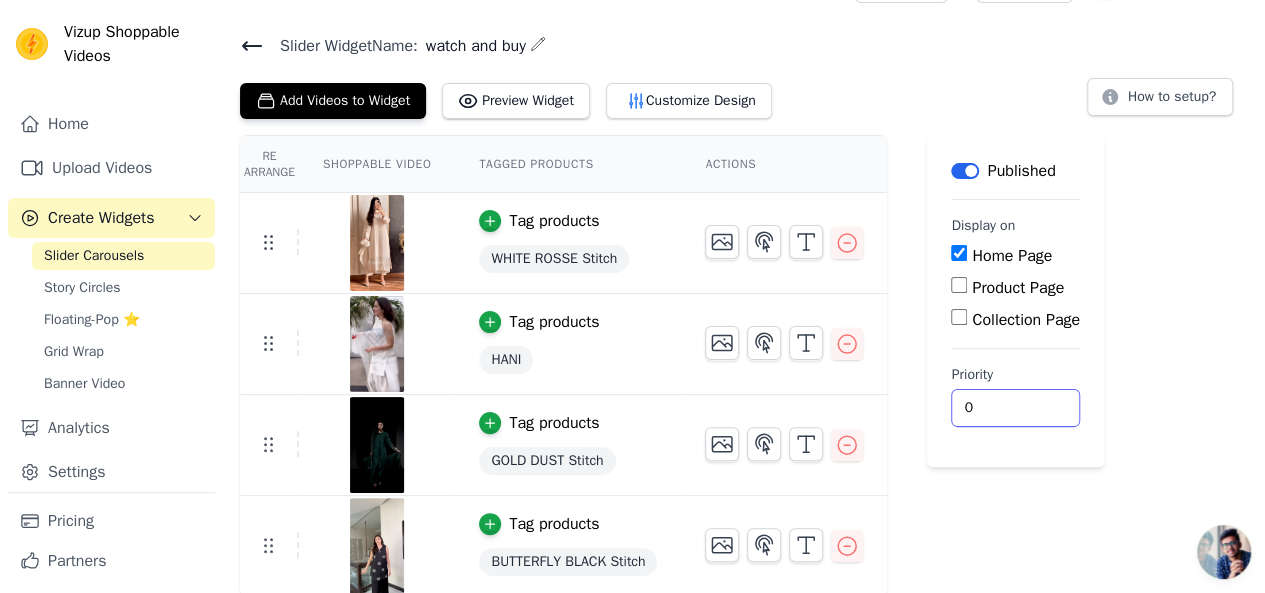 click on "0" at bounding box center [1015, 408] 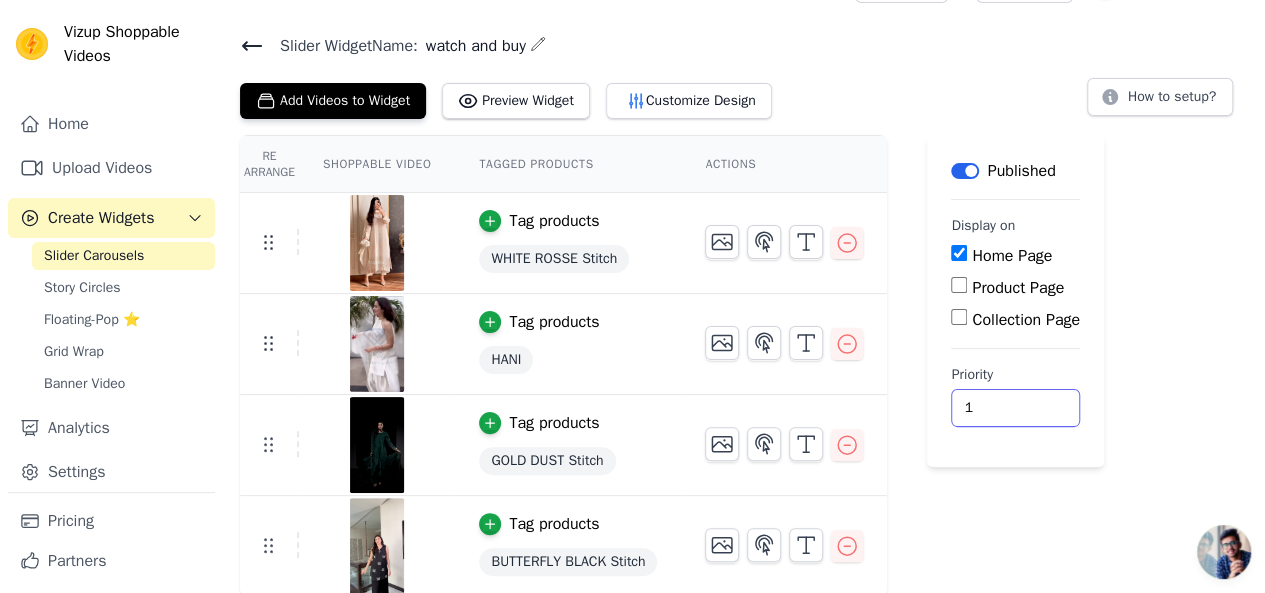 click on "1" at bounding box center [1015, 408] 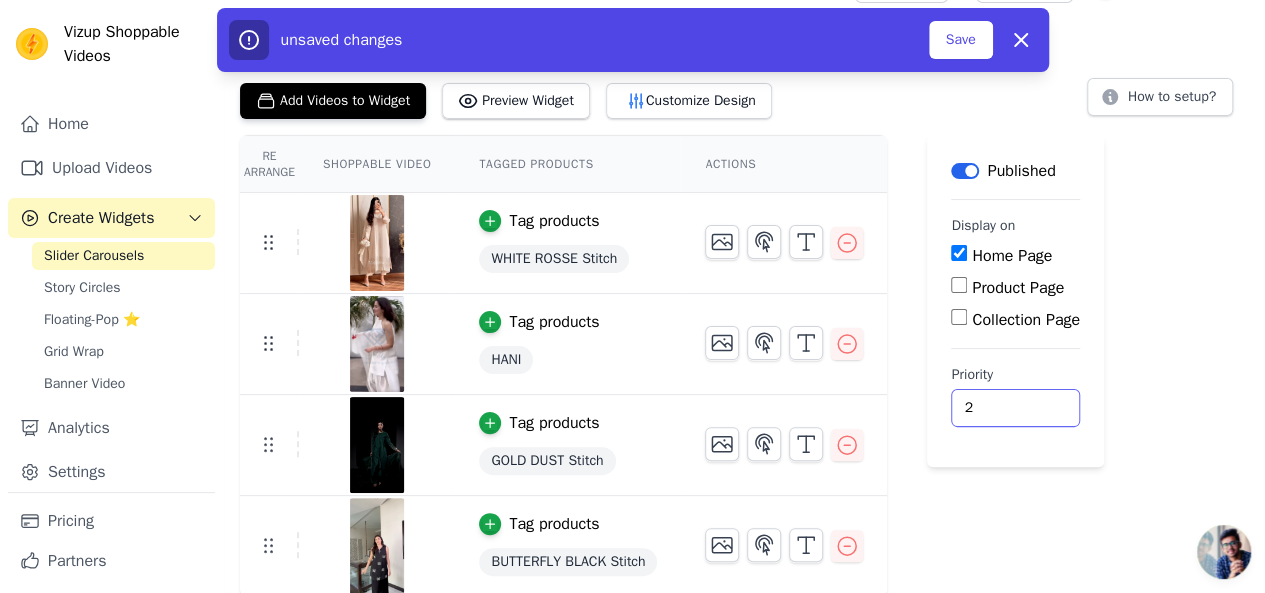 click on "2" at bounding box center (1015, 408) 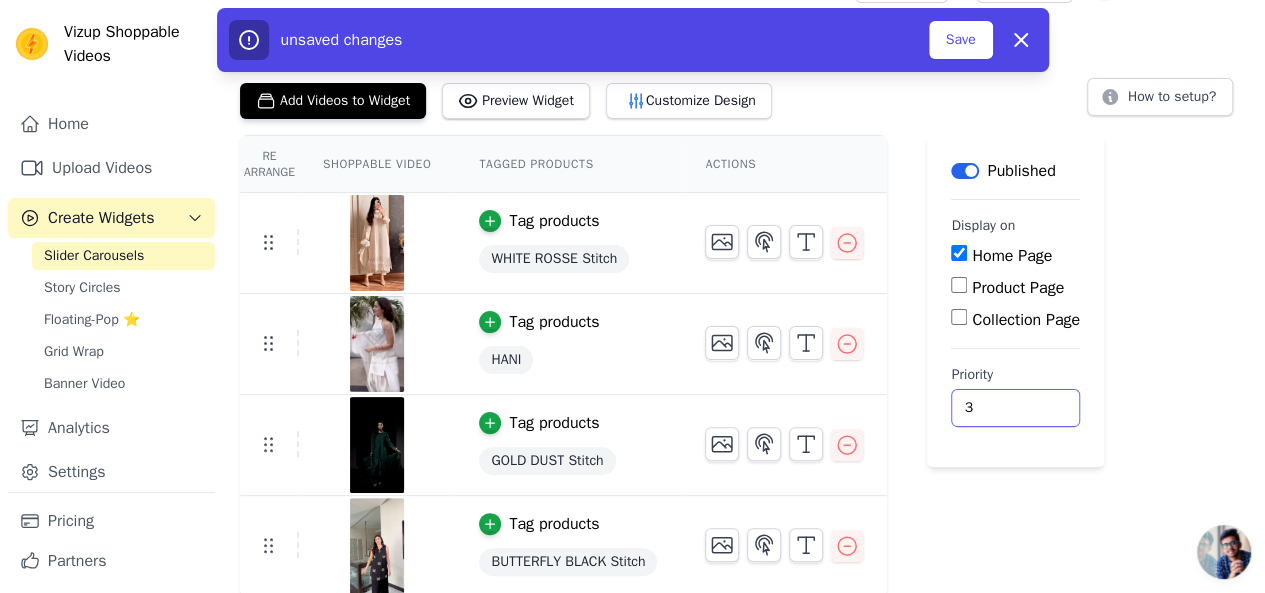 click on "3" at bounding box center [1015, 408] 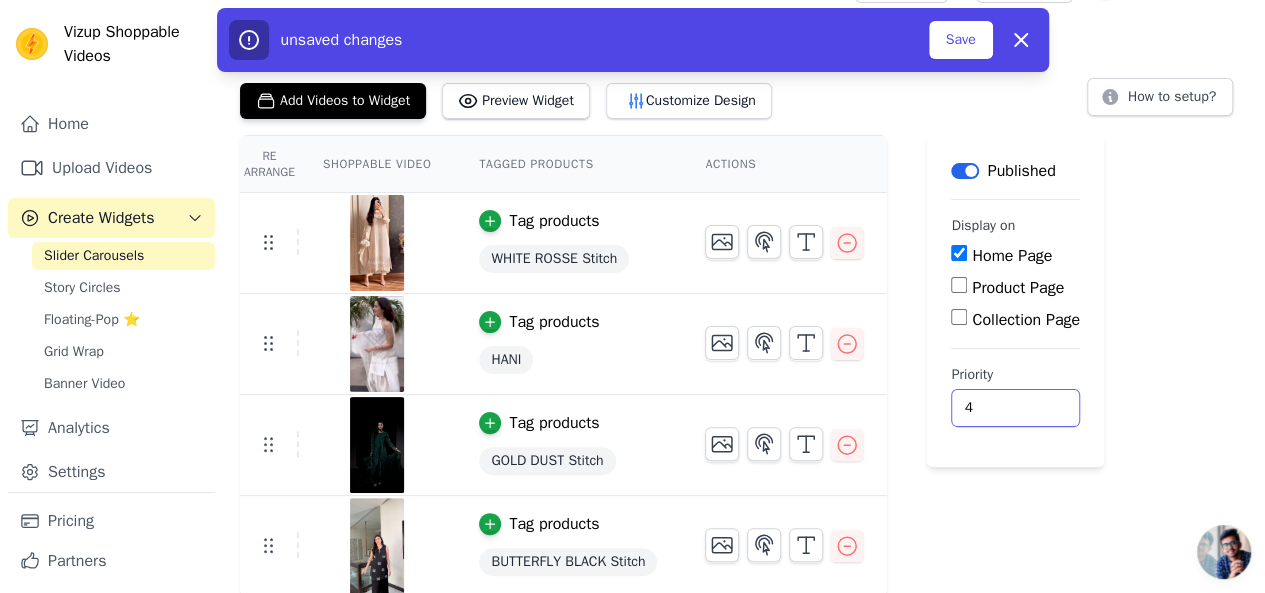 click on "4" at bounding box center [1015, 408] 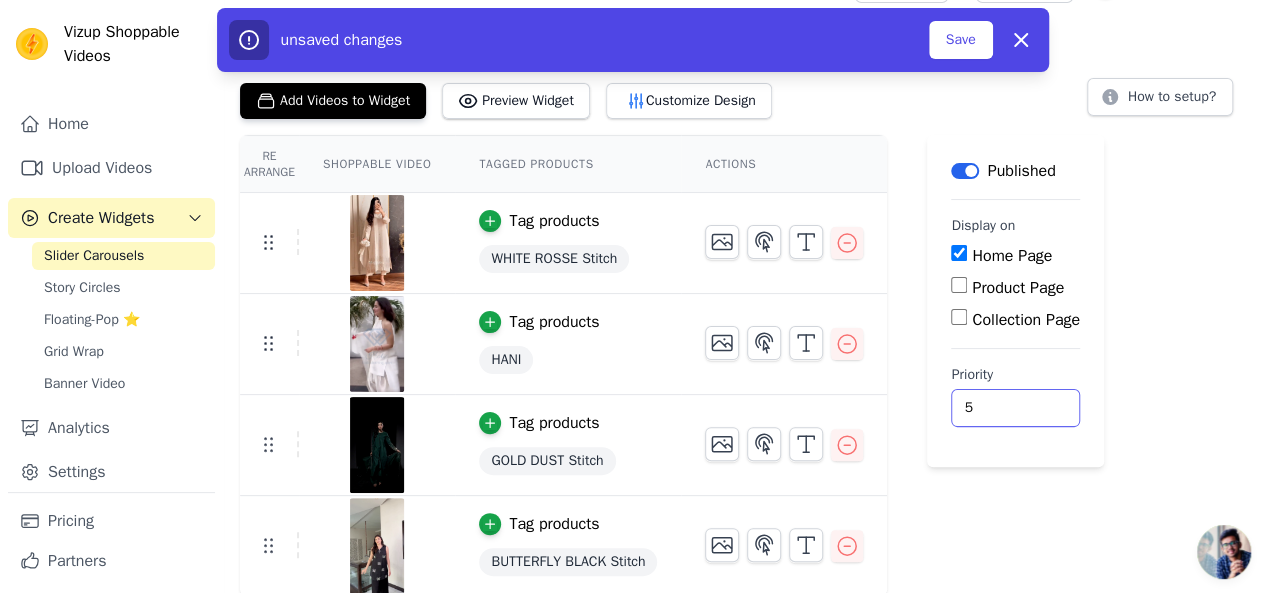 click on "5" at bounding box center (1015, 408) 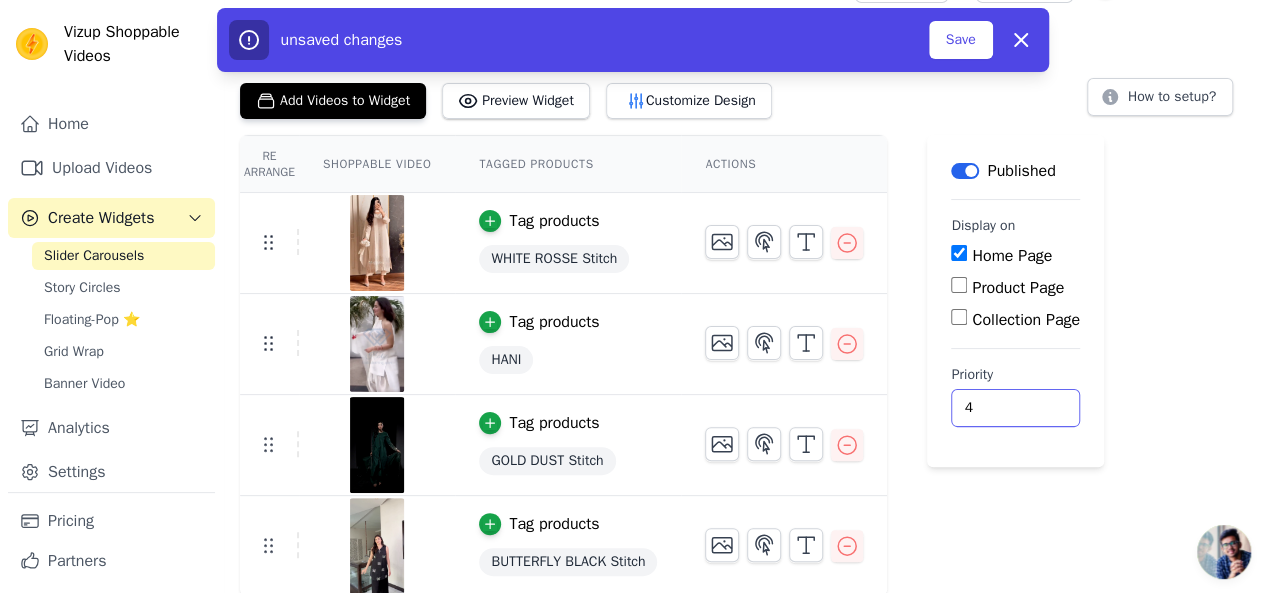 type on "4" 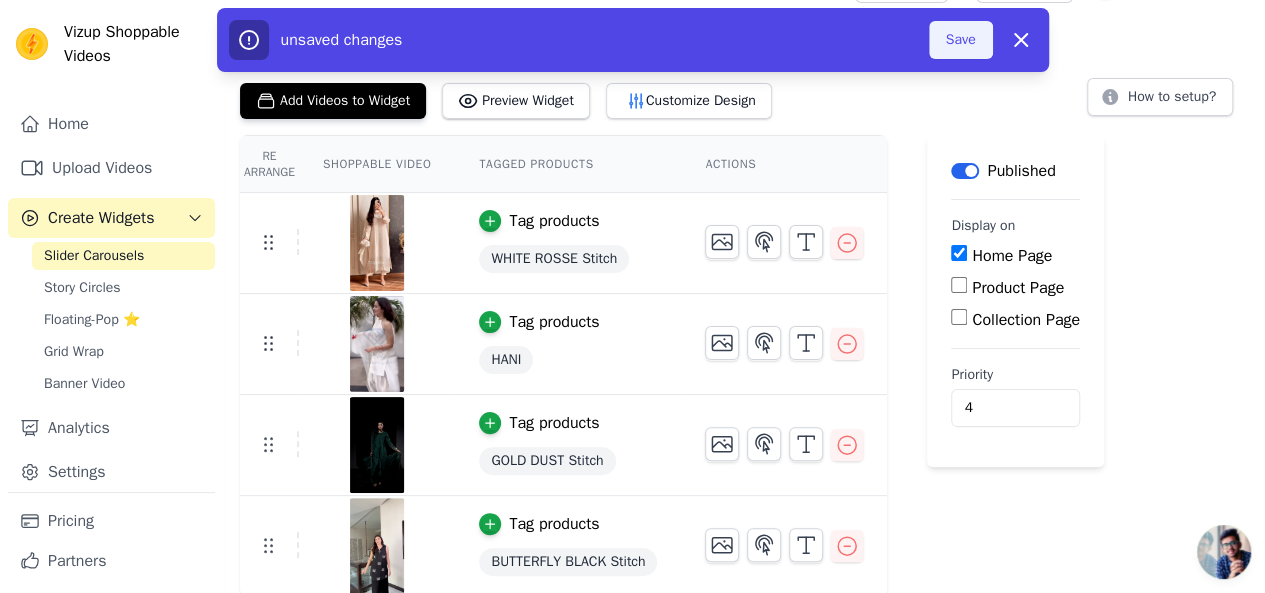 click on "Save" at bounding box center (961, 40) 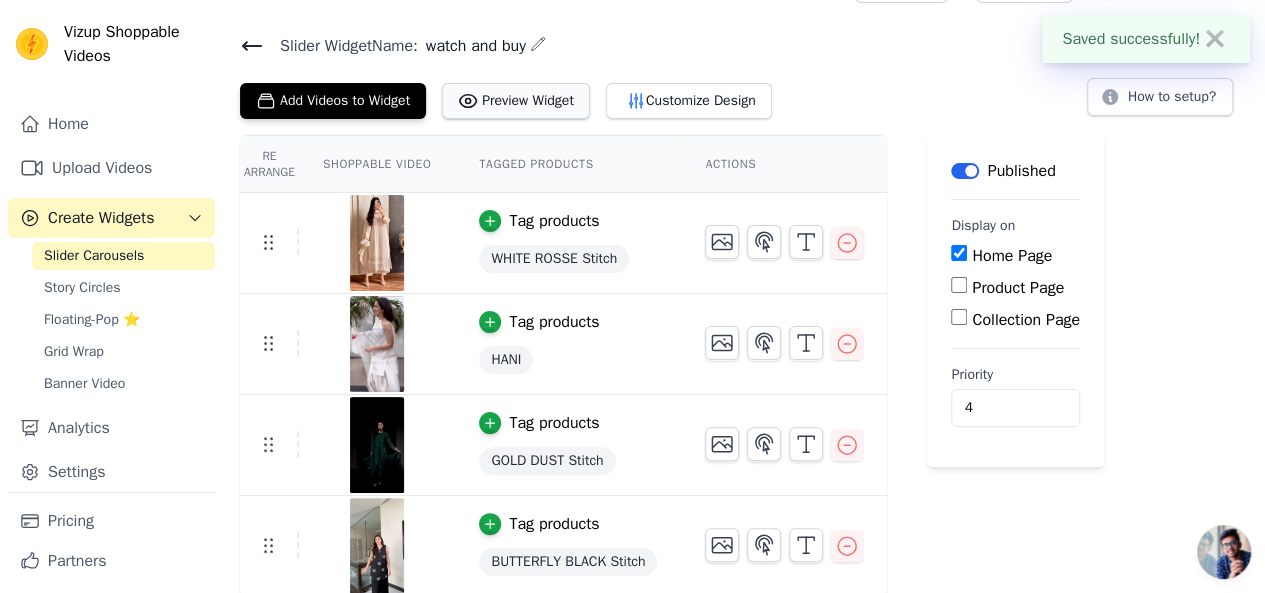 click on "Preview Widget" at bounding box center (516, 101) 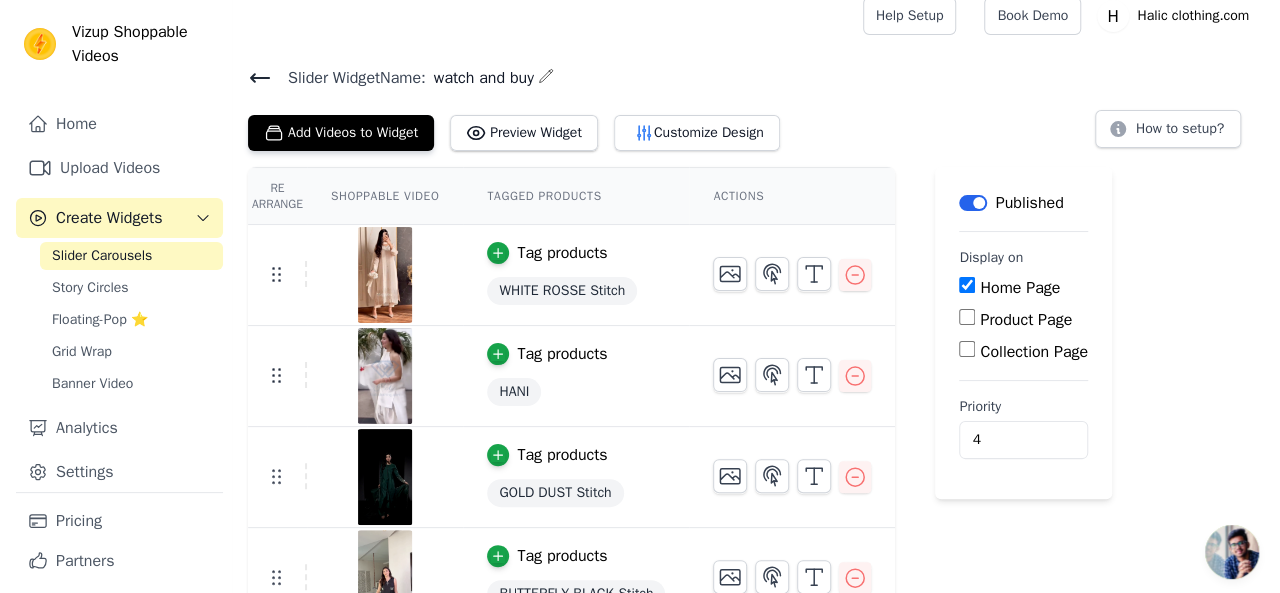 scroll, scrollTop: 0, scrollLeft: 0, axis: both 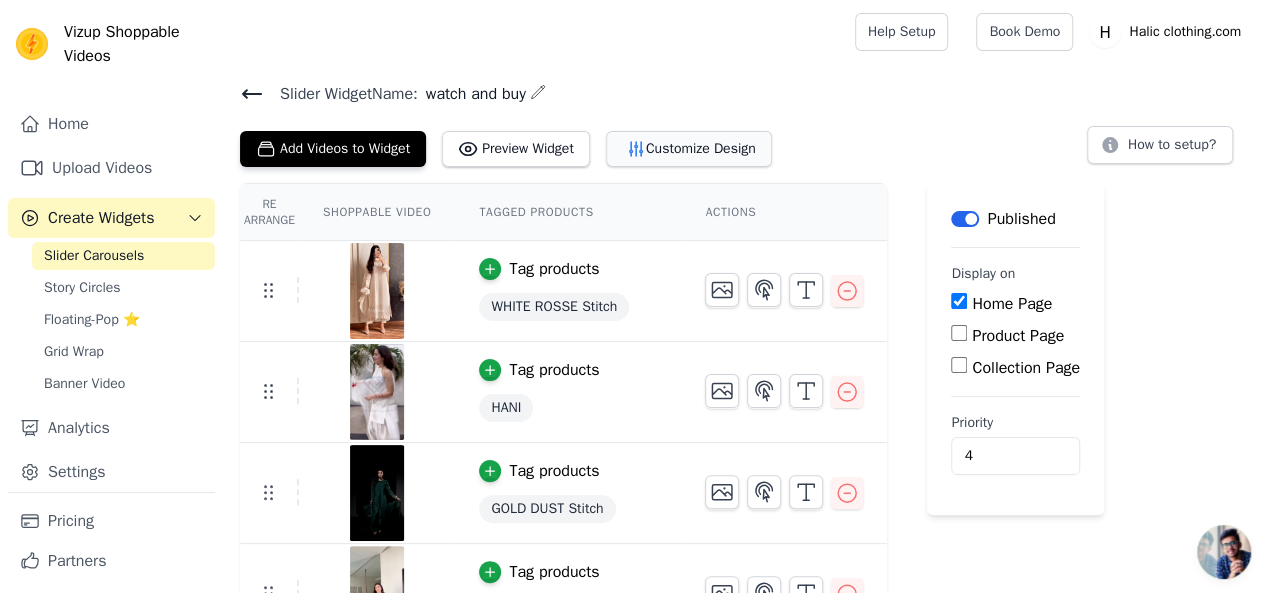click on "Customize Design" at bounding box center (689, 149) 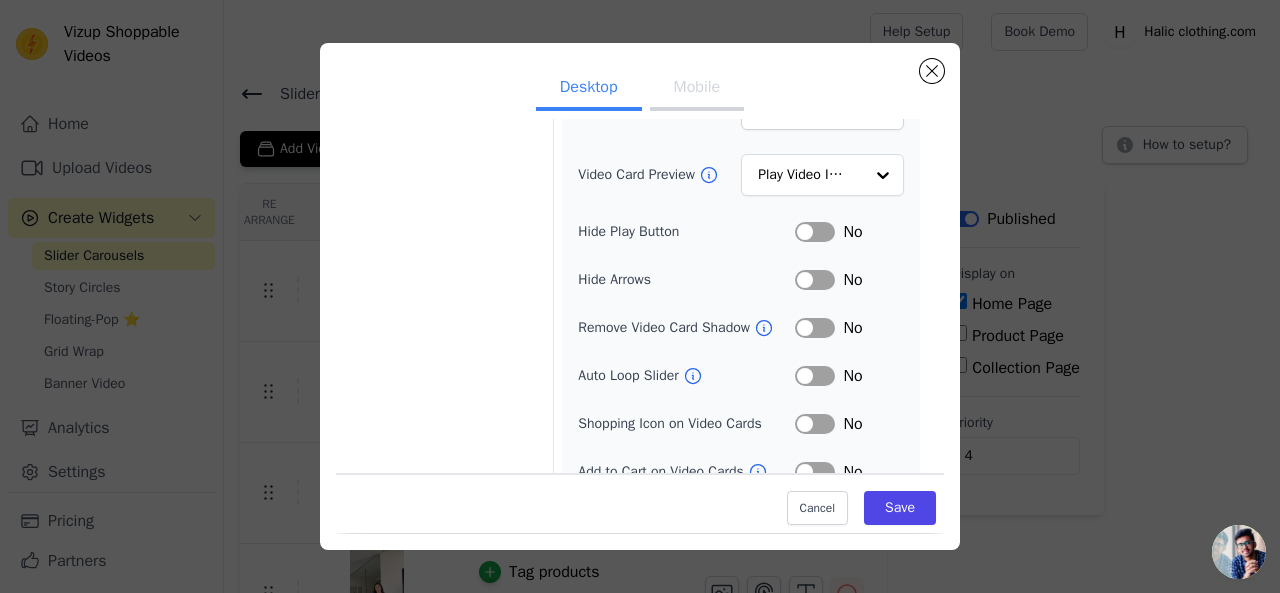 scroll, scrollTop: 264, scrollLeft: 0, axis: vertical 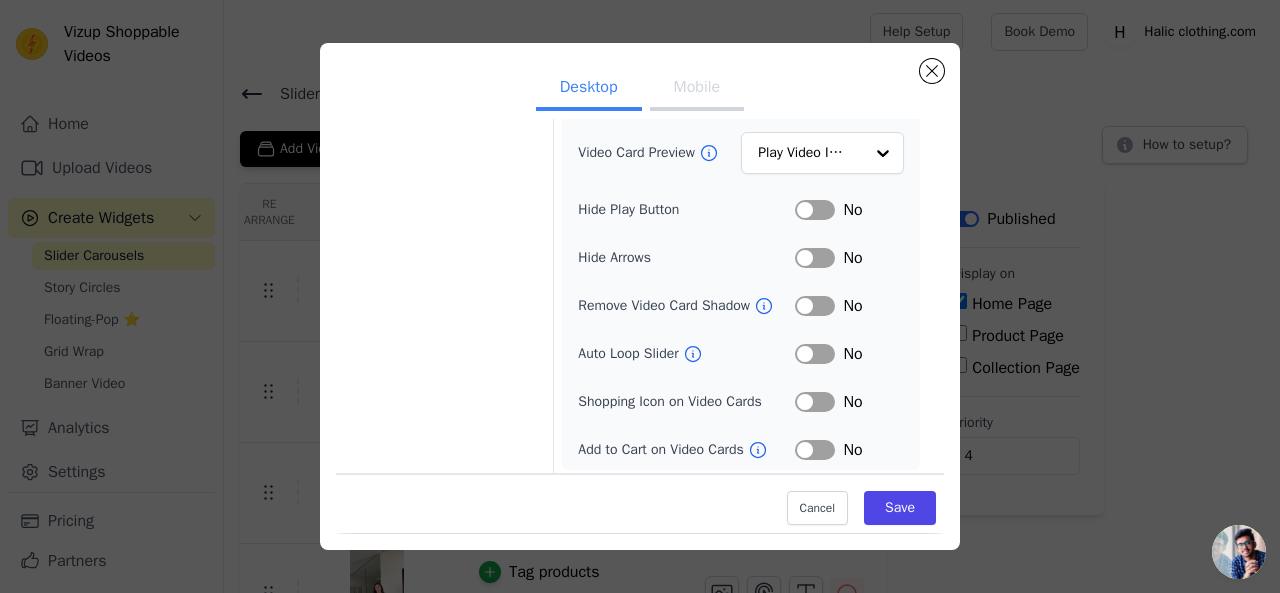 click on "Label" at bounding box center [815, 354] 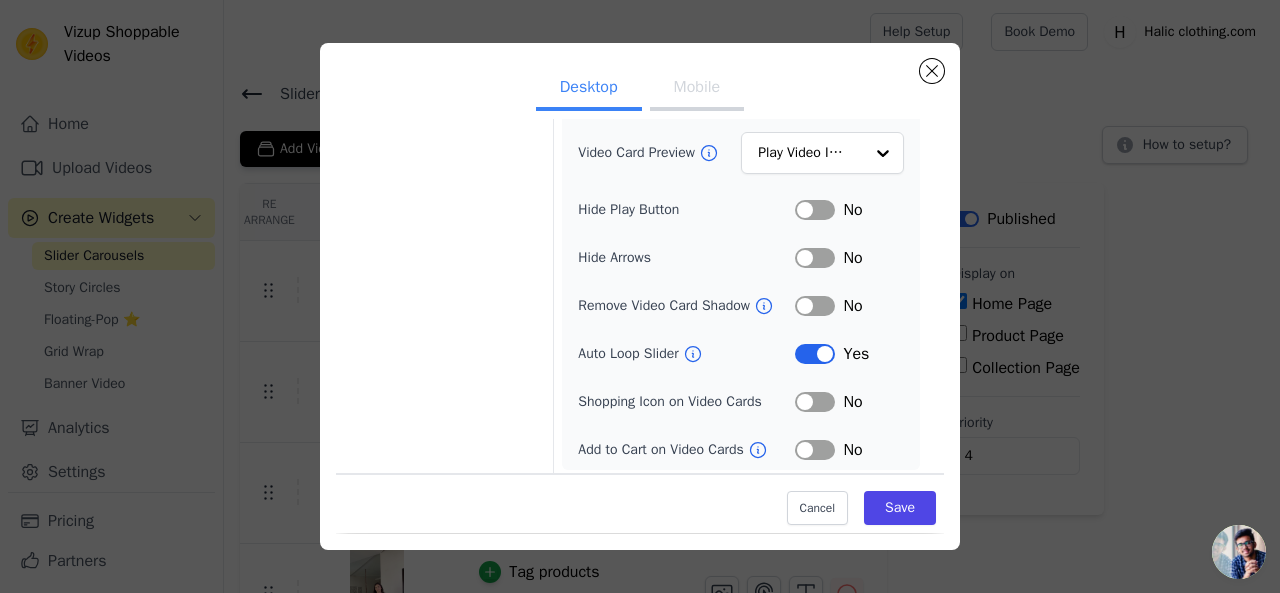 click on "Label" at bounding box center (815, 450) 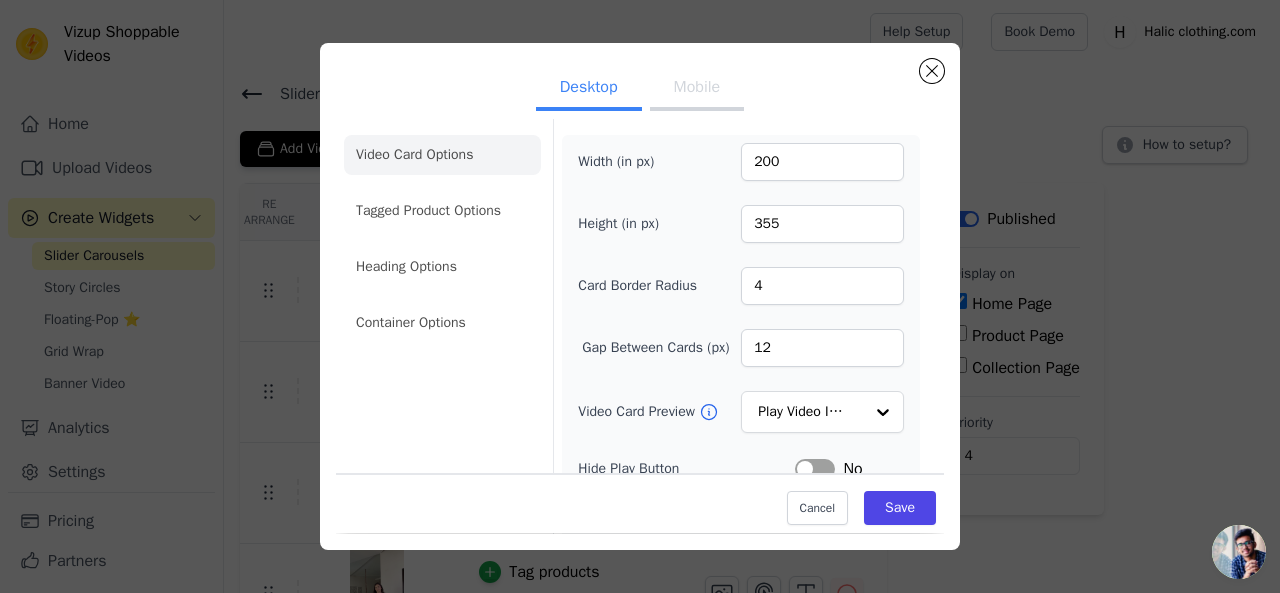 scroll, scrollTop: 0, scrollLeft: 0, axis: both 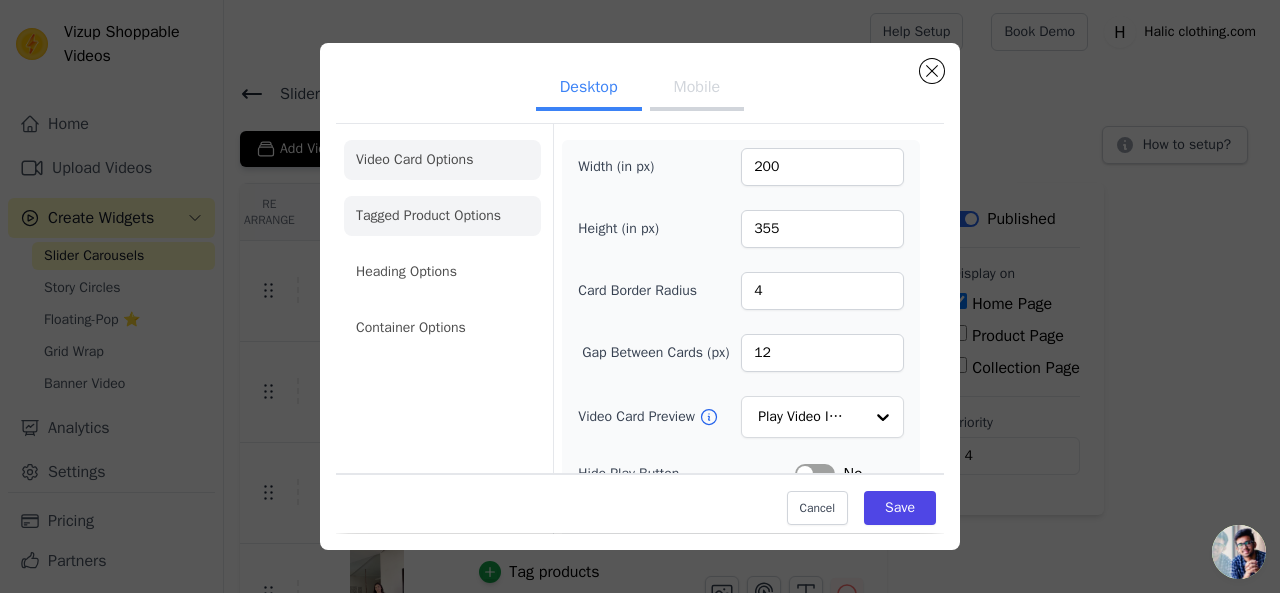 click on "Tagged Product Options" 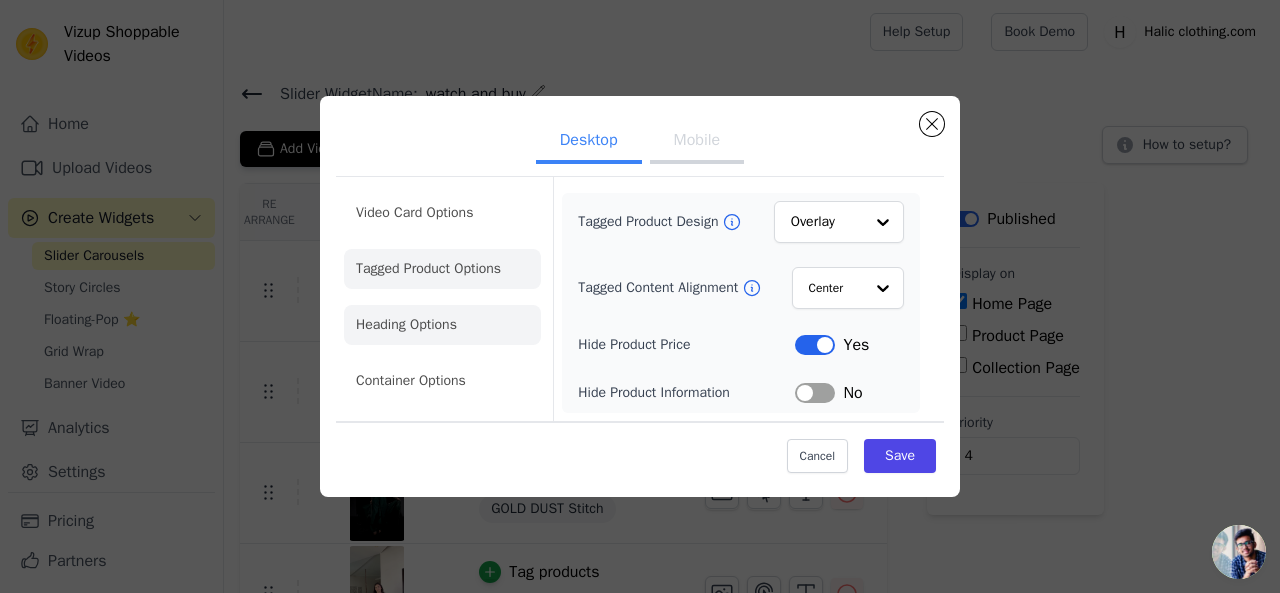 click on "Heading Options" 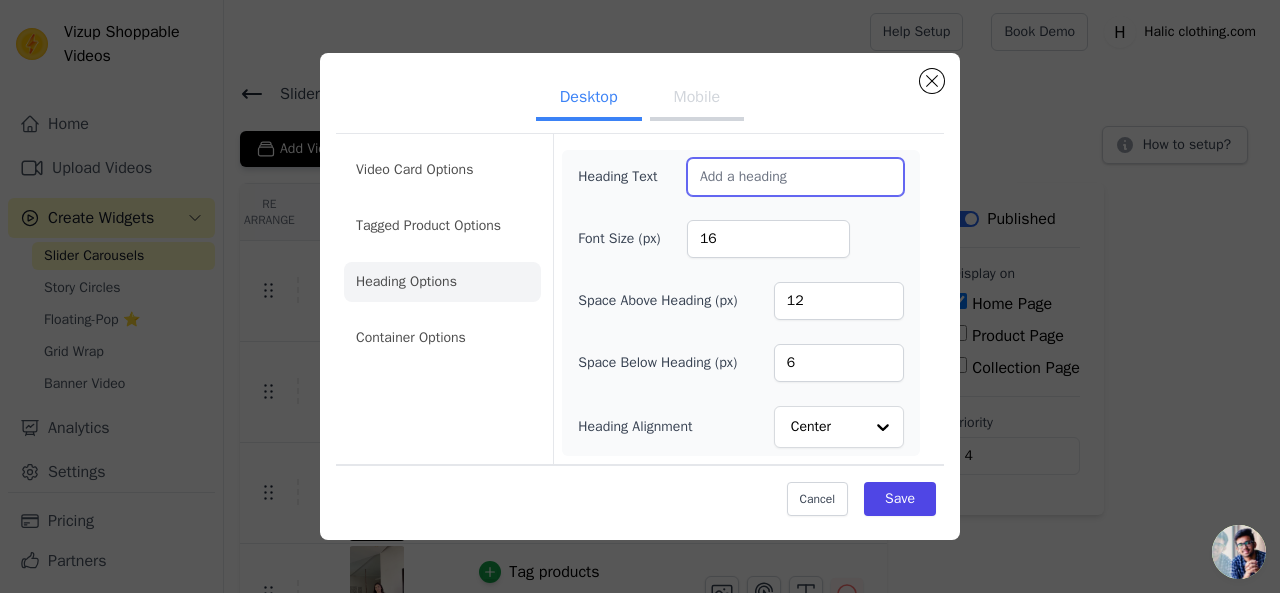 click on "Heading Text" at bounding box center (795, 177) 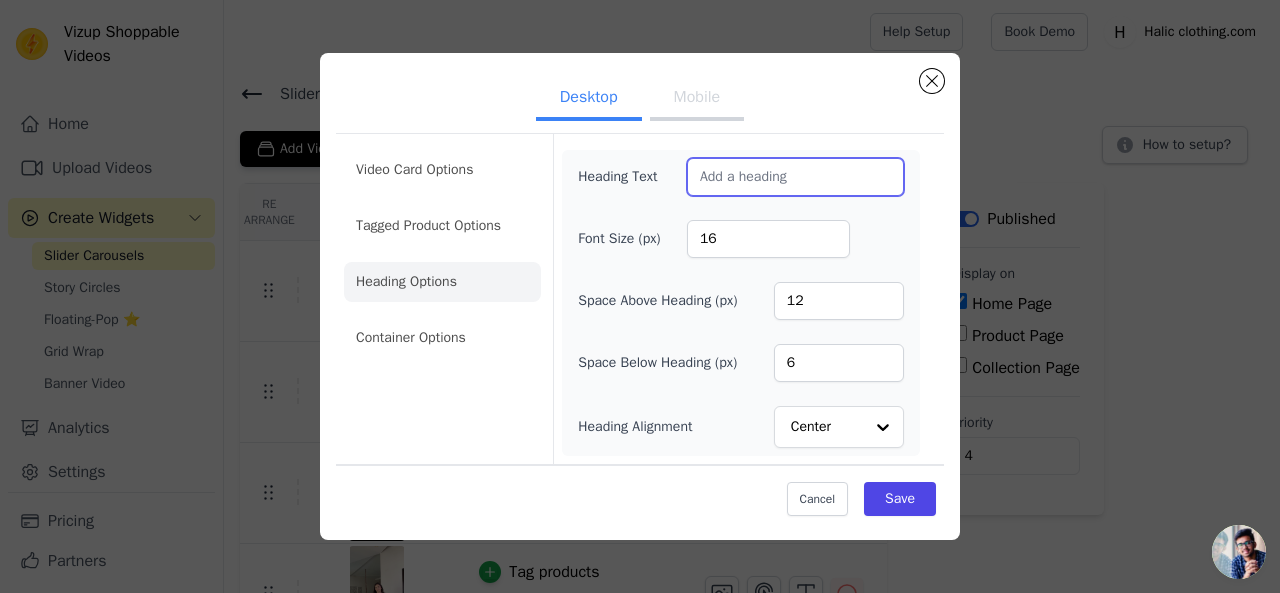 type on "watch and buy" 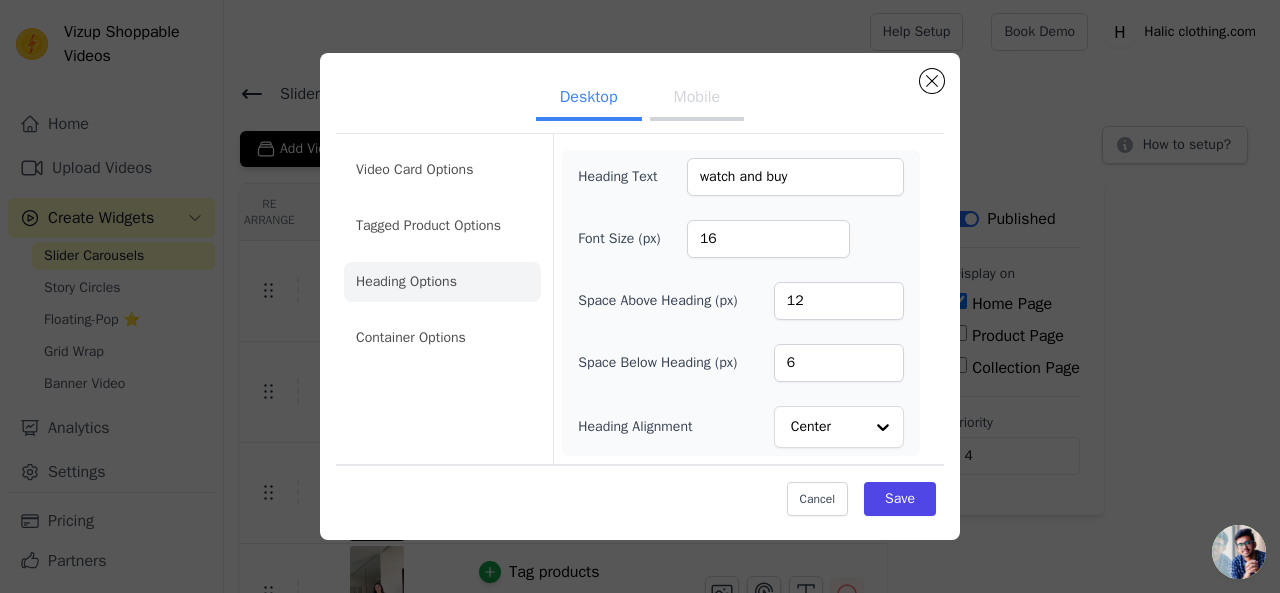 click on "Mobile" at bounding box center (697, 99) 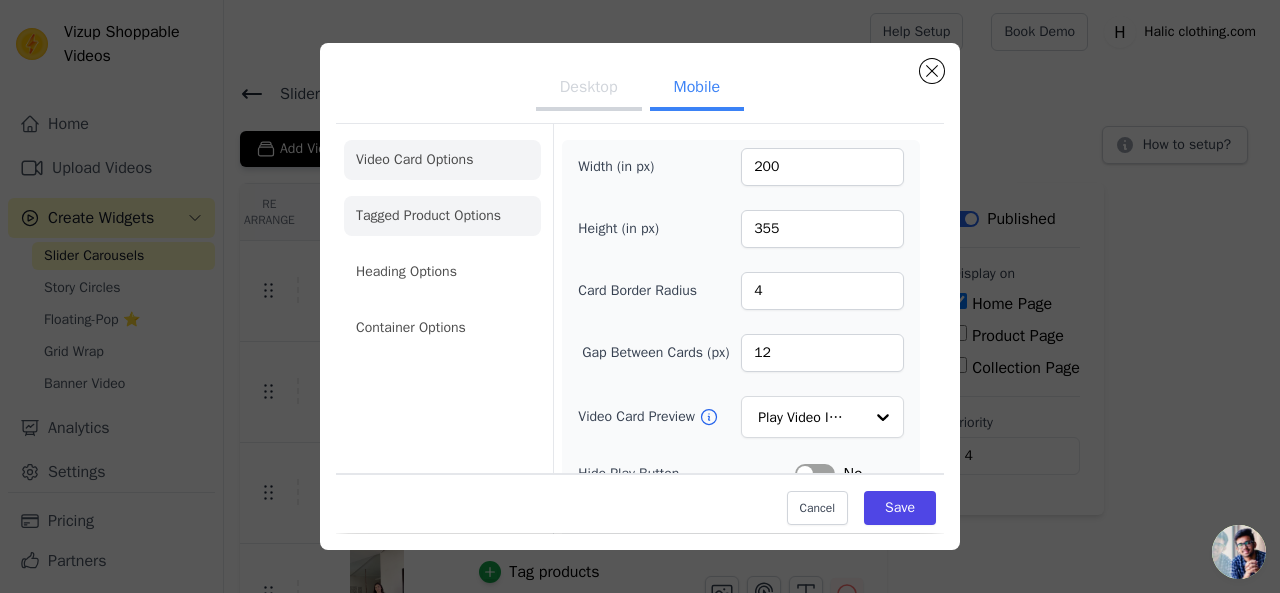 click on "Tagged Product Options" 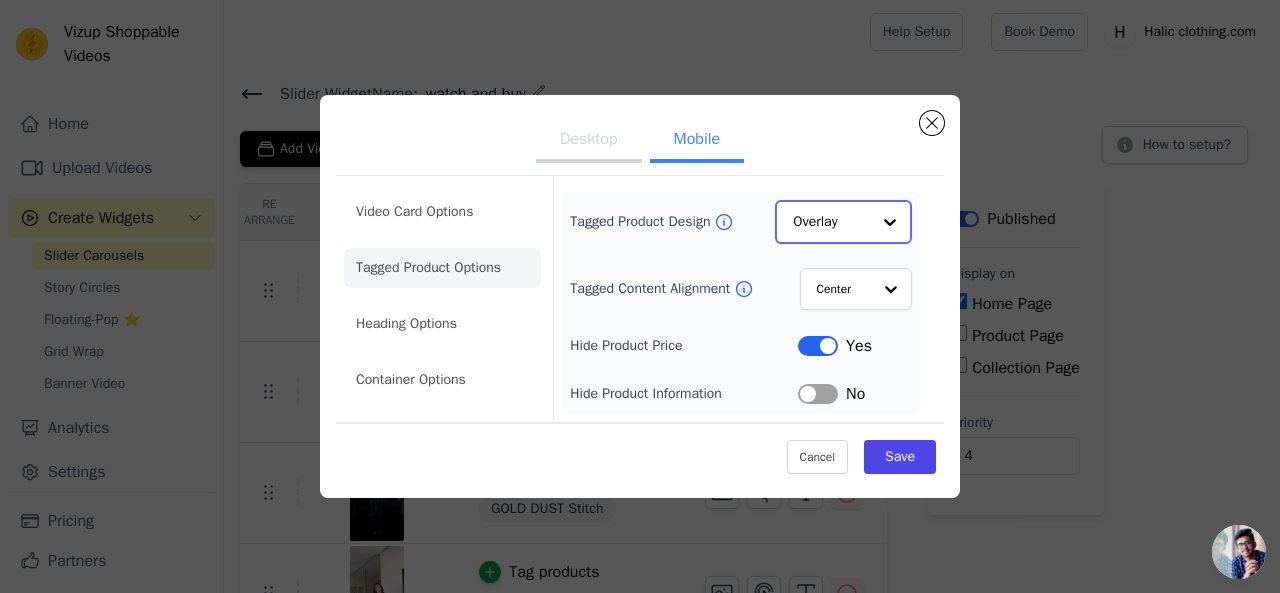 click on "Tagged Product Design" 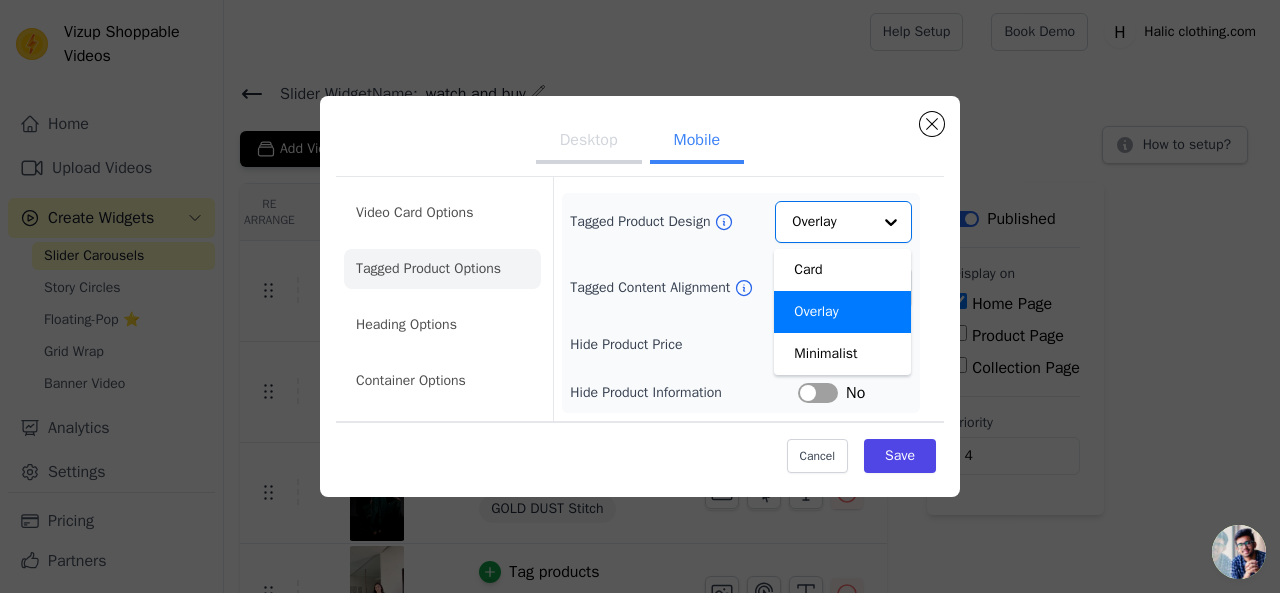 drag, startPoint x: 722, startPoint y: 248, endPoint x: 746, endPoint y: 281, distance: 40.804413 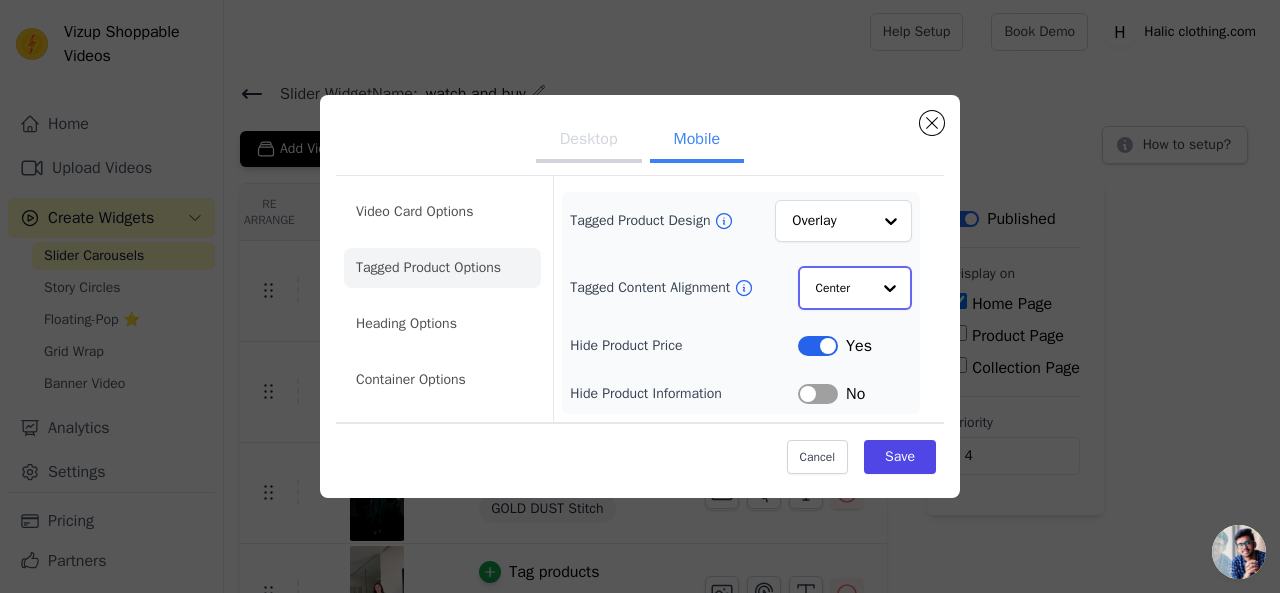 click on "Tagged Content Alignment" 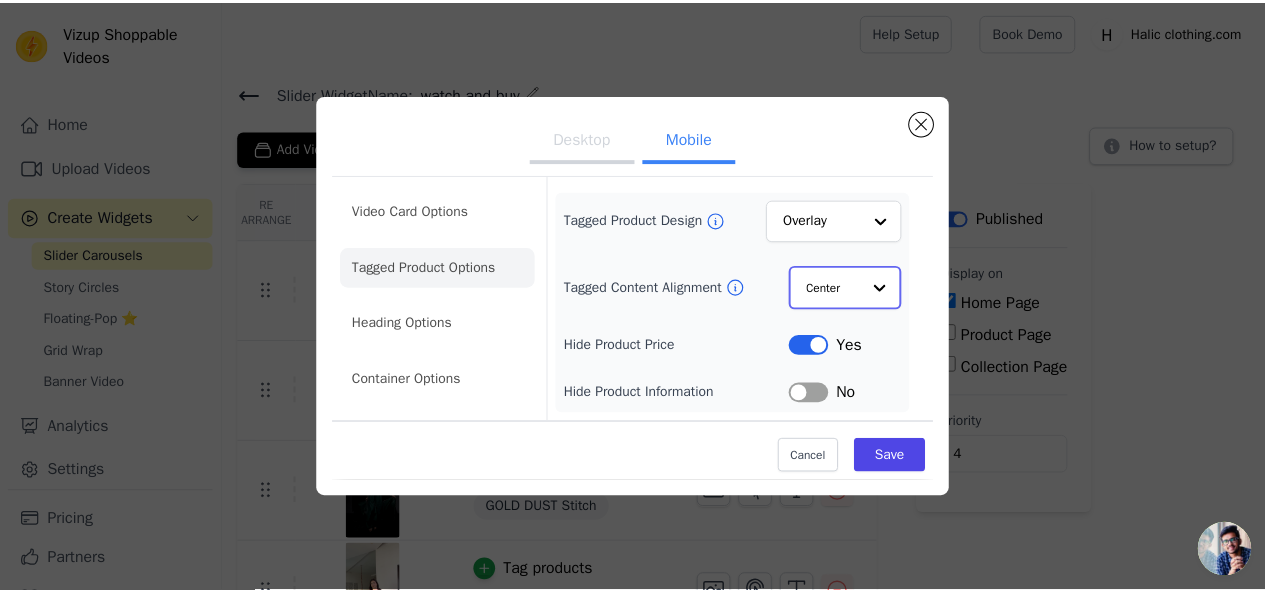 scroll, scrollTop: 0, scrollLeft: 0, axis: both 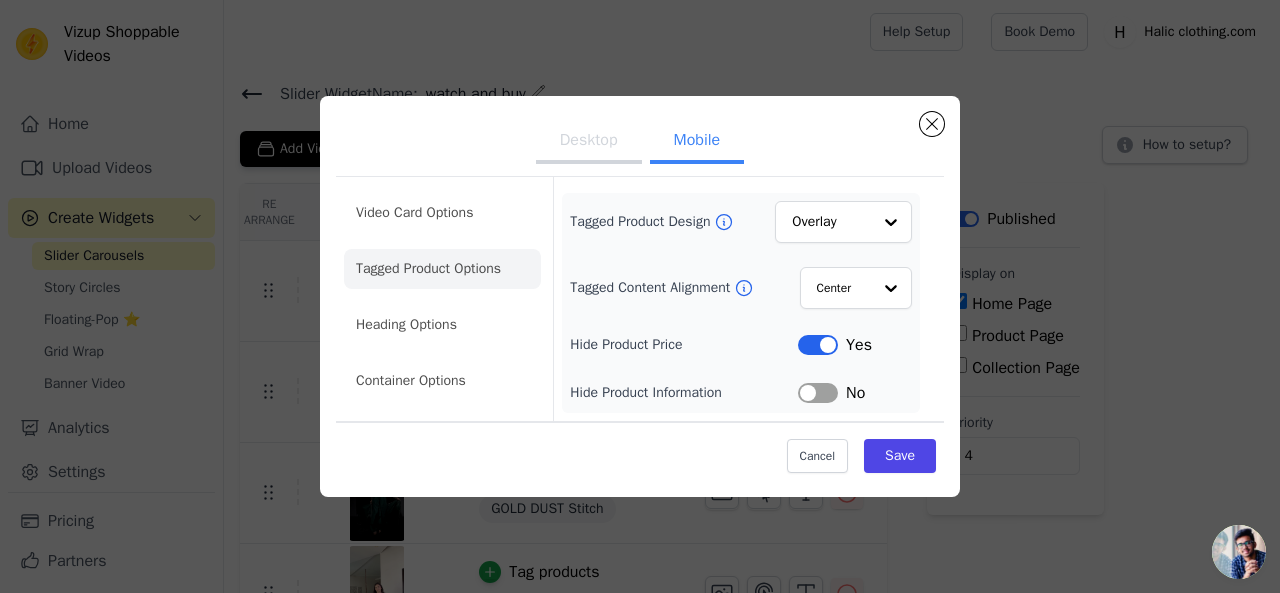 click on "Tagged Product Design           Overlay               Tagged Content Alignment           Center               Hide Product Price   Label     Yes   Hide Product Information   Label     No" at bounding box center (741, 303) 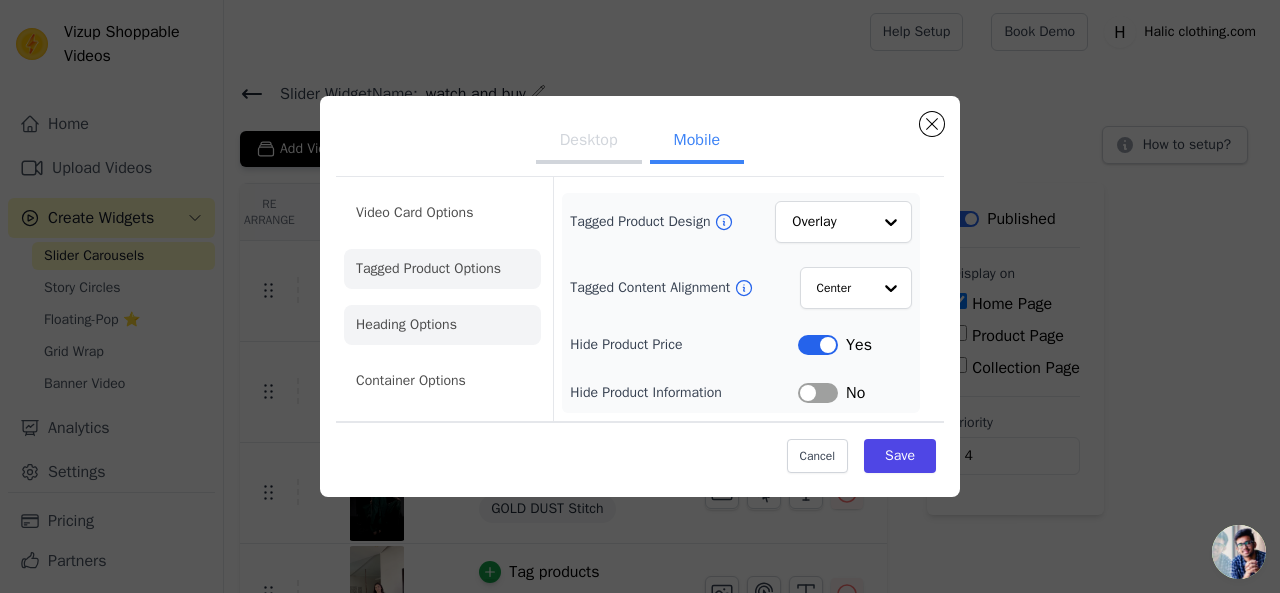 click on "Heading Options" 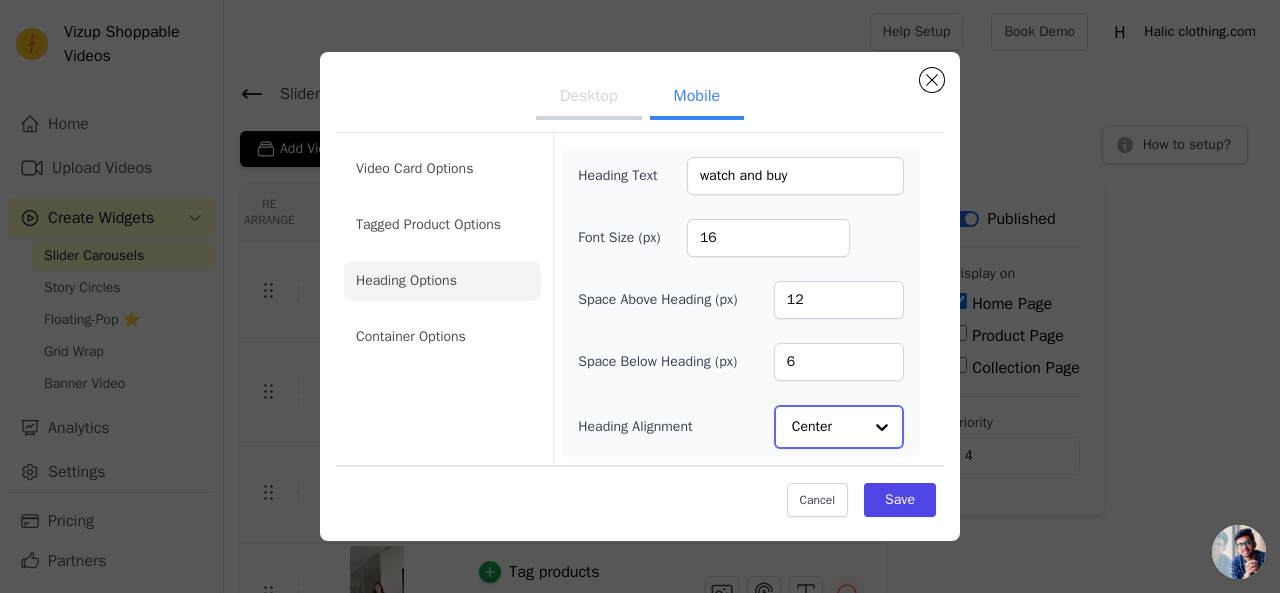 click at bounding box center [882, 427] 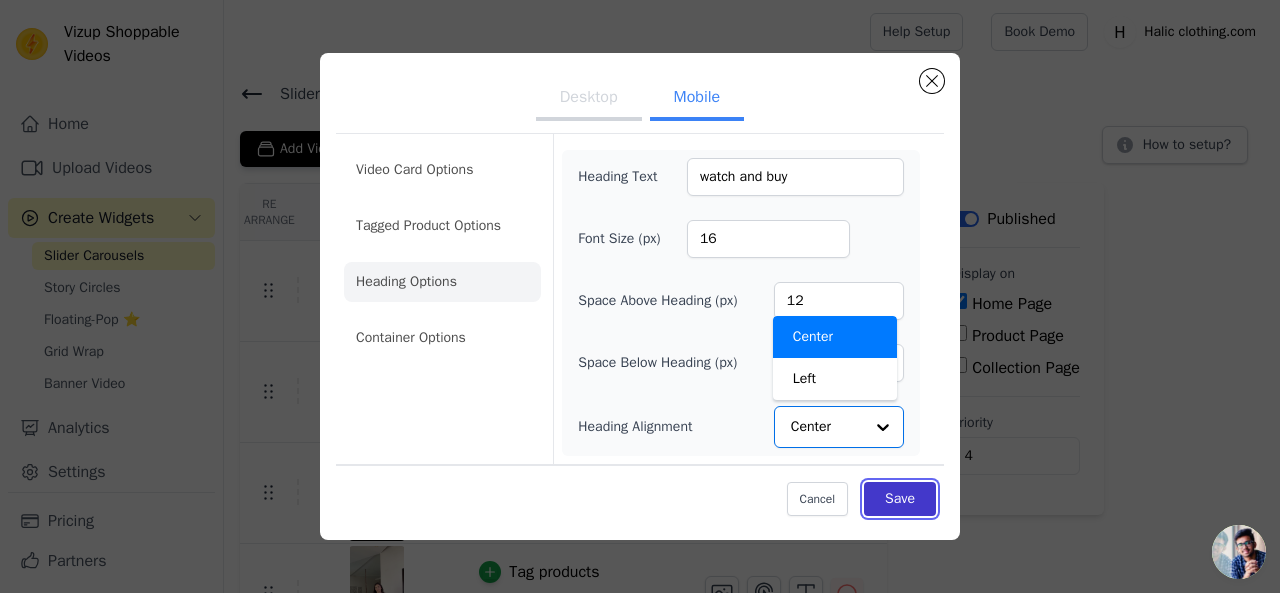 click on "Save" at bounding box center (900, 499) 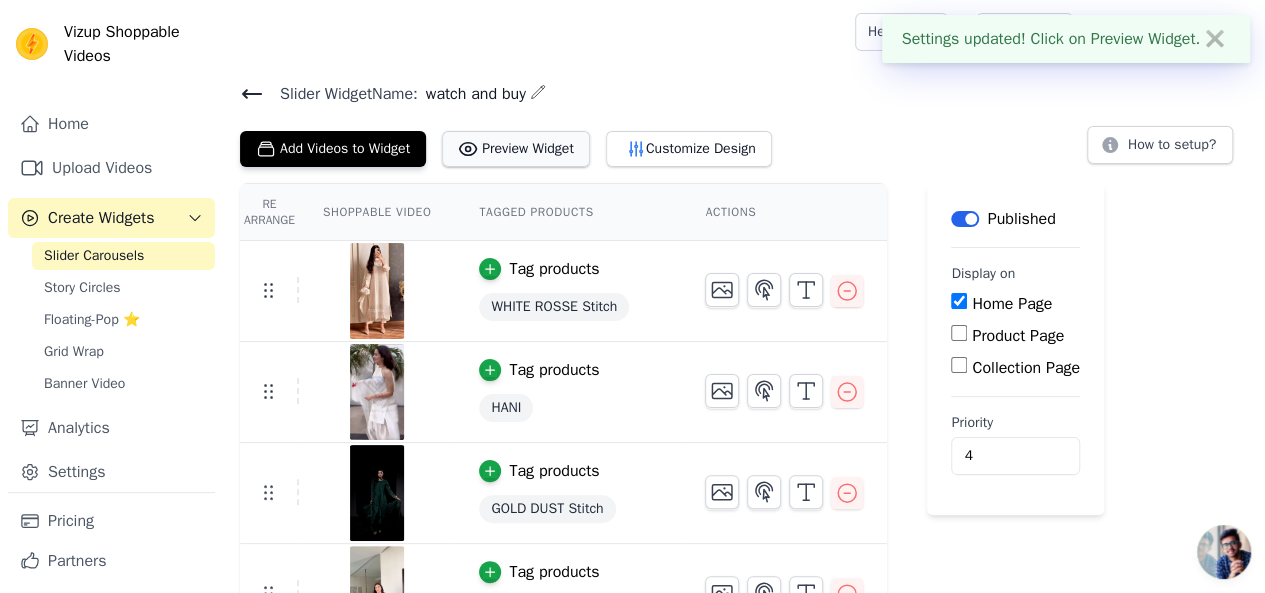 click 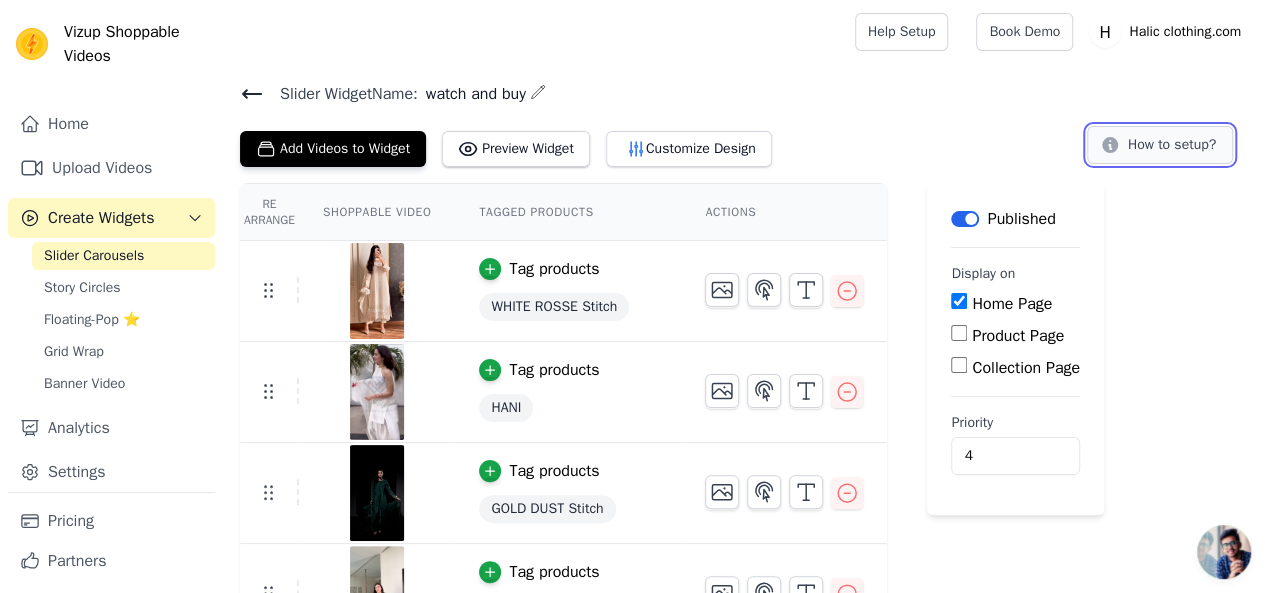 click on "How to setup?" at bounding box center (1160, 145) 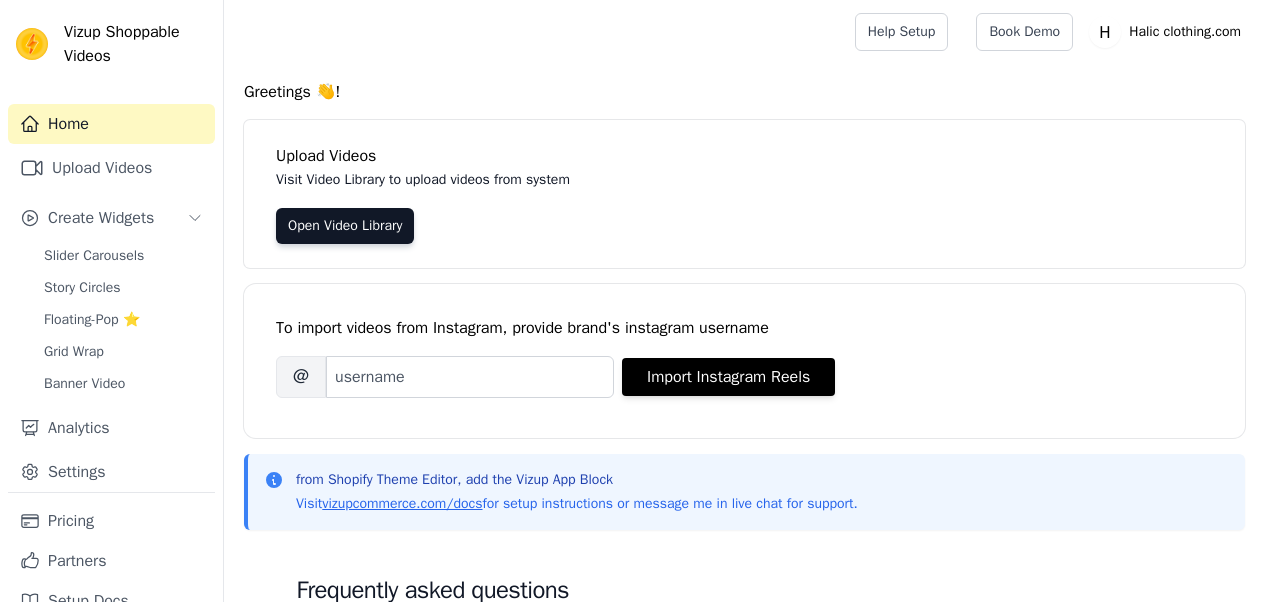 scroll, scrollTop: 0, scrollLeft: 0, axis: both 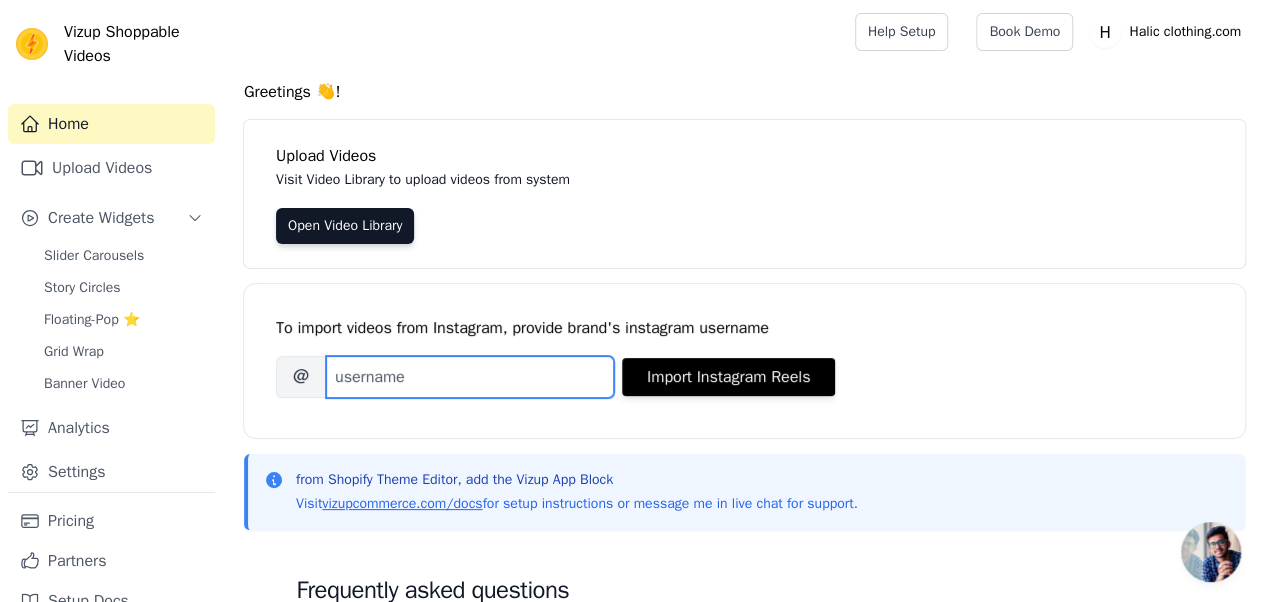 click on "Brand's Instagram Username" at bounding box center (470, 377) 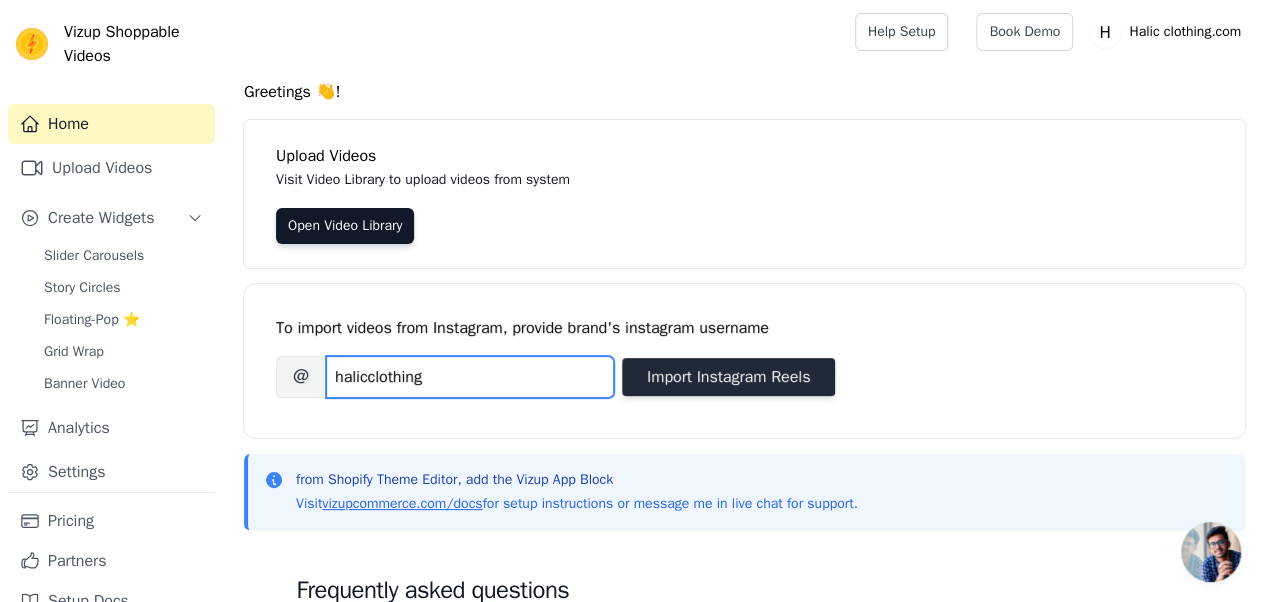type on "halicclothing" 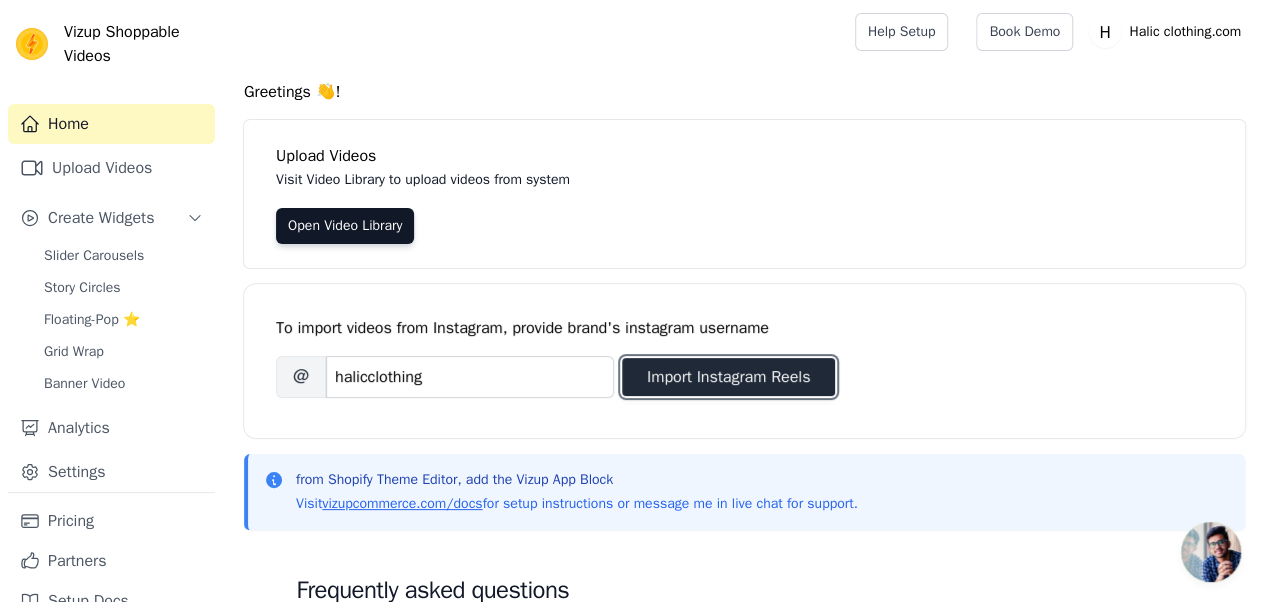 click on "Import Instagram Reels" at bounding box center [728, 377] 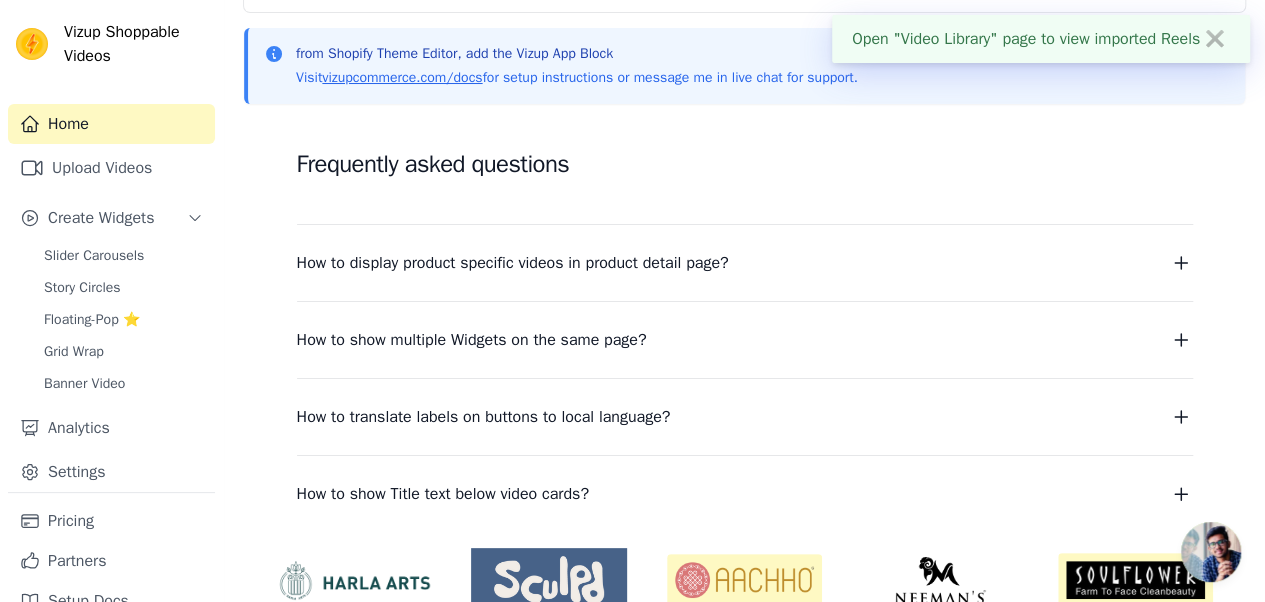 scroll, scrollTop: 0, scrollLeft: 0, axis: both 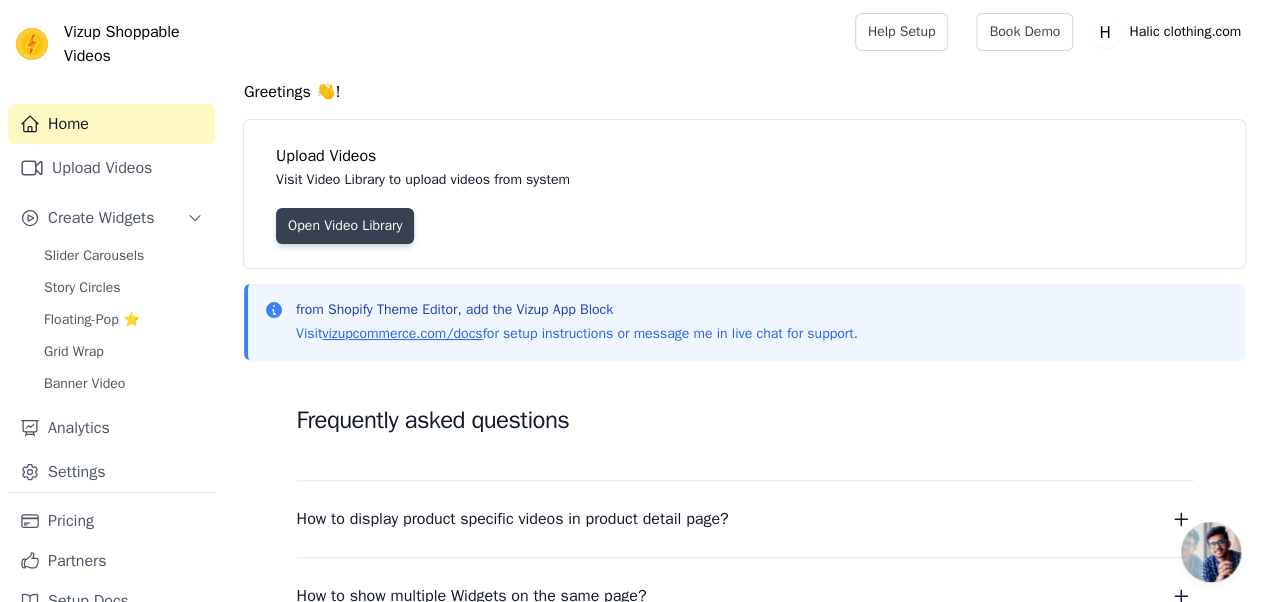 click on "Open Video Library" at bounding box center (345, 226) 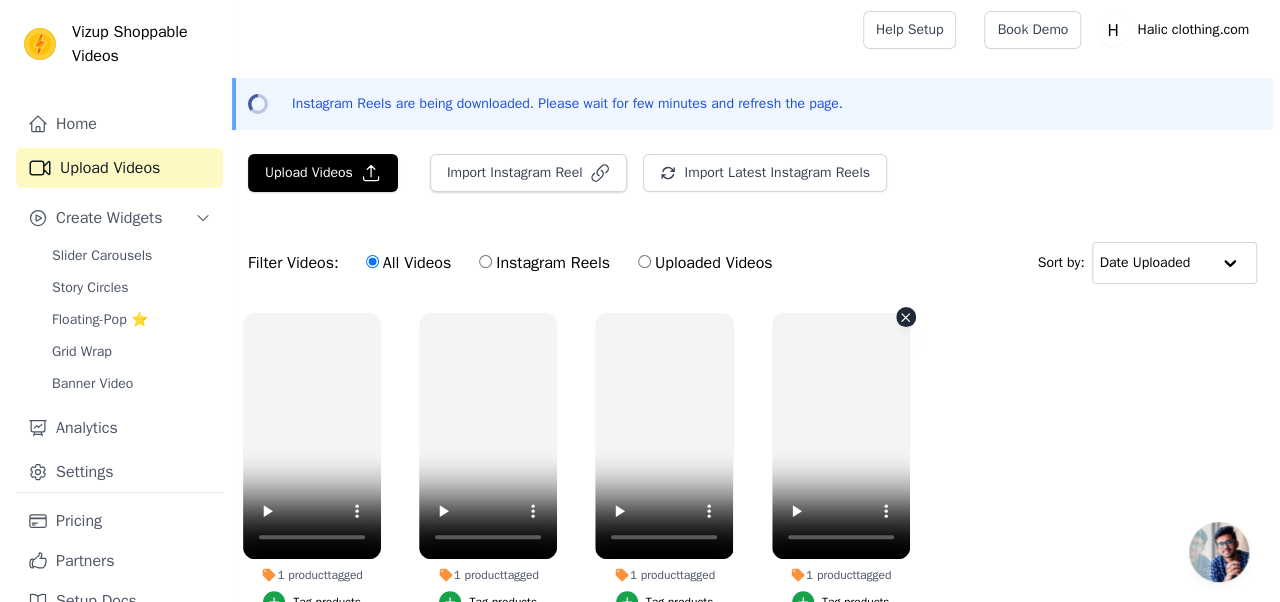 scroll, scrollTop: 0, scrollLeft: 0, axis: both 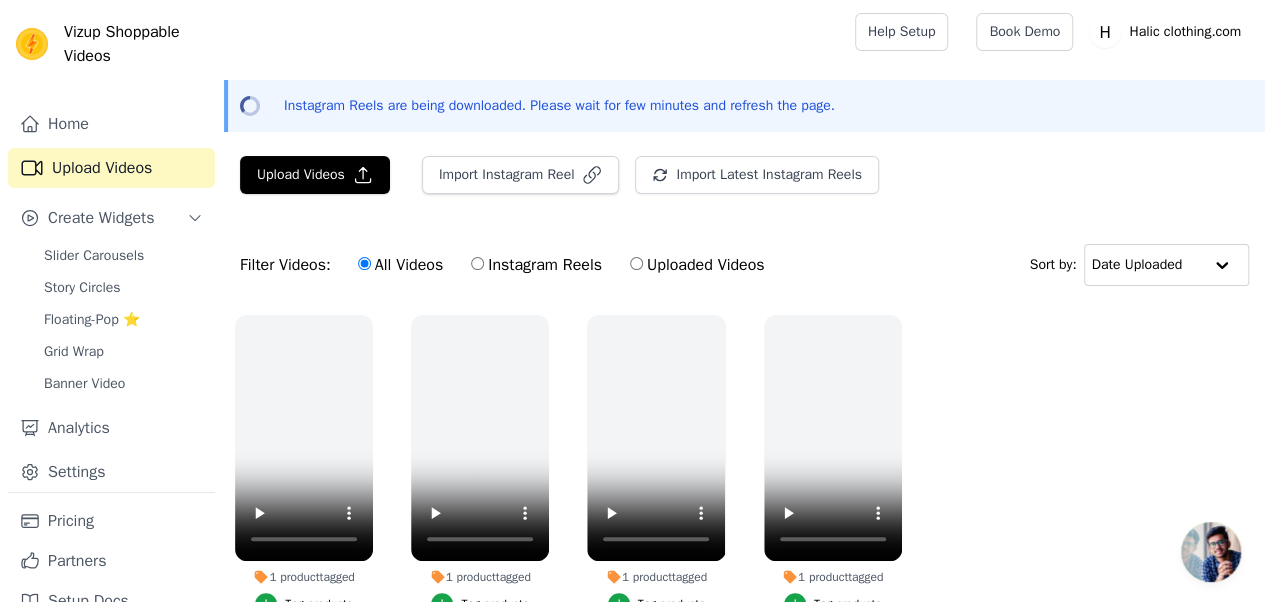 click on "Instagram Reels" at bounding box center (536, 265) 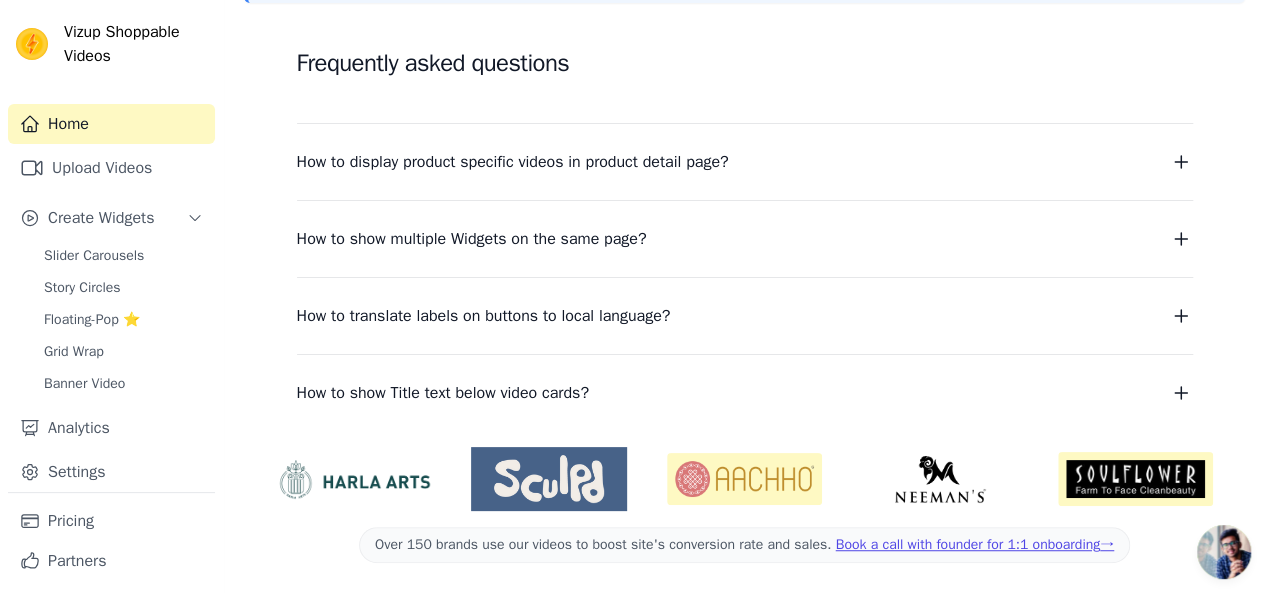 scroll, scrollTop: 0, scrollLeft: 0, axis: both 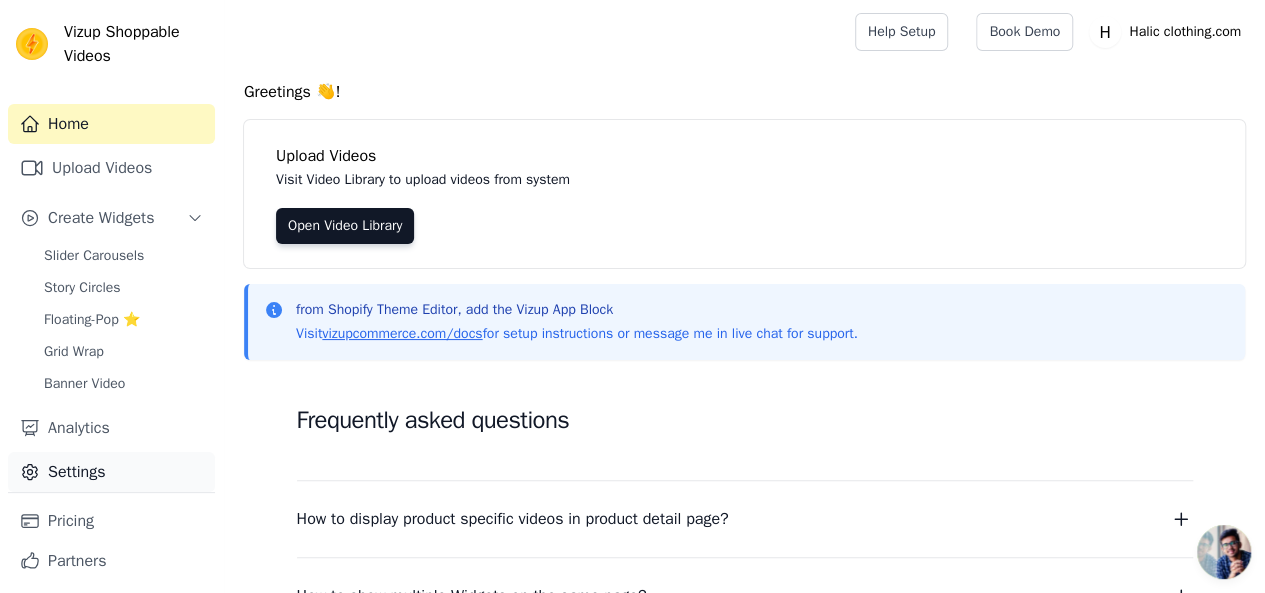 click on "Settings" at bounding box center (111, 472) 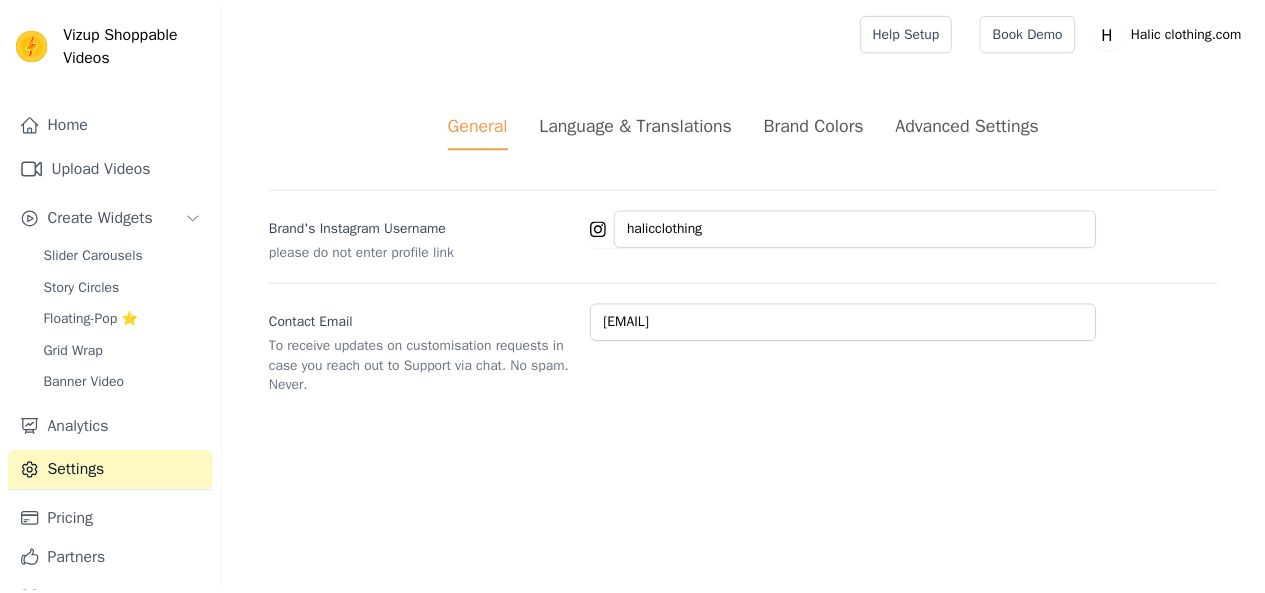 scroll, scrollTop: 0, scrollLeft: 0, axis: both 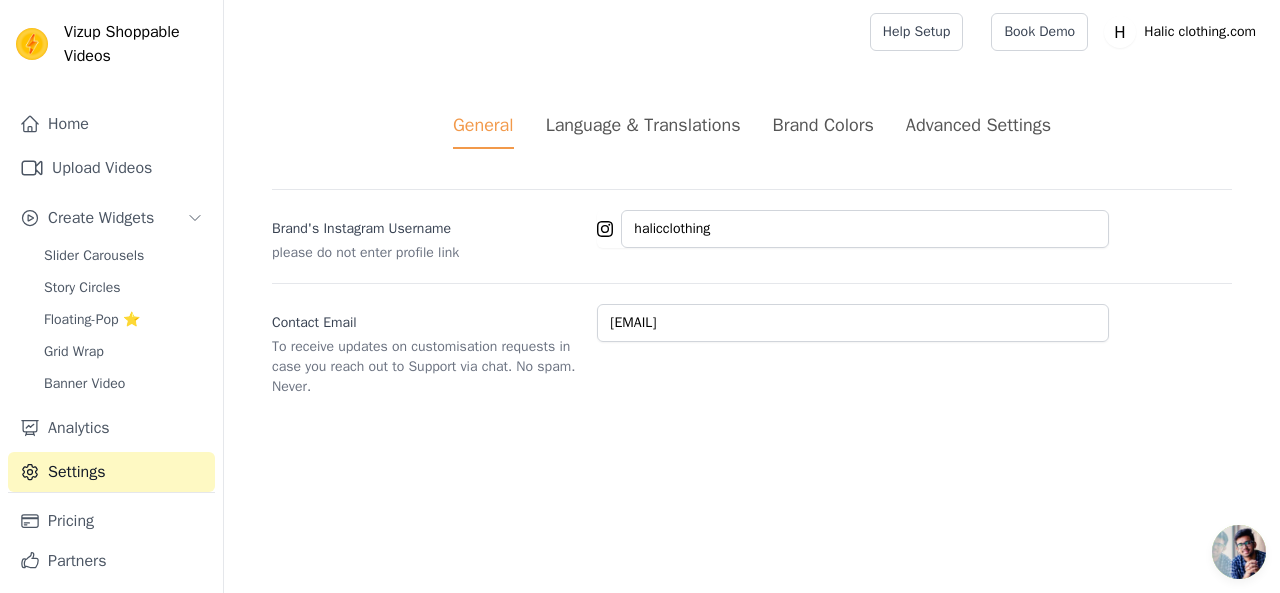 click on "Advanced Settings" at bounding box center [978, 125] 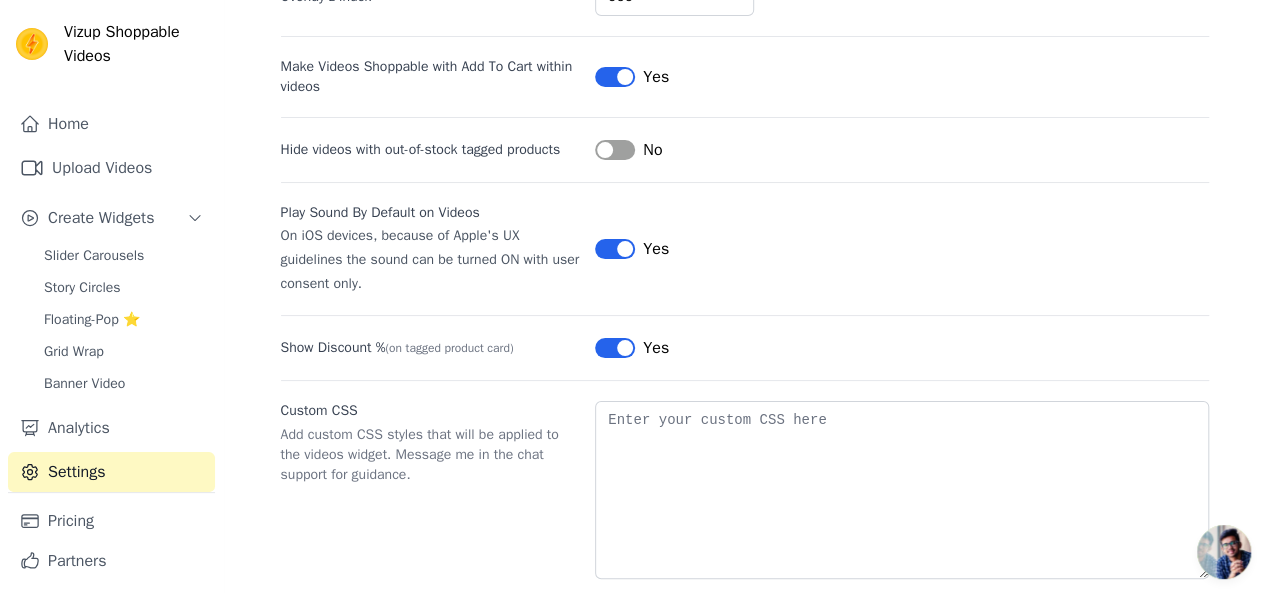 scroll, scrollTop: 262, scrollLeft: 0, axis: vertical 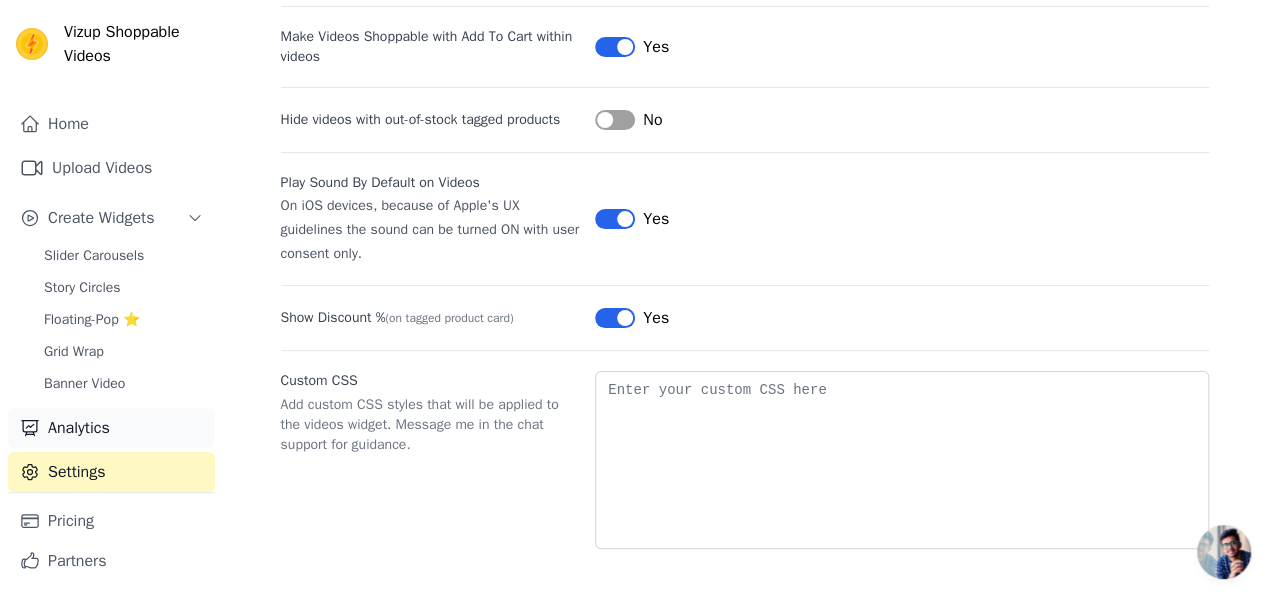click on "Analytics" at bounding box center [111, 428] 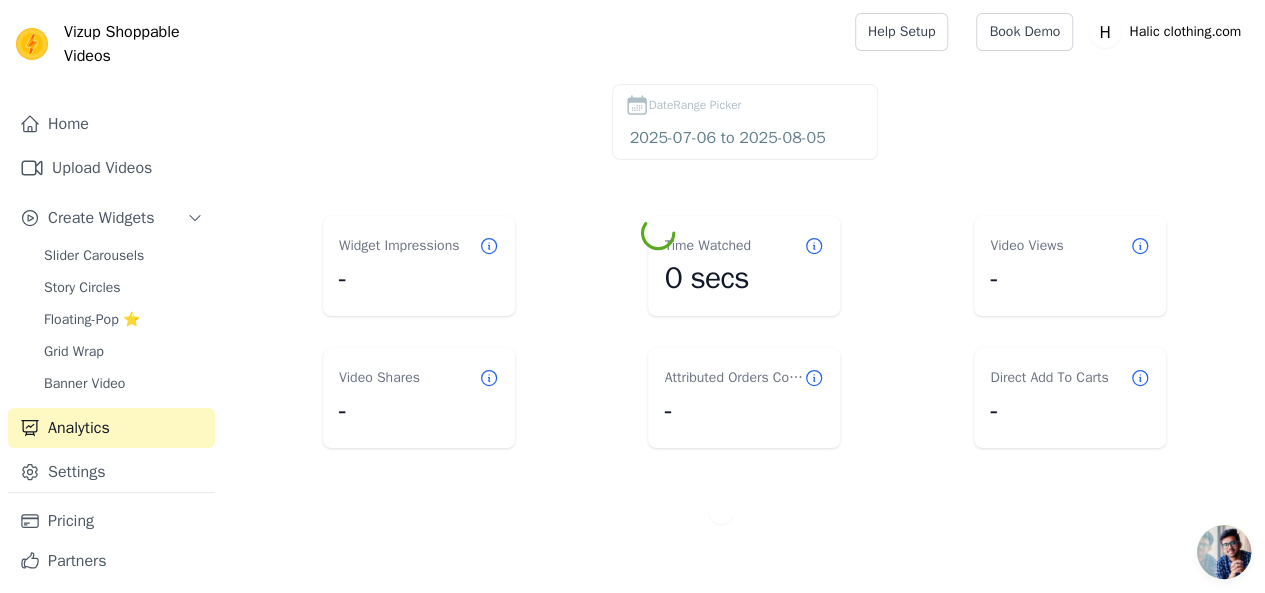 scroll, scrollTop: 0, scrollLeft: 0, axis: both 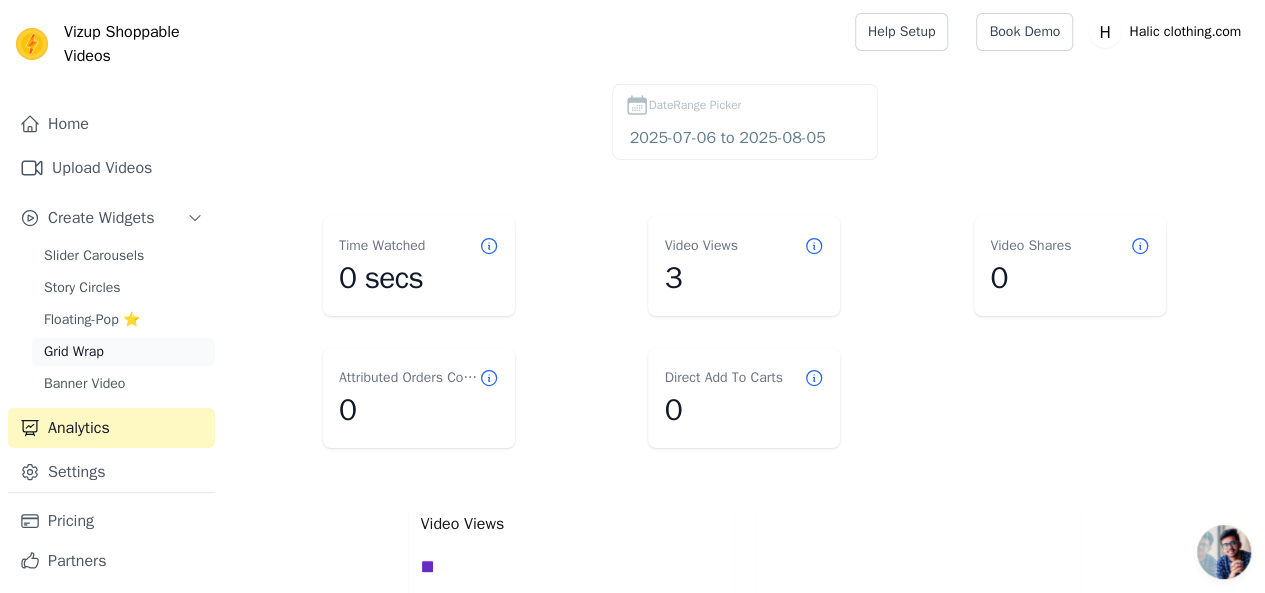 click on "Grid Wrap" at bounding box center (74, 352) 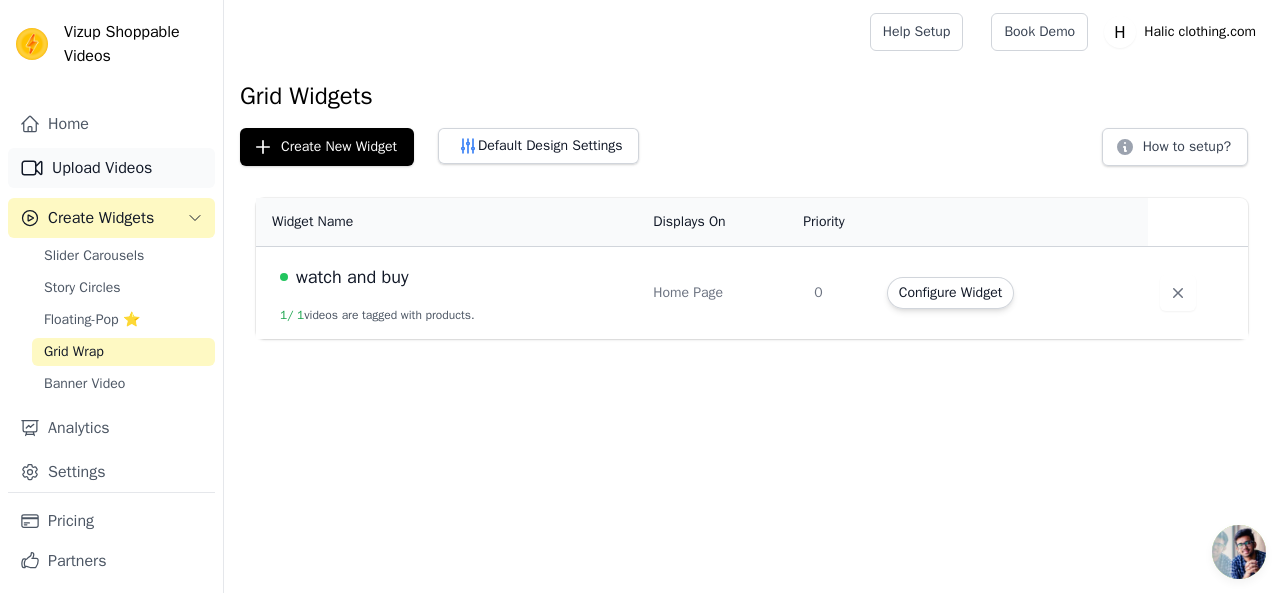 click on "Upload Videos" at bounding box center (111, 168) 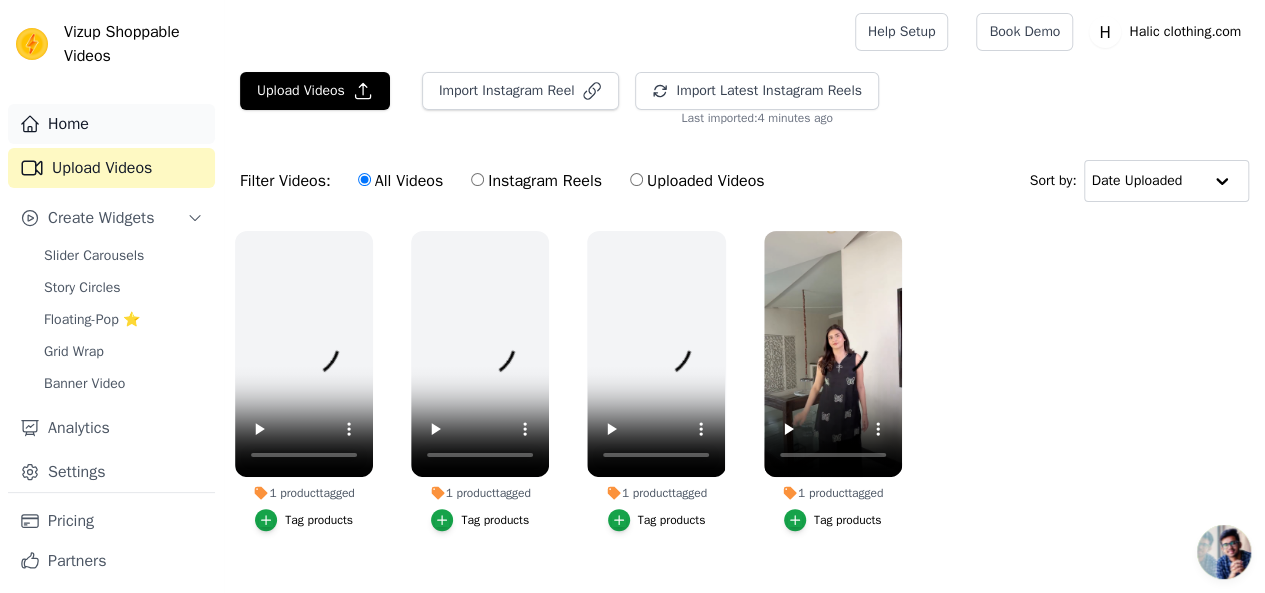 click on "Home" at bounding box center (111, 124) 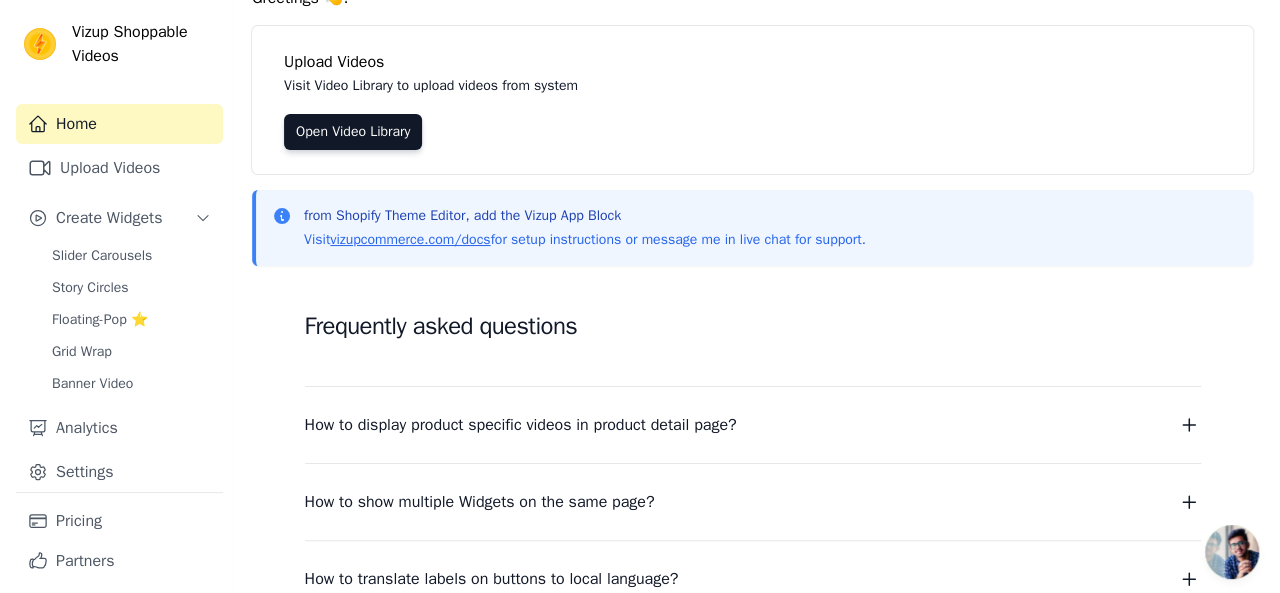 scroll, scrollTop: 0, scrollLeft: 0, axis: both 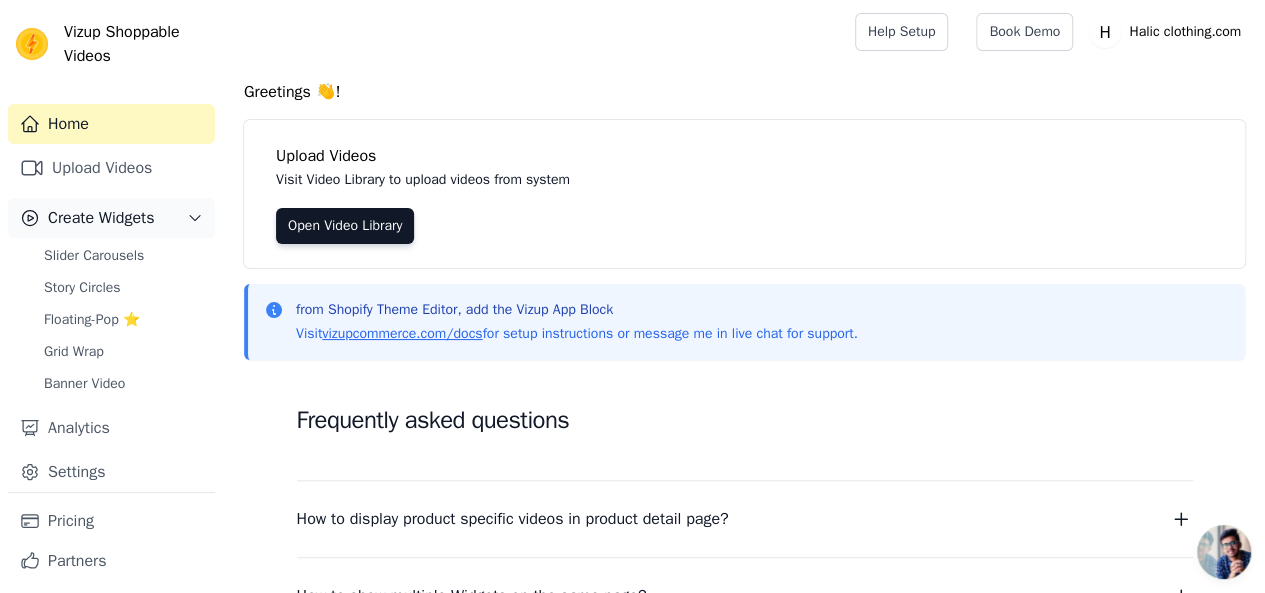 click on "Create Widgets" at bounding box center [101, 218] 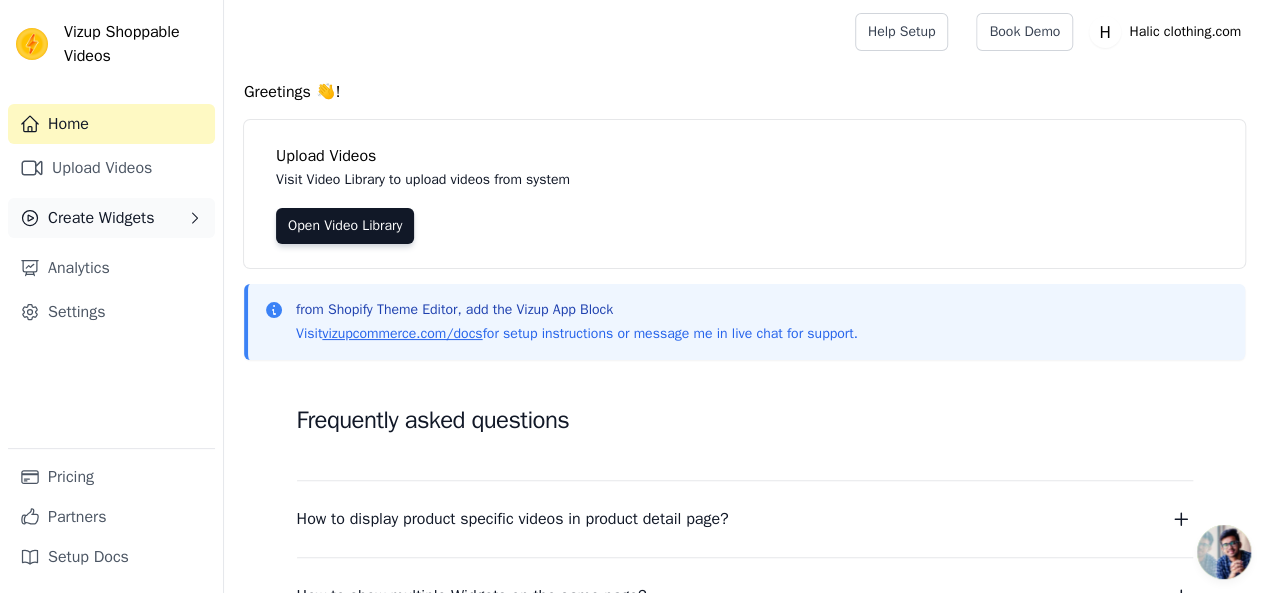 click on "Create Widgets" at bounding box center (101, 218) 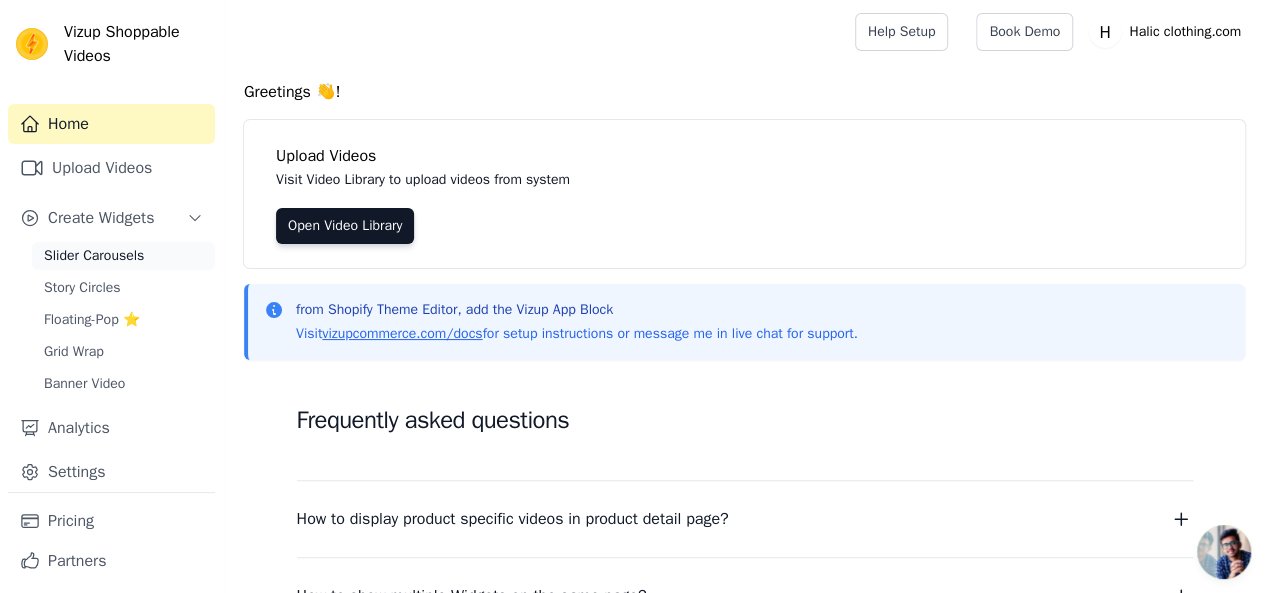 click on "Slider Carousels" at bounding box center [94, 256] 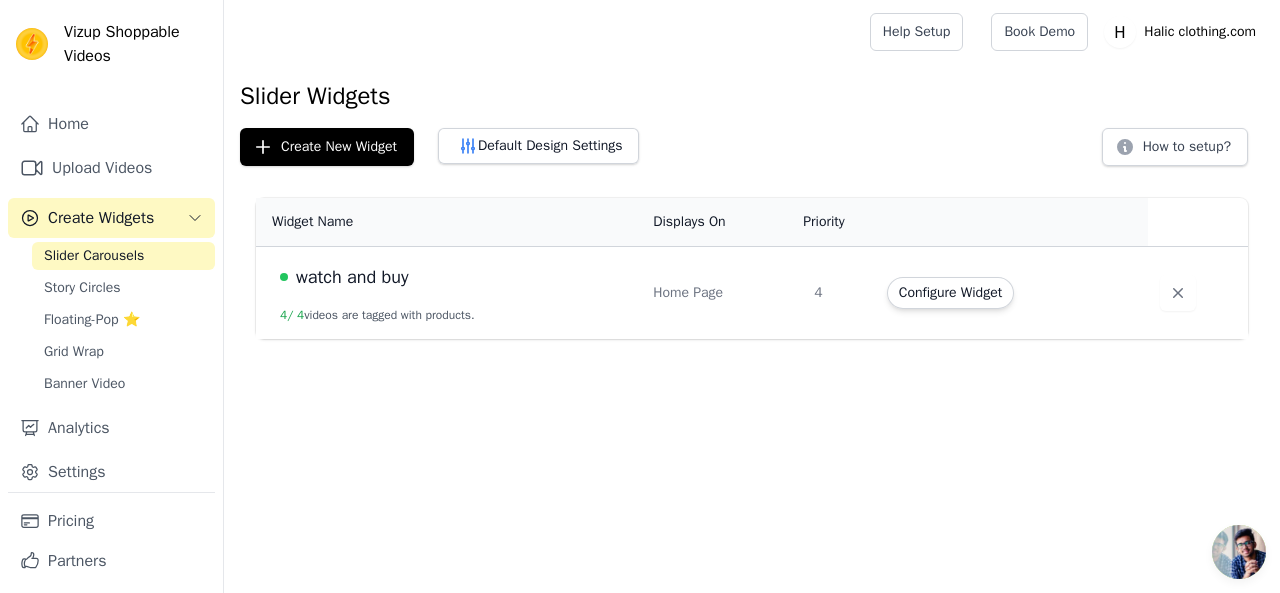 click on "4" at bounding box center [838, 293] 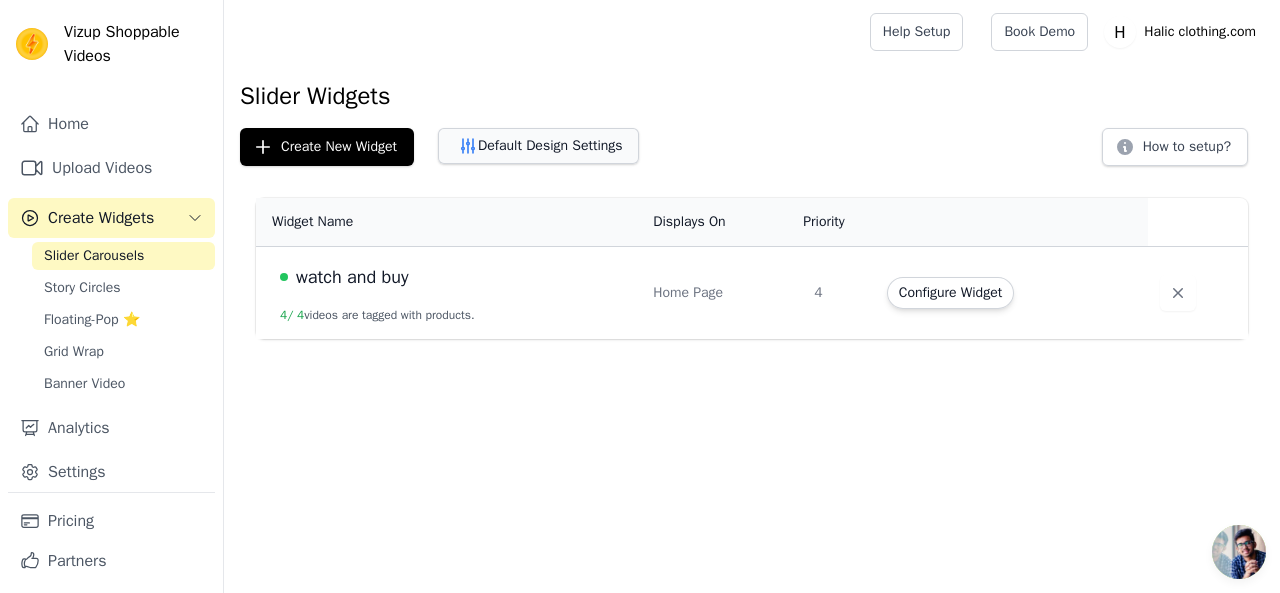 click on "Default Design Settings" at bounding box center (538, 146) 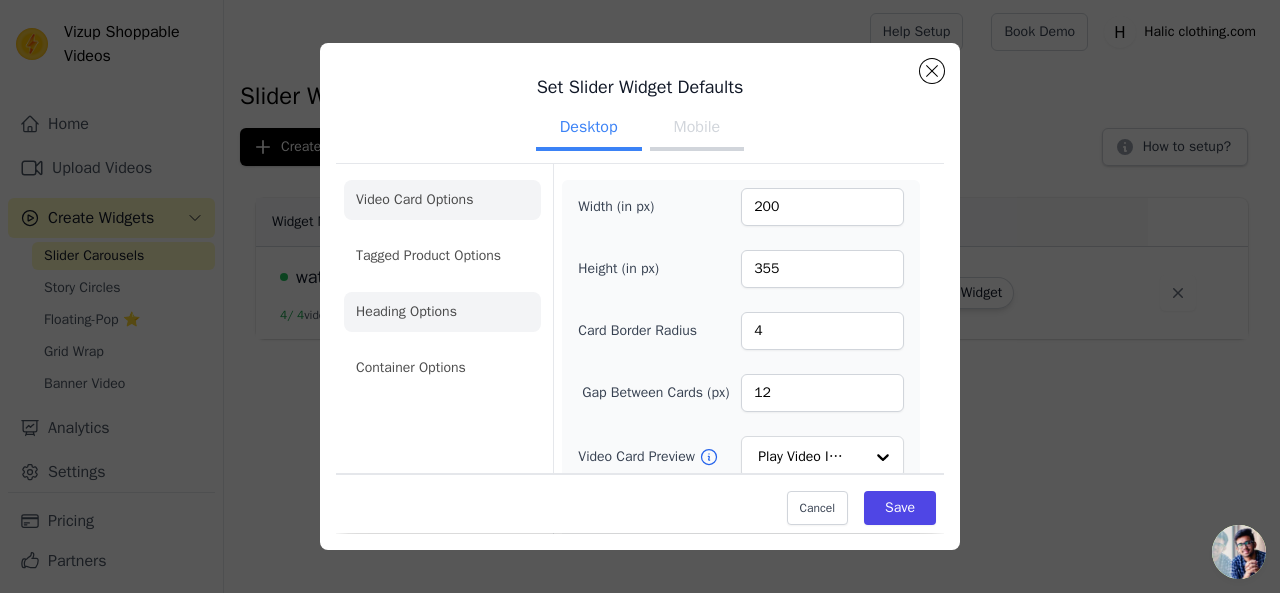 click on "Heading Options" 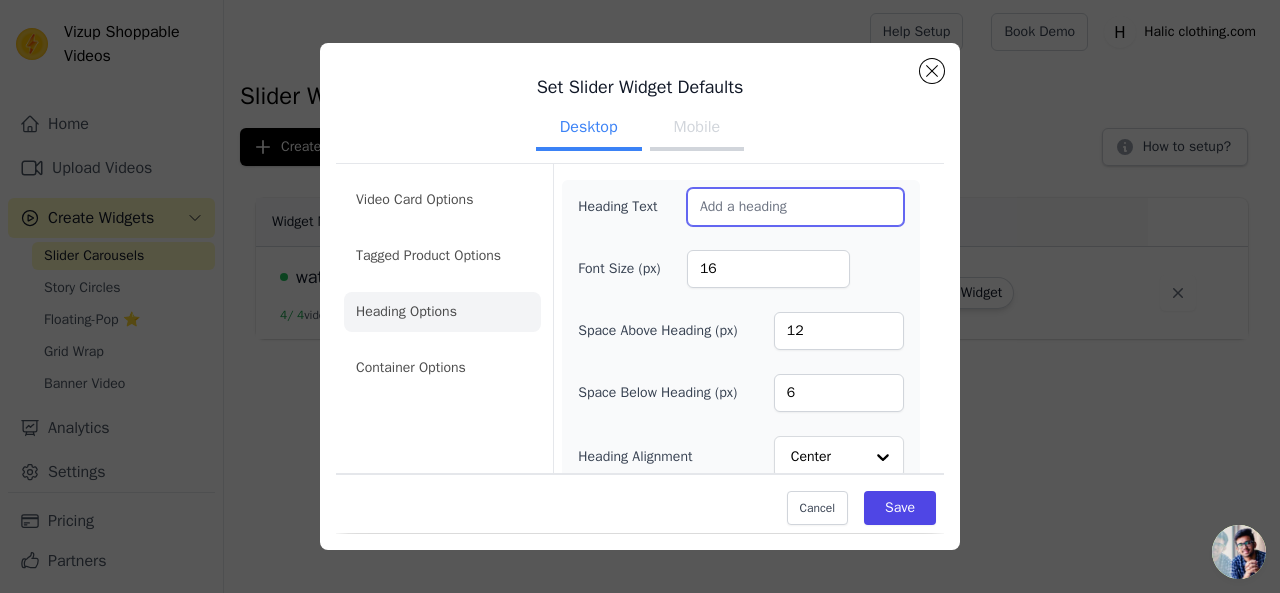 click on "Heading Text" at bounding box center (795, 207) 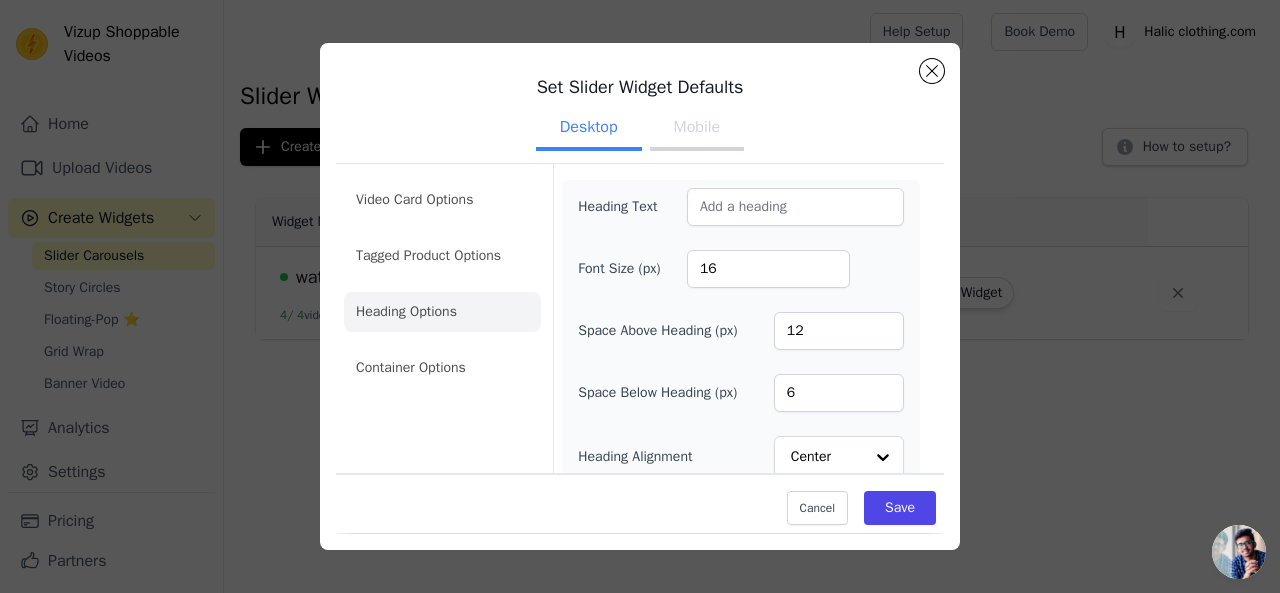 click on "Mobile" at bounding box center [697, 129] 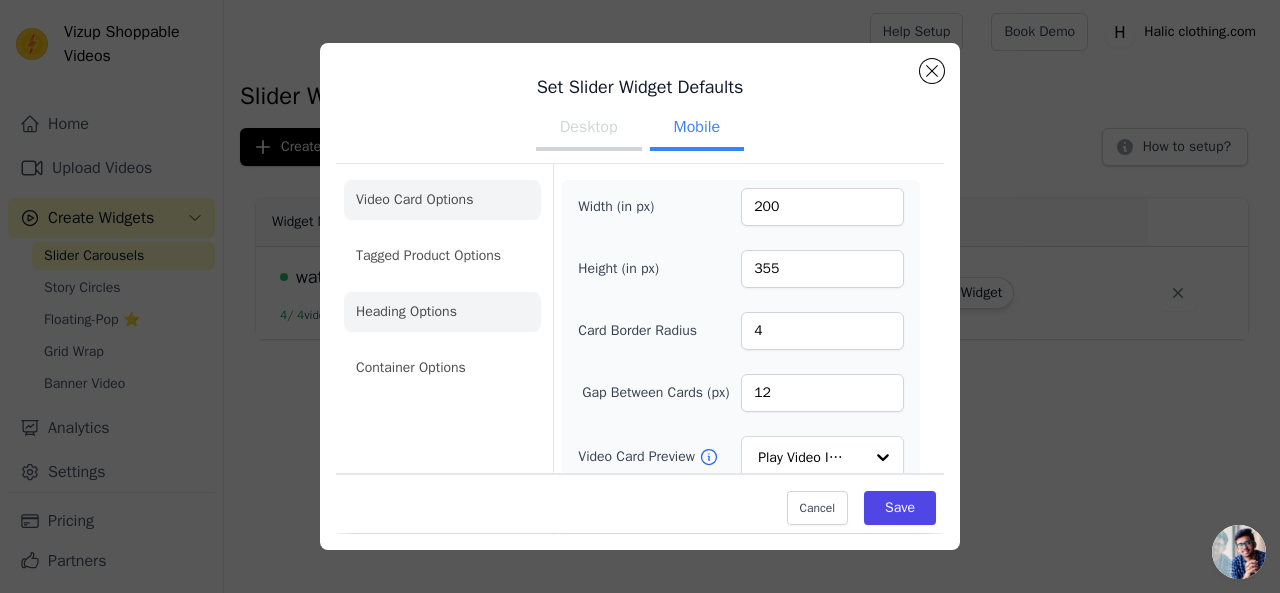 click on "Heading Options" 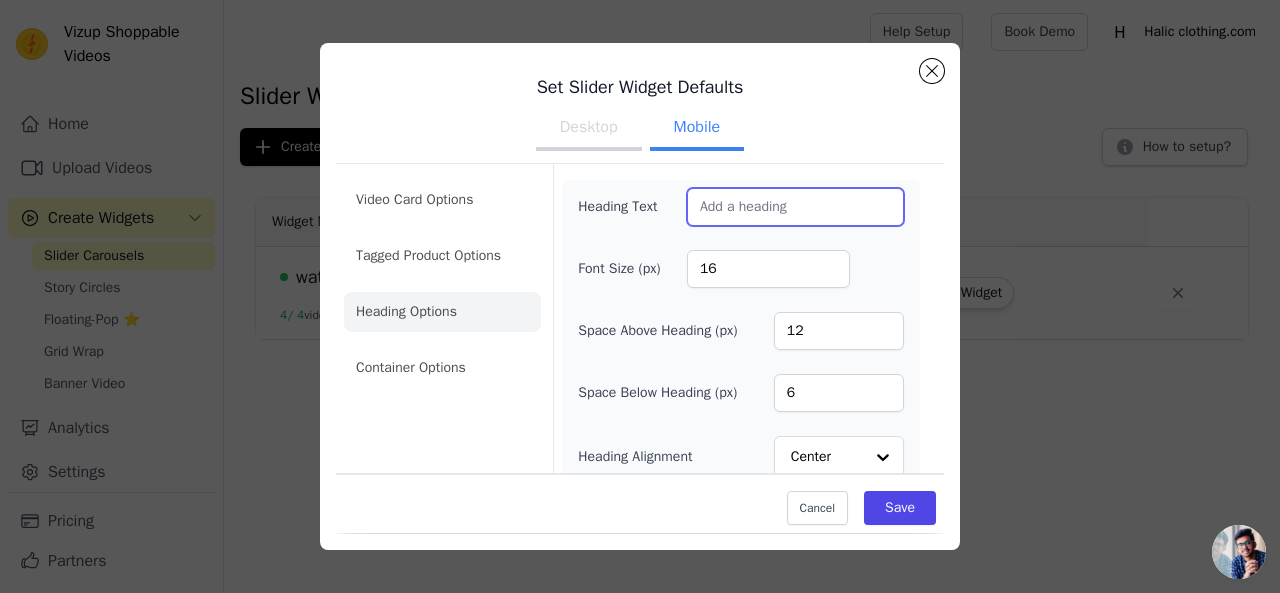 click on "Heading Text" at bounding box center (795, 207) 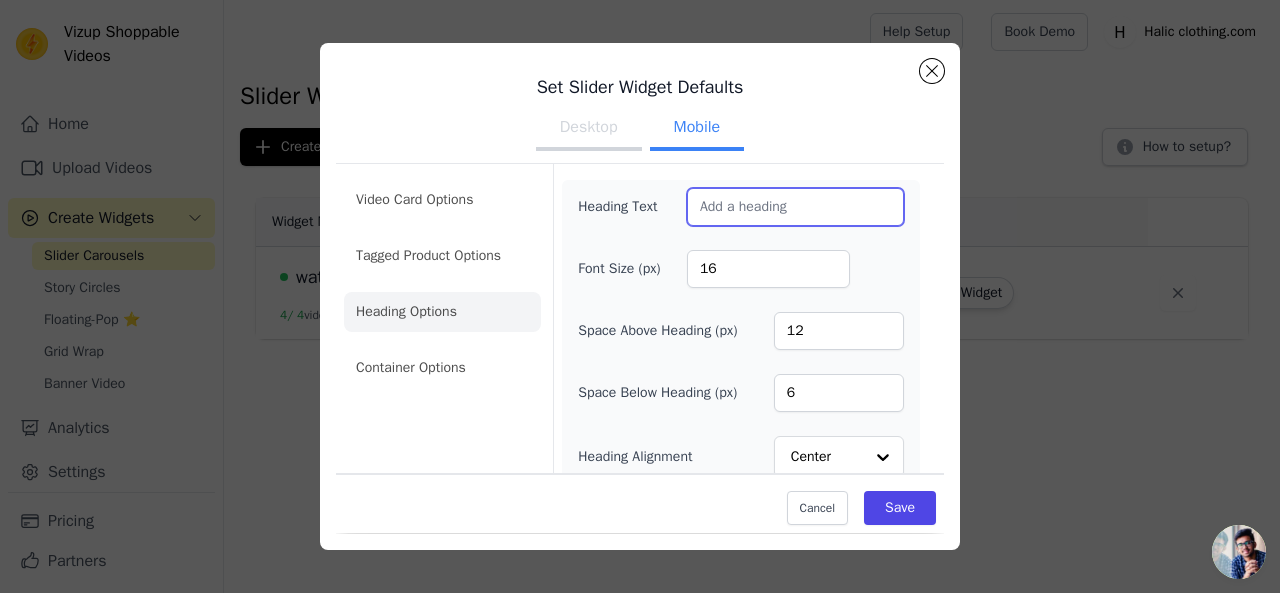 click on "Heading Text" at bounding box center (795, 207) 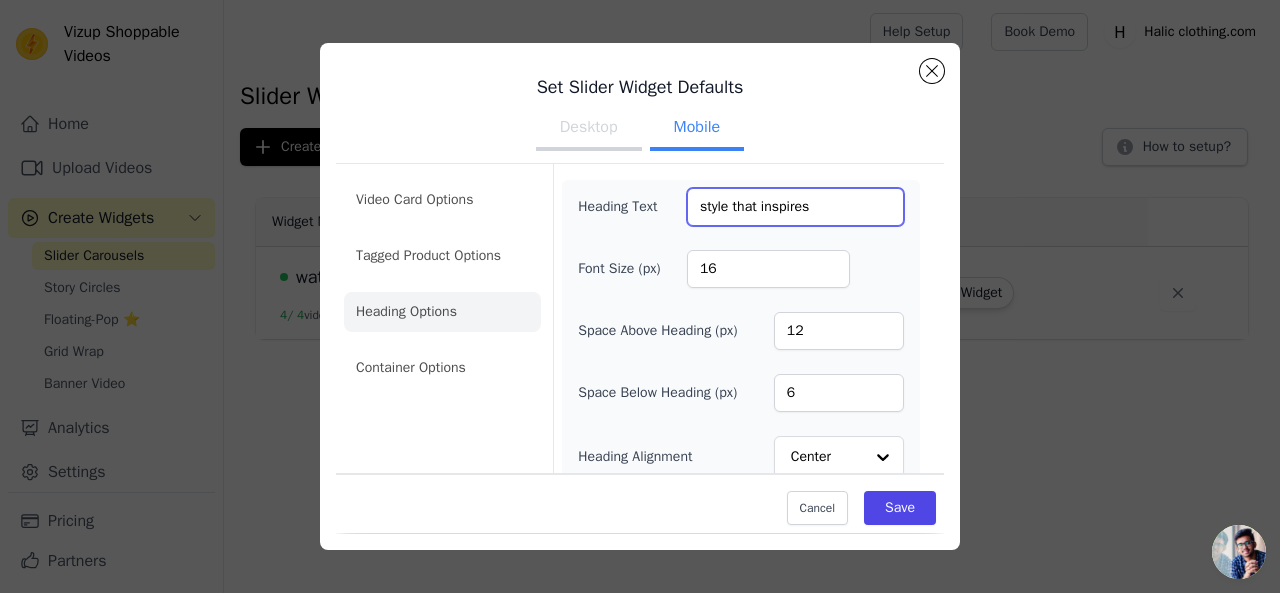 type on "style that inspires" 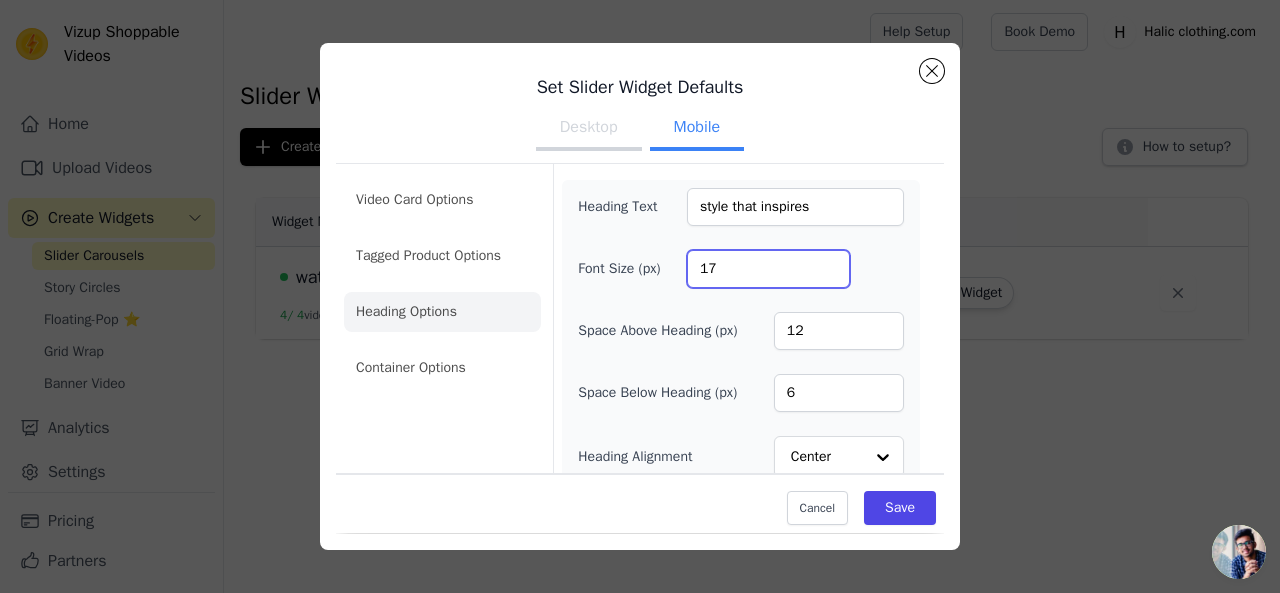 click on "17" at bounding box center [768, 269] 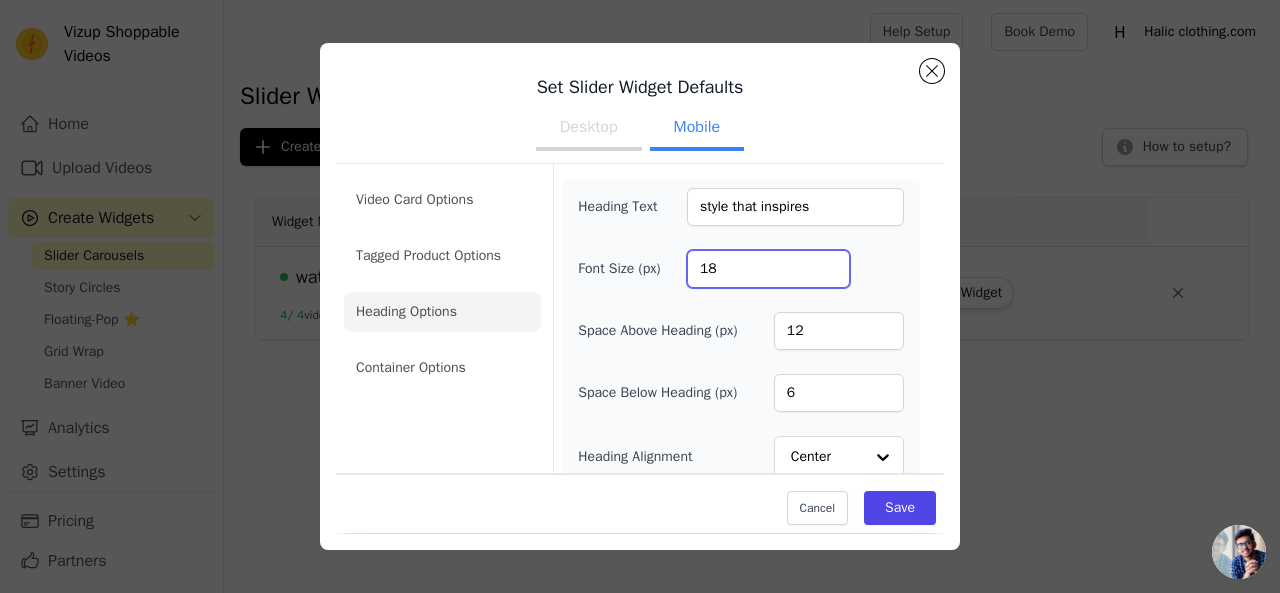 click on "18" at bounding box center [768, 269] 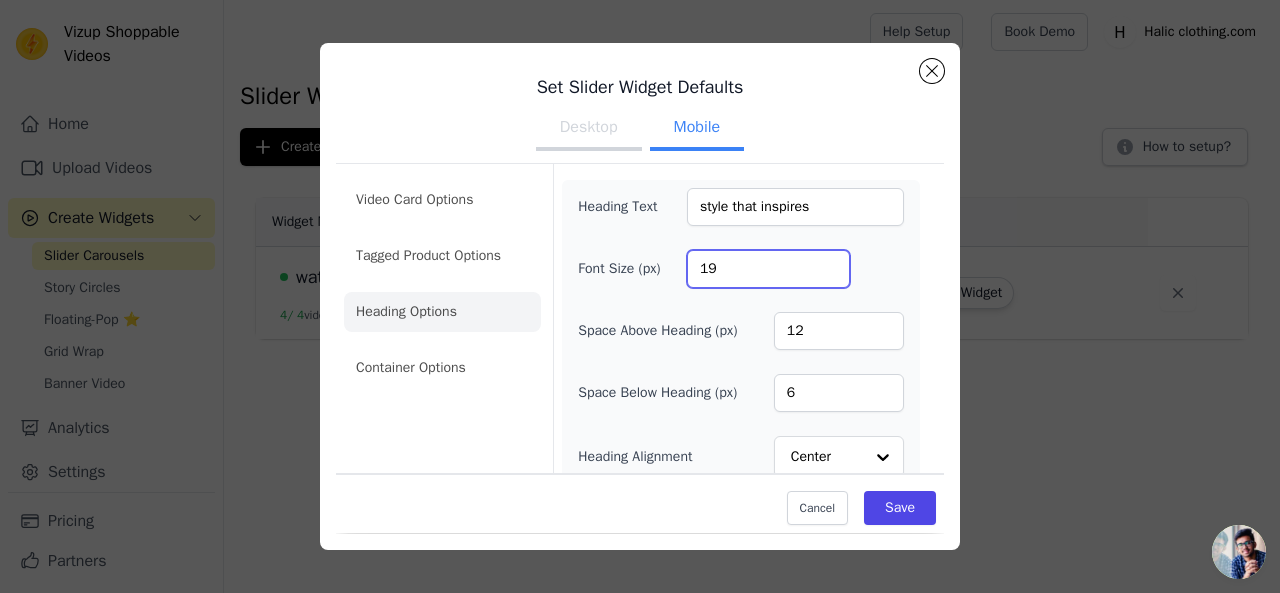 click on "19" at bounding box center [768, 269] 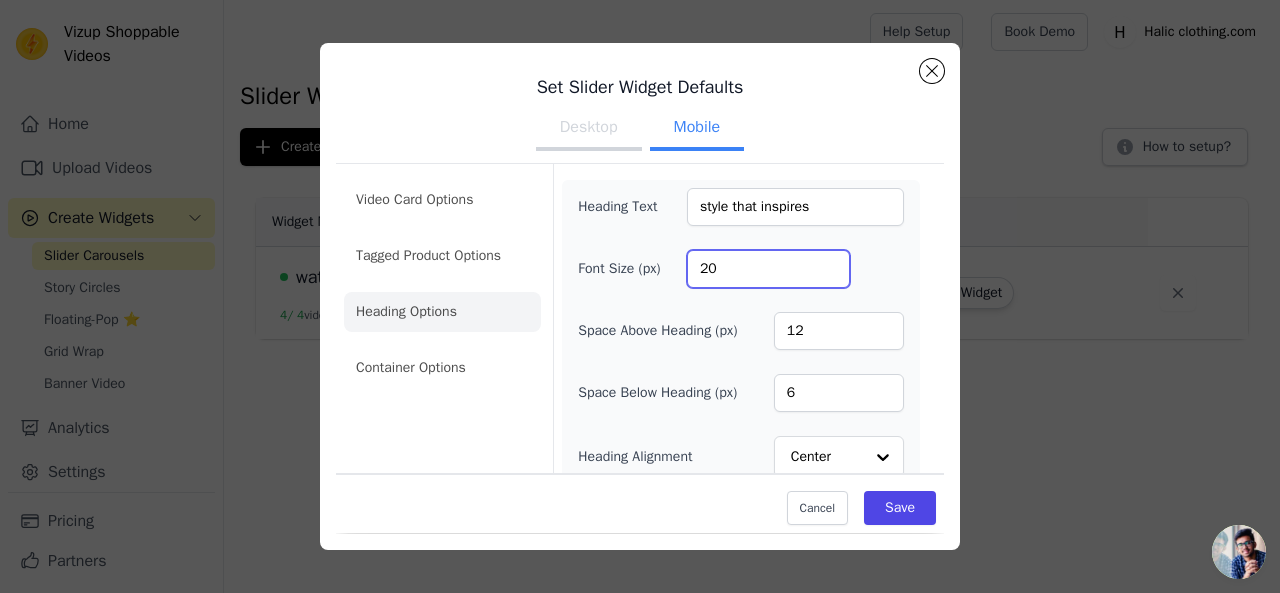 click on "20" at bounding box center [768, 269] 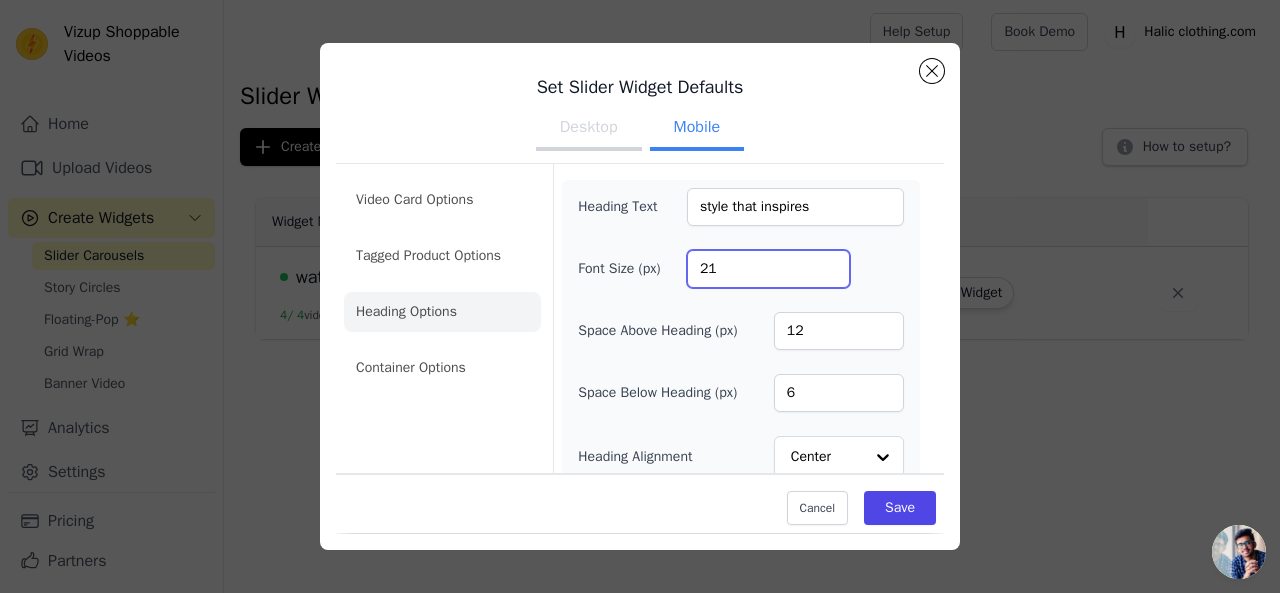 click on "21" at bounding box center (768, 269) 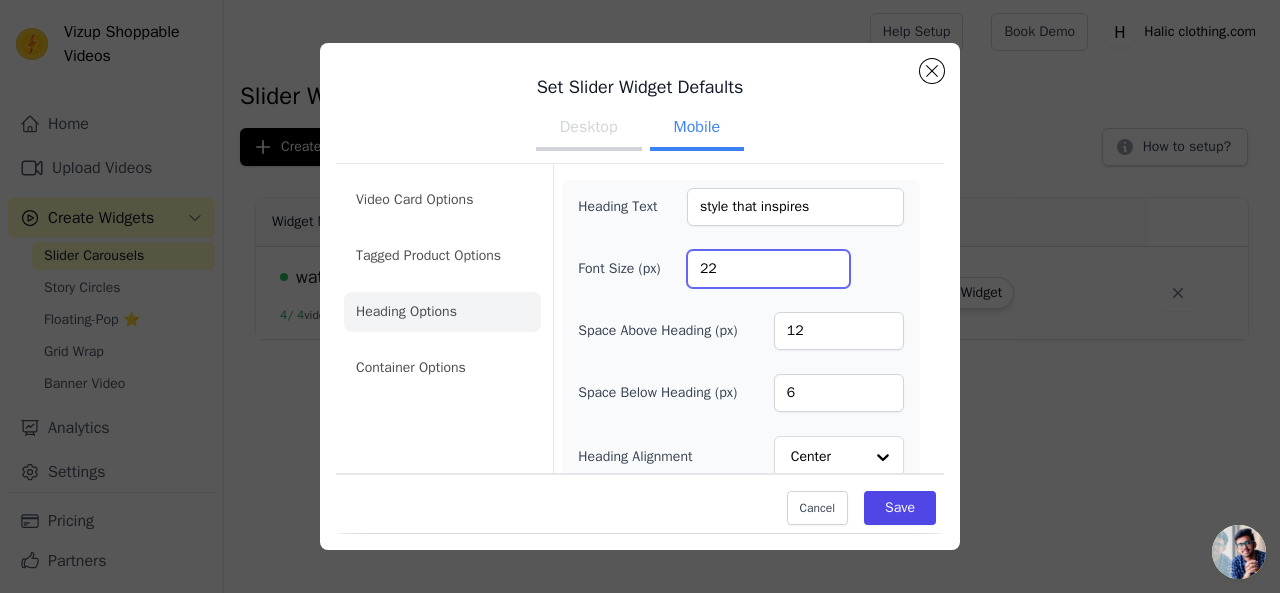 type on "22" 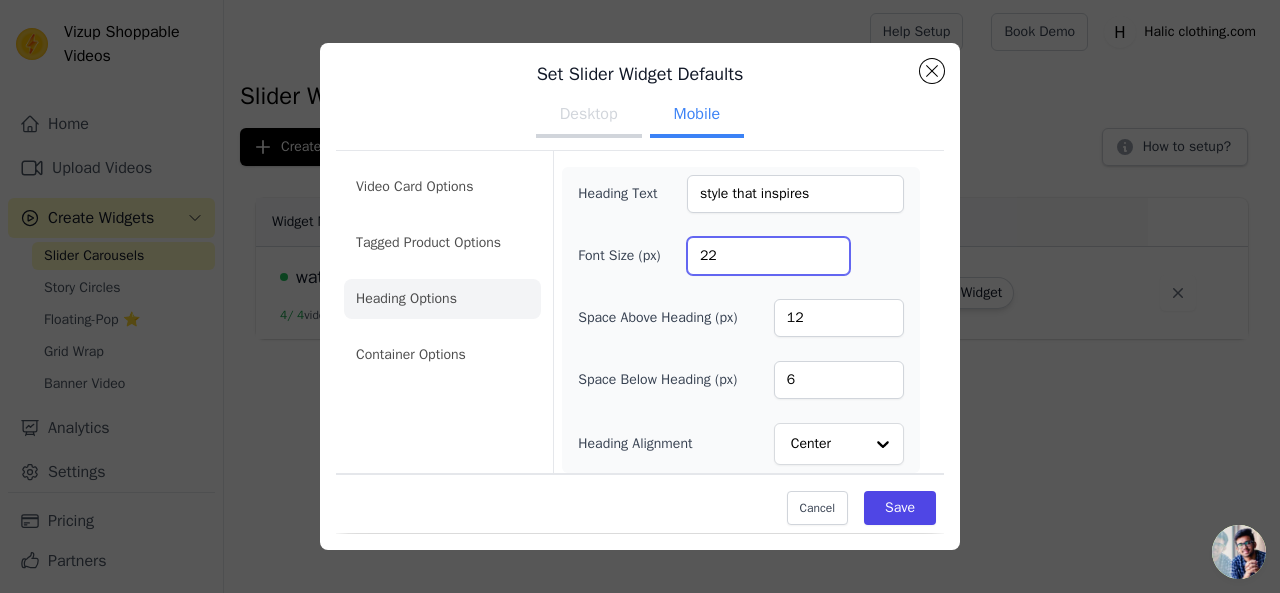 scroll, scrollTop: 16, scrollLeft: 0, axis: vertical 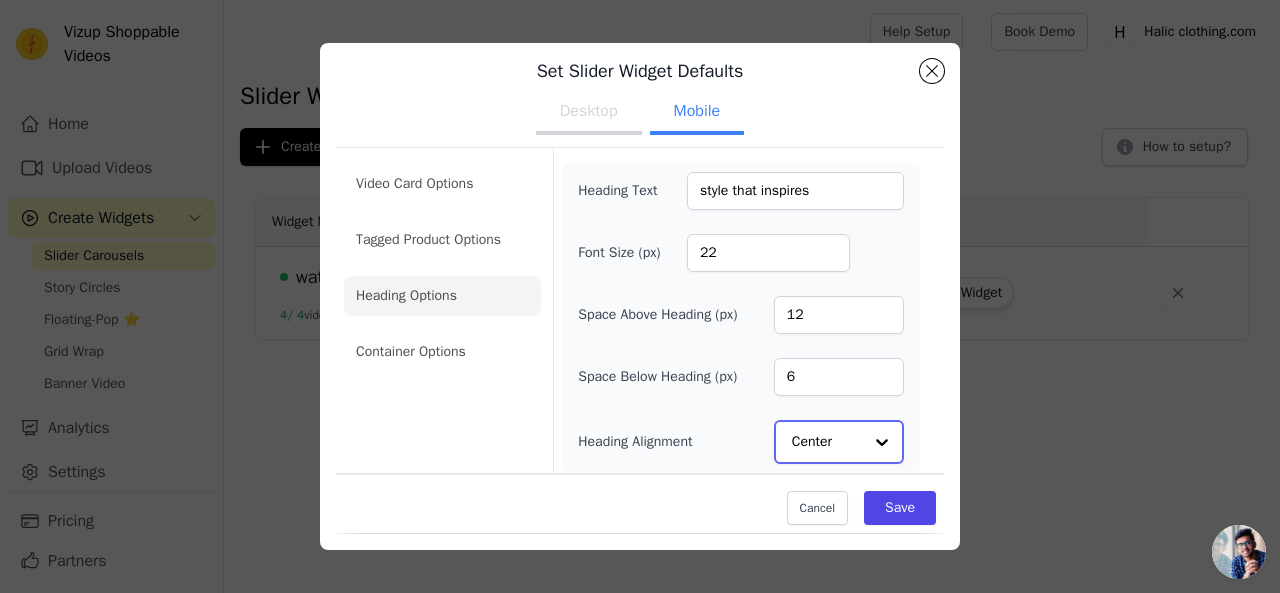 click at bounding box center (882, 442) 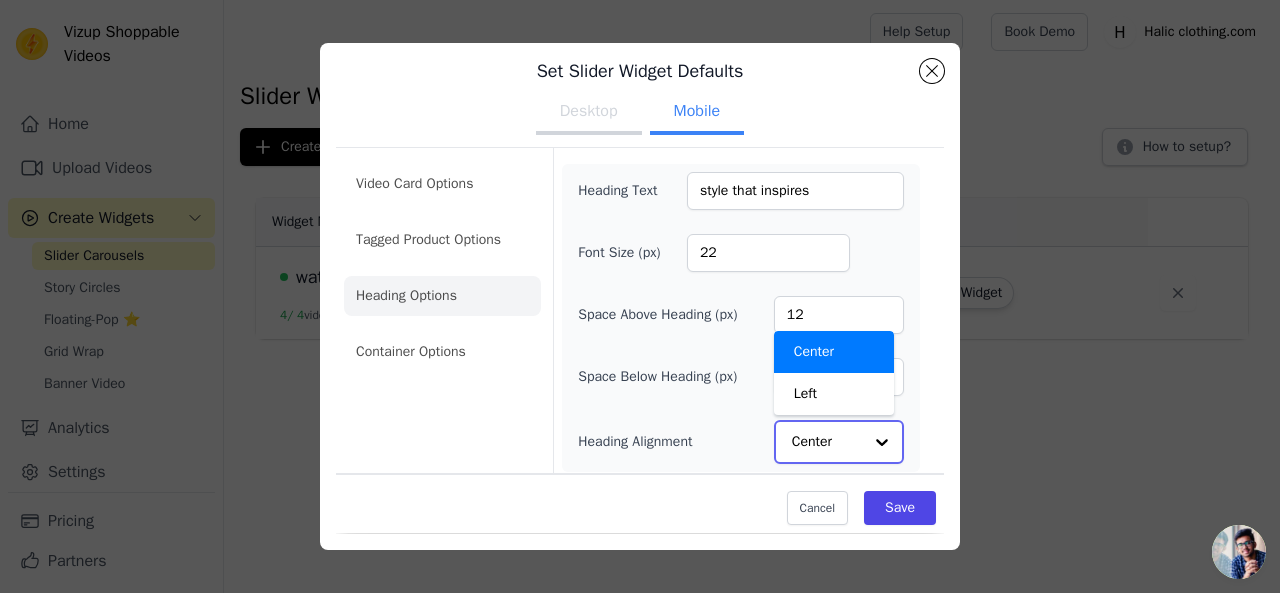 click at bounding box center (882, 442) 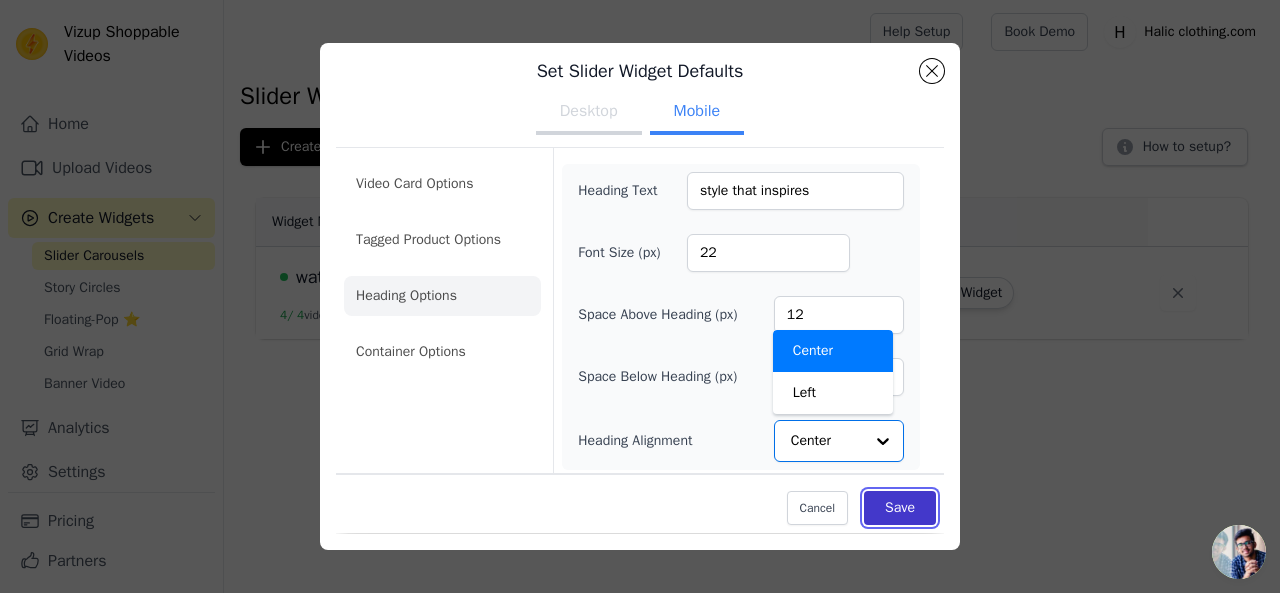 click on "Save" at bounding box center (900, 509) 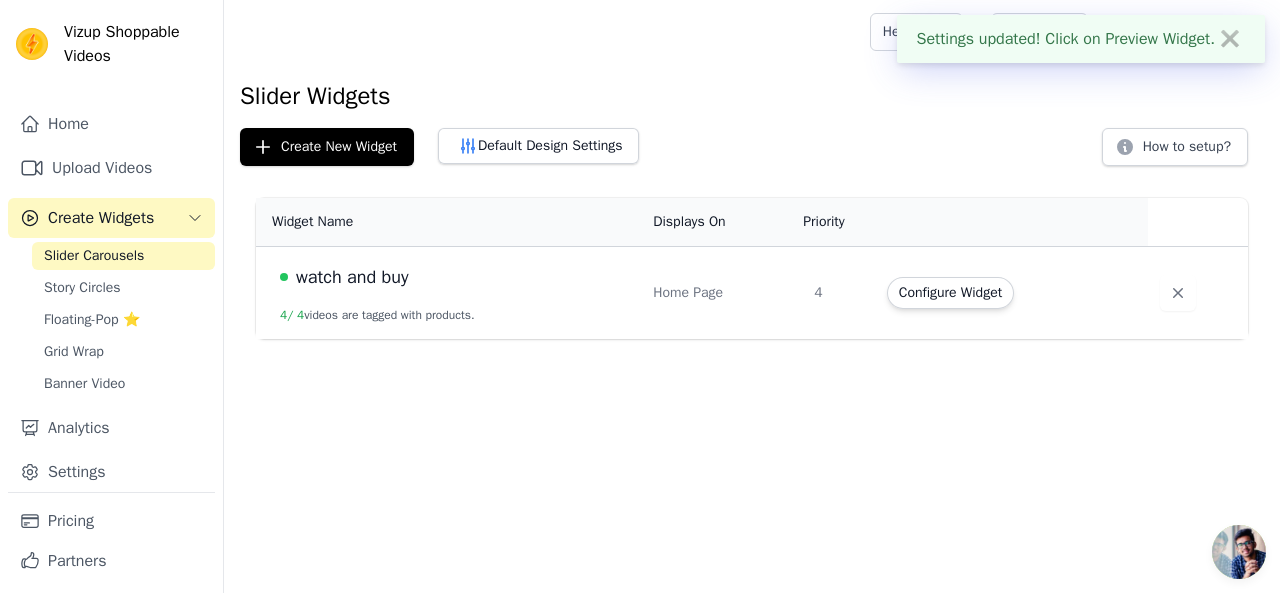 click on "4" at bounding box center [838, 293] 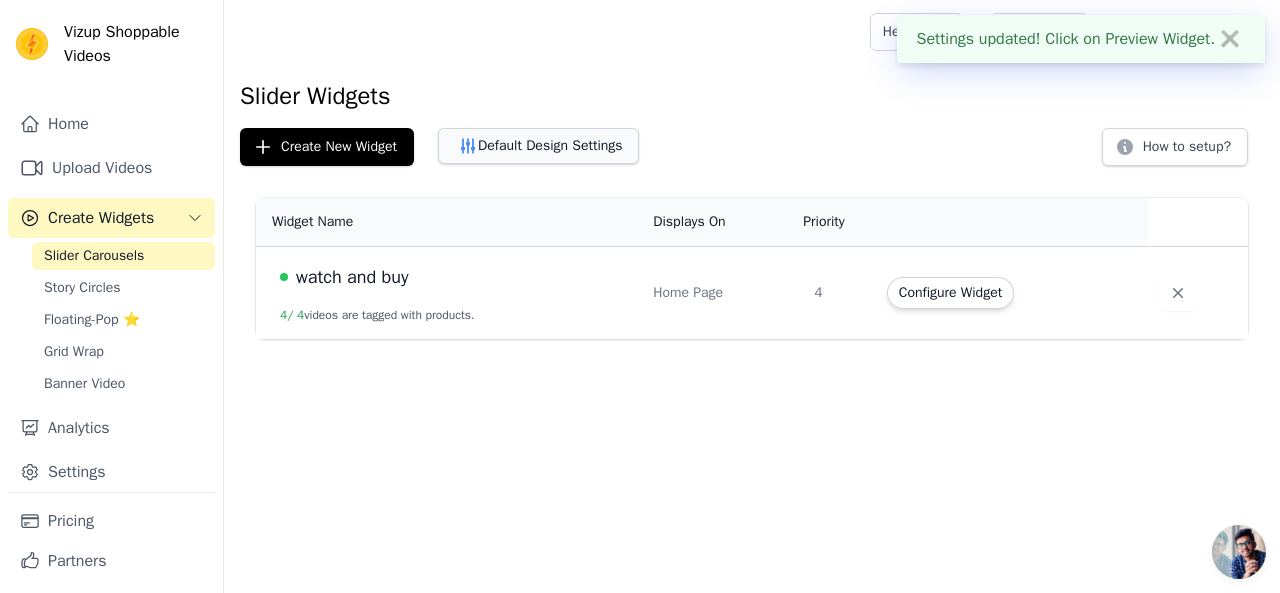 click on "Default Design Settings" at bounding box center [538, 146] 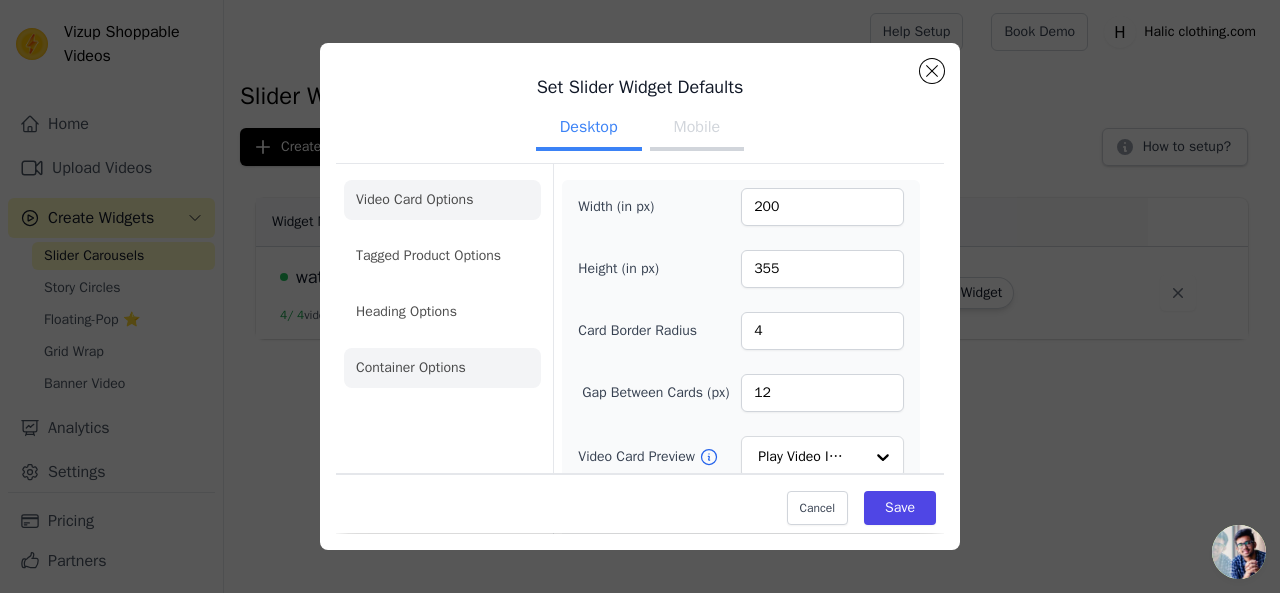 click on "Container Options" 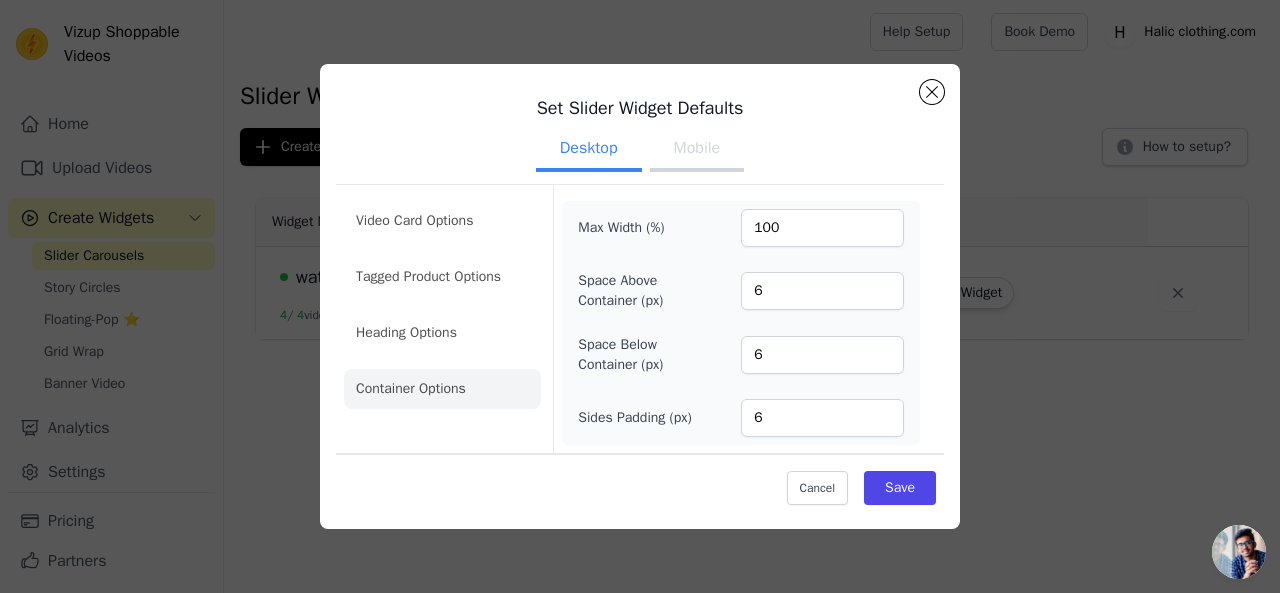 click on "Mobile" at bounding box center (697, 150) 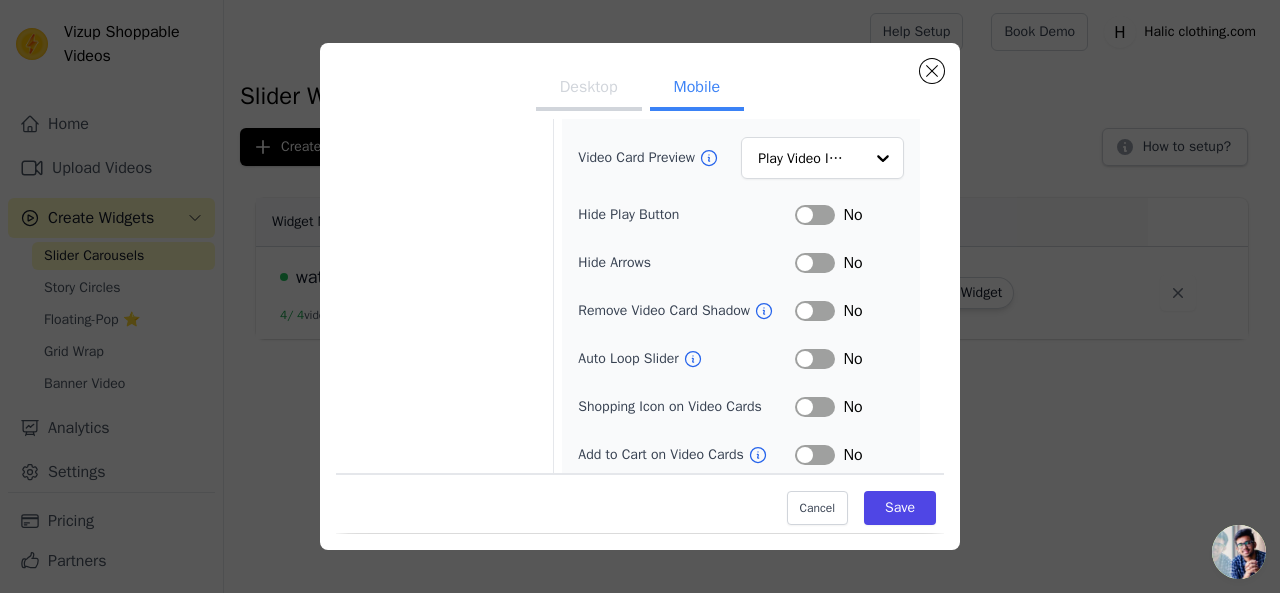 scroll, scrollTop: 300, scrollLeft: 0, axis: vertical 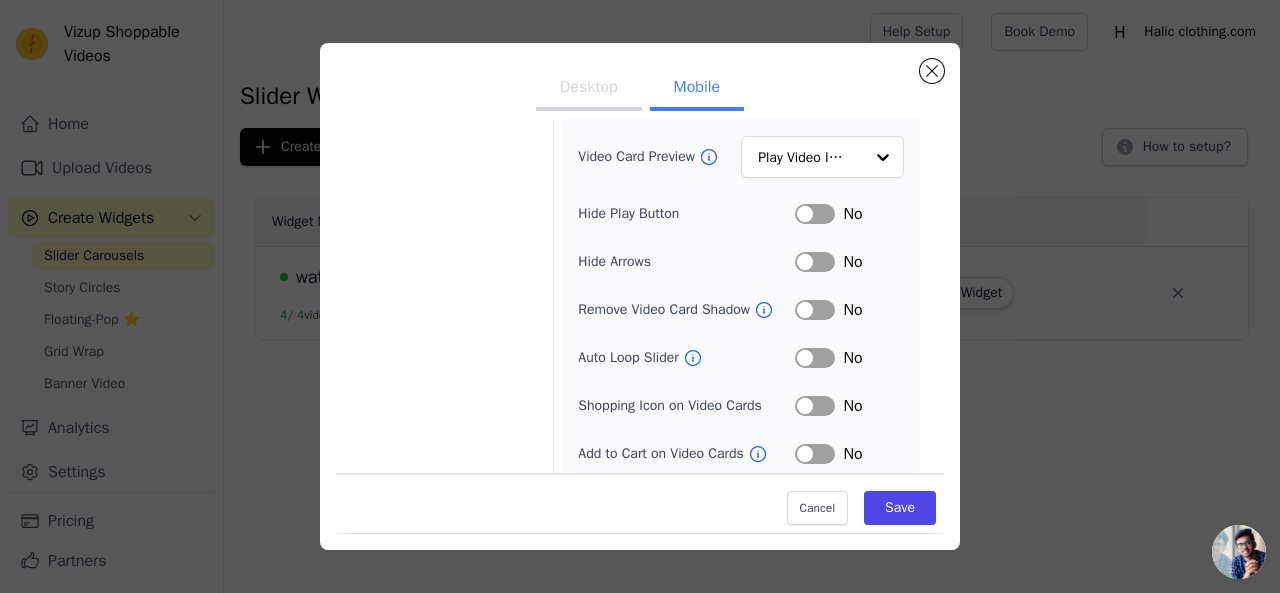 click on "Label" at bounding box center [815, 214] 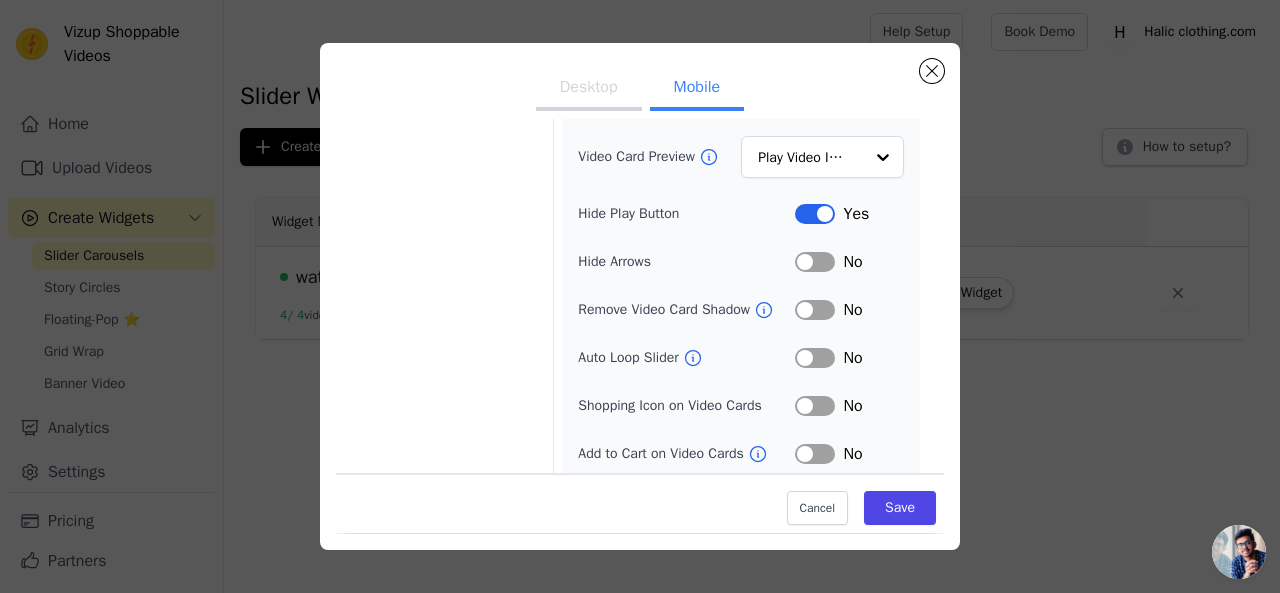 click on "Label" at bounding box center (815, 262) 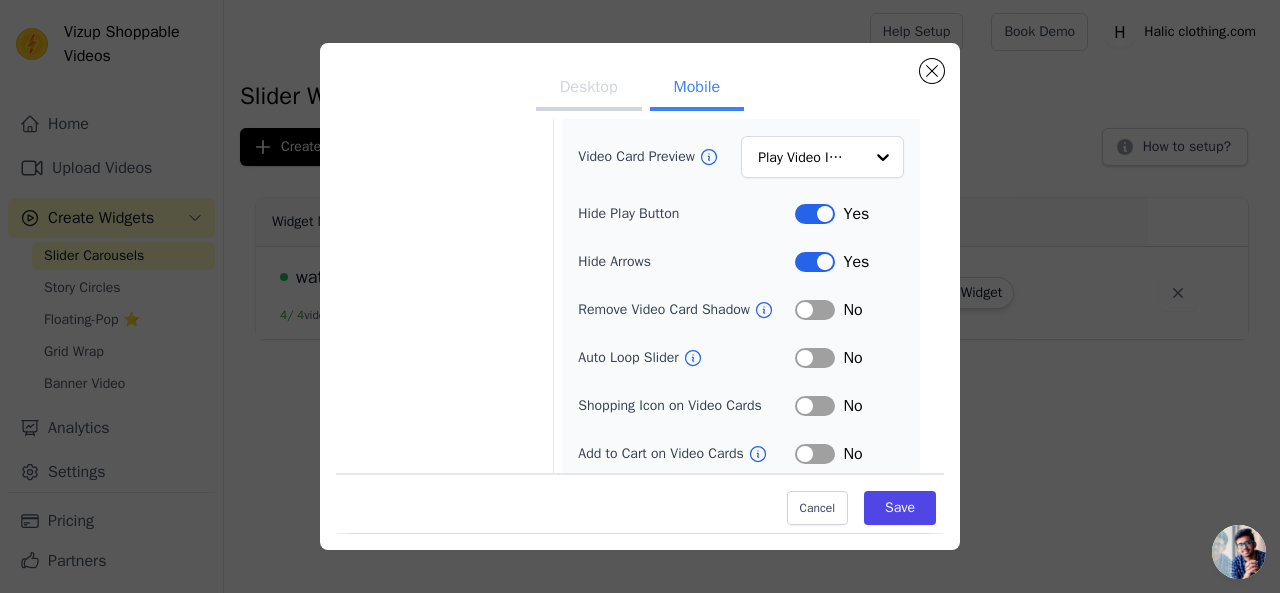 click on "Label" at bounding box center [815, 358] 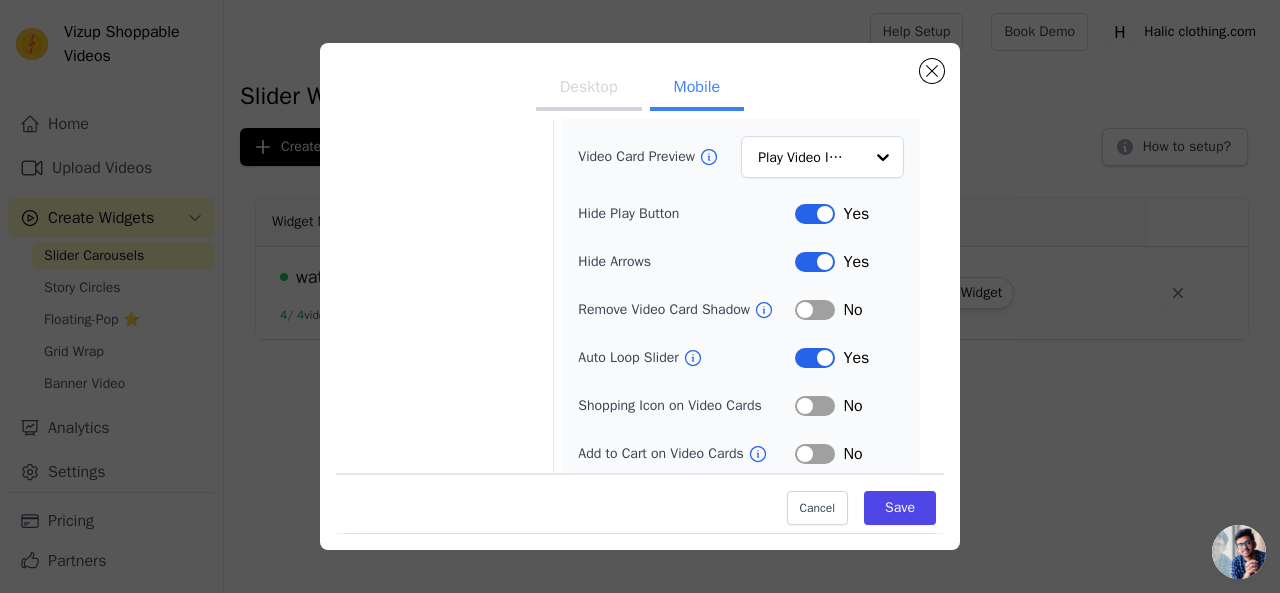 scroll, scrollTop: 352, scrollLeft: 0, axis: vertical 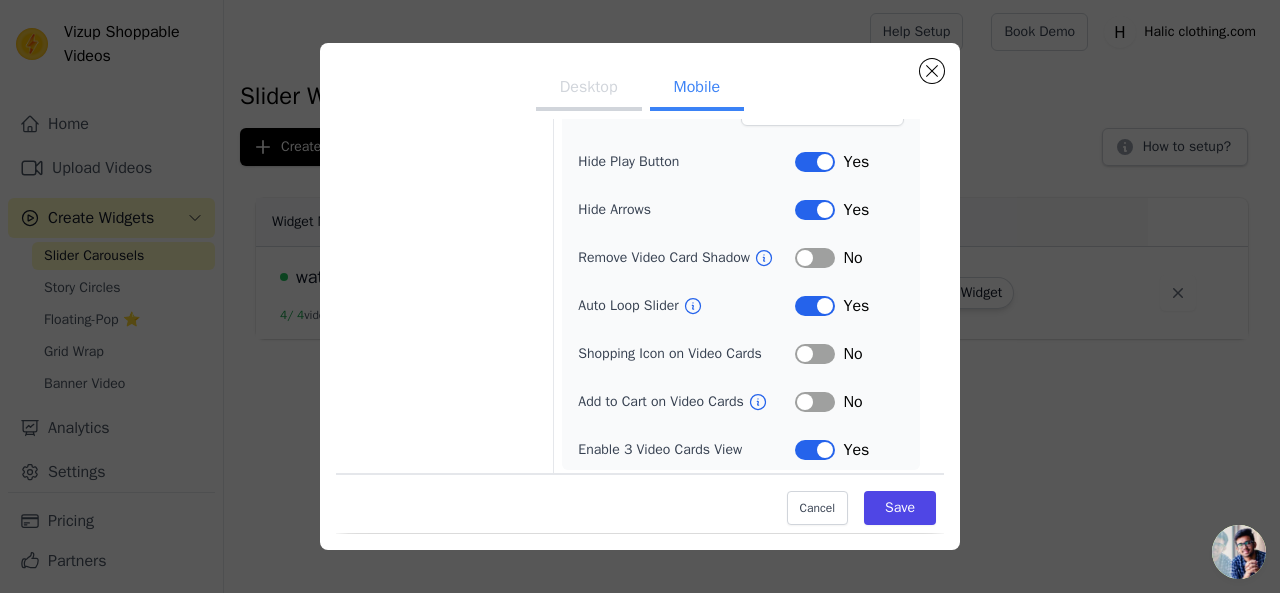click on "Label" at bounding box center [815, 354] 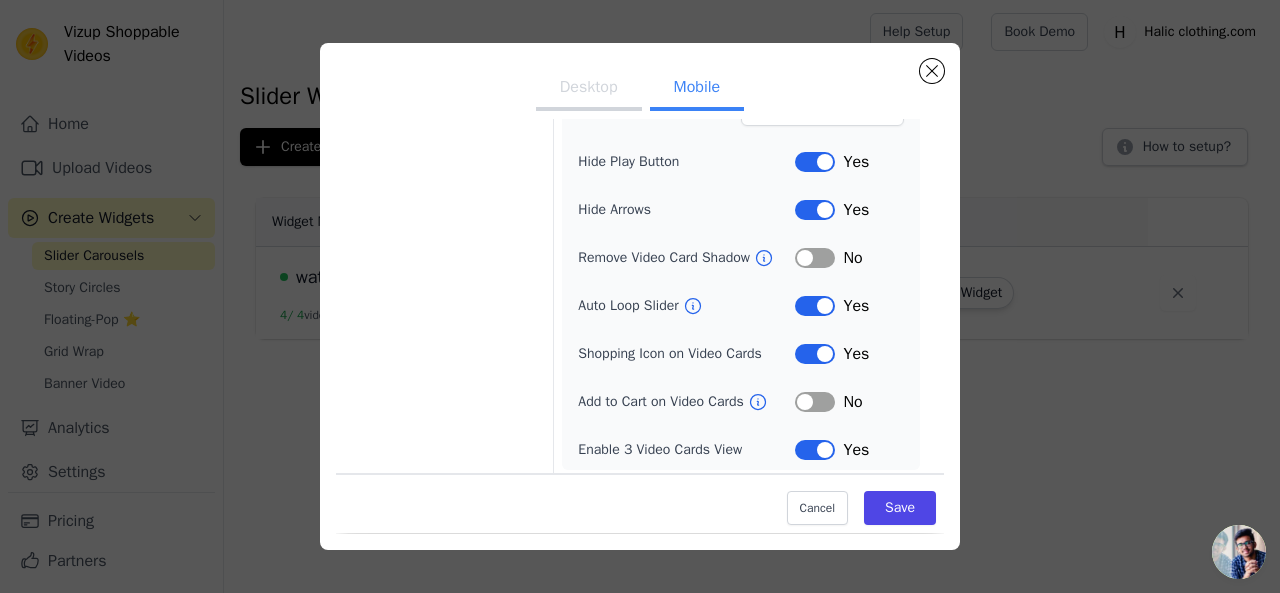 click on "Label" at bounding box center (815, 402) 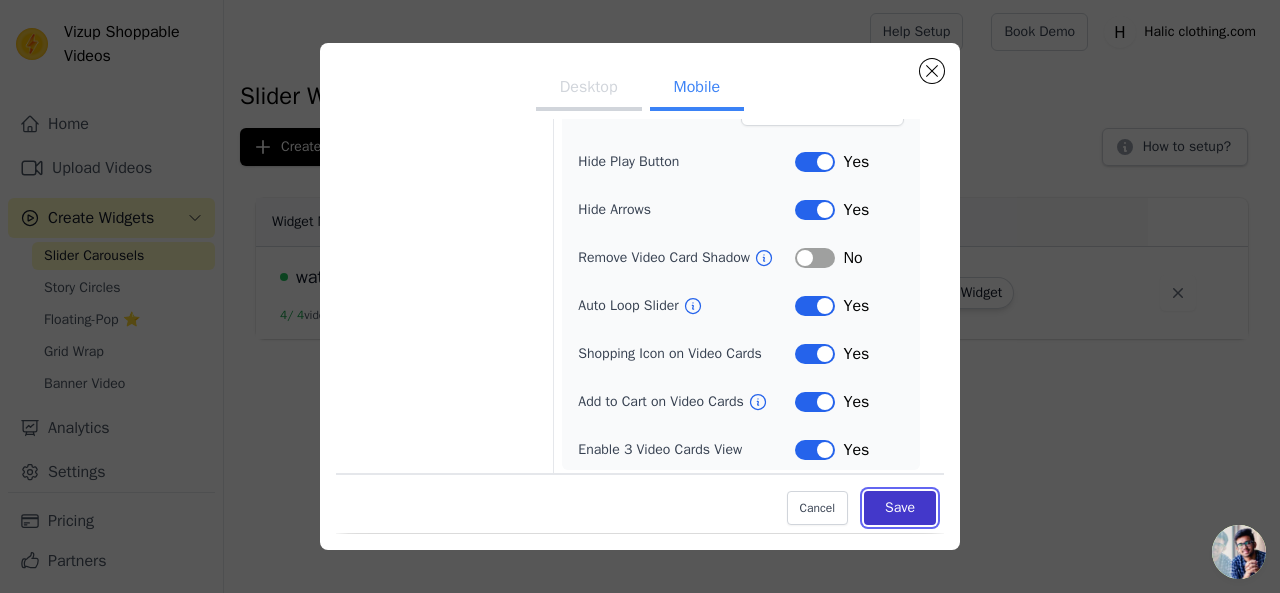 click on "Save" at bounding box center [900, 509] 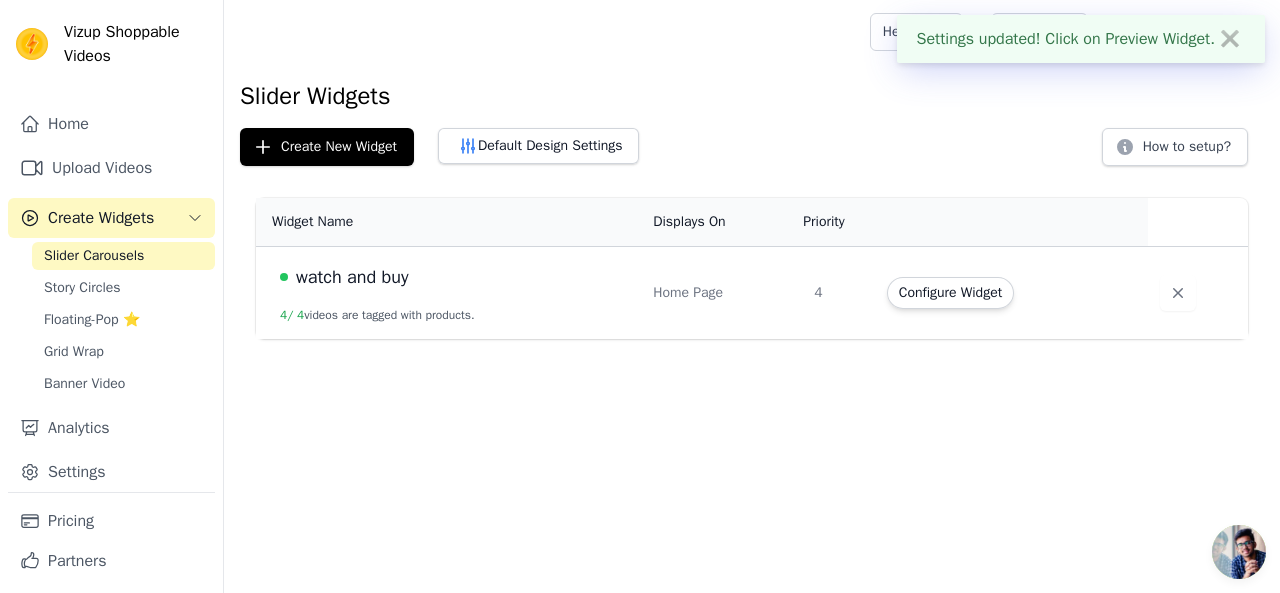 click on "Home Page" at bounding box center (721, 293) 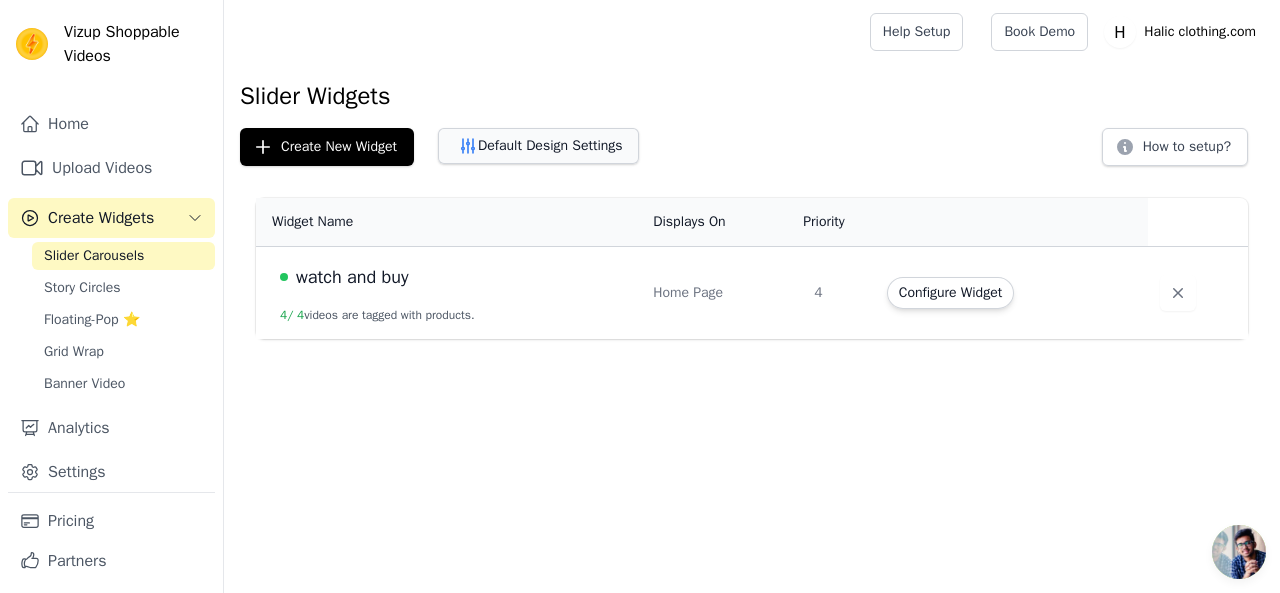 click on "Default Design Settings" at bounding box center (538, 146) 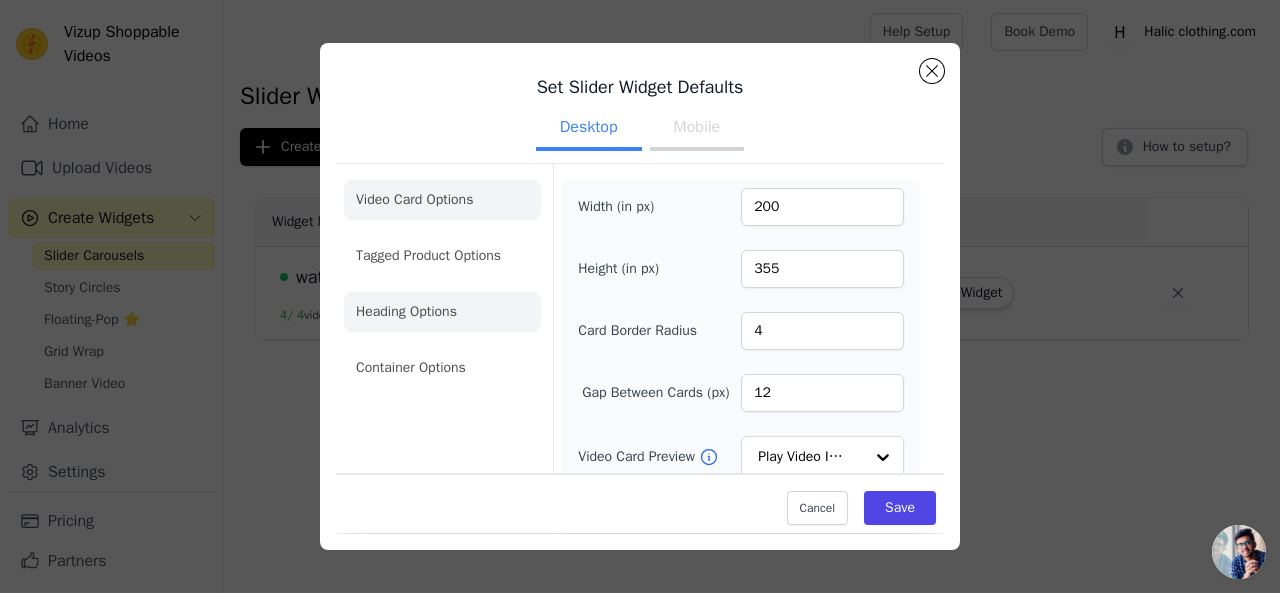 click on "Heading Options" 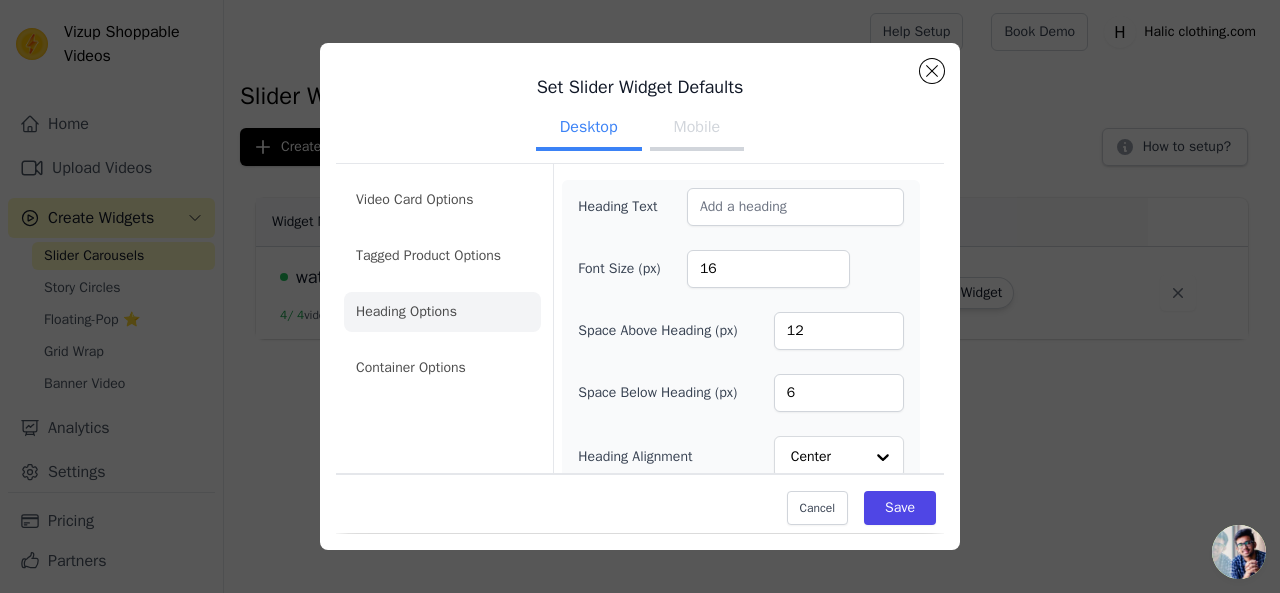 click on "Mobile" at bounding box center (697, 129) 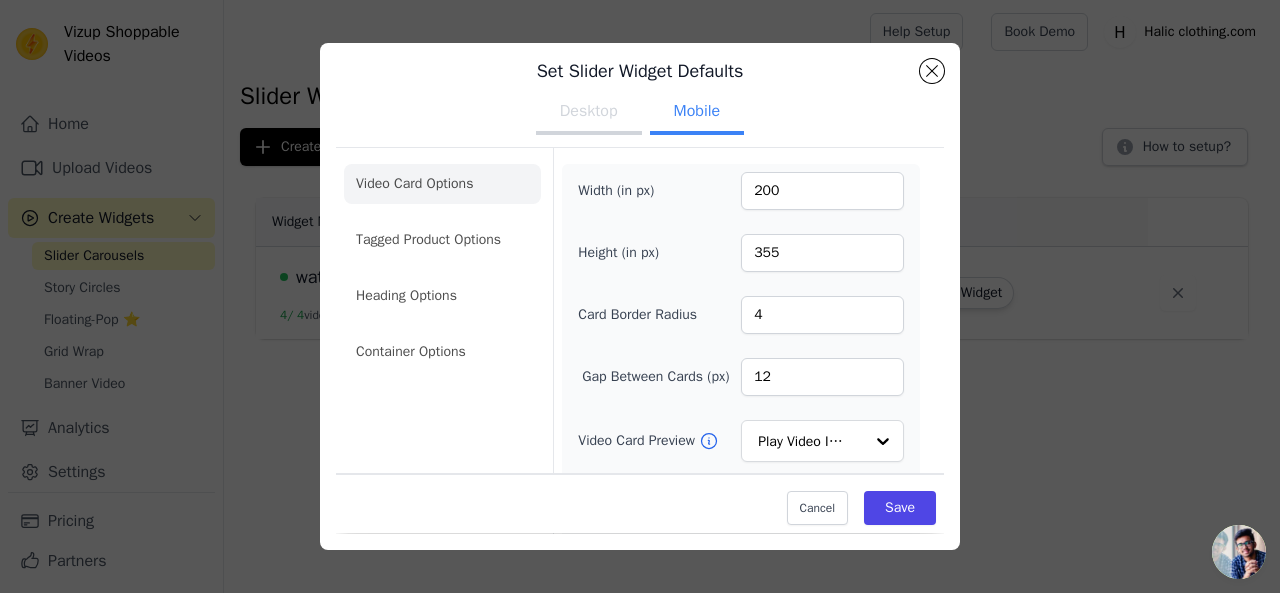scroll, scrollTop: 0, scrollLeft: 0, axis: both 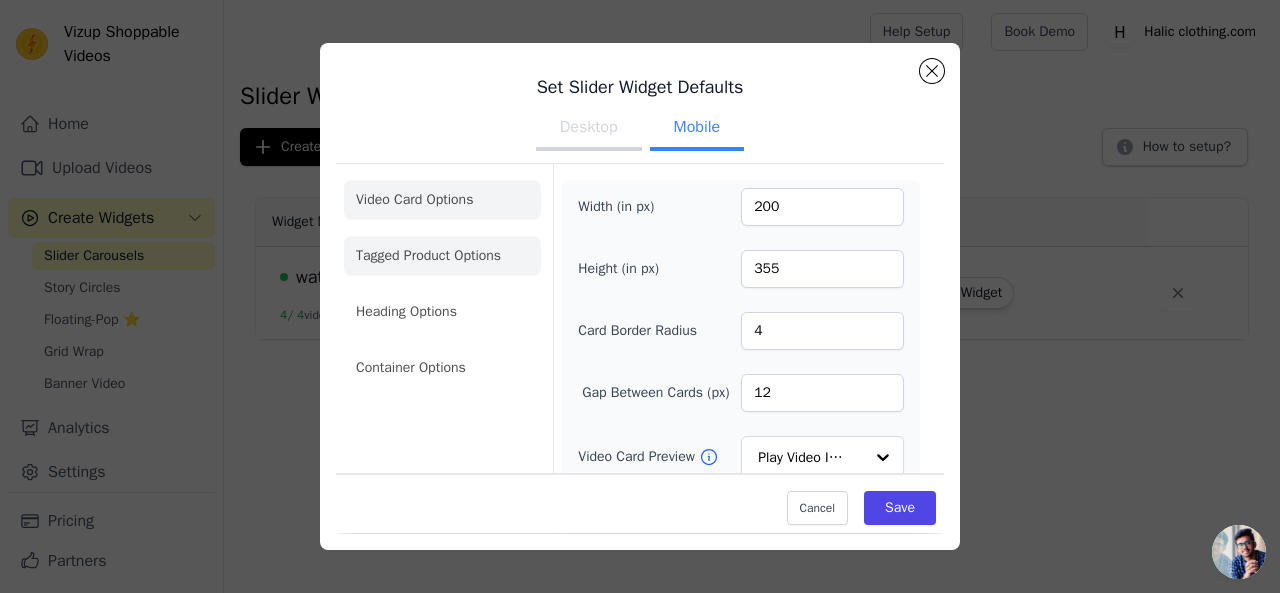 click on "Tagged Product Options" 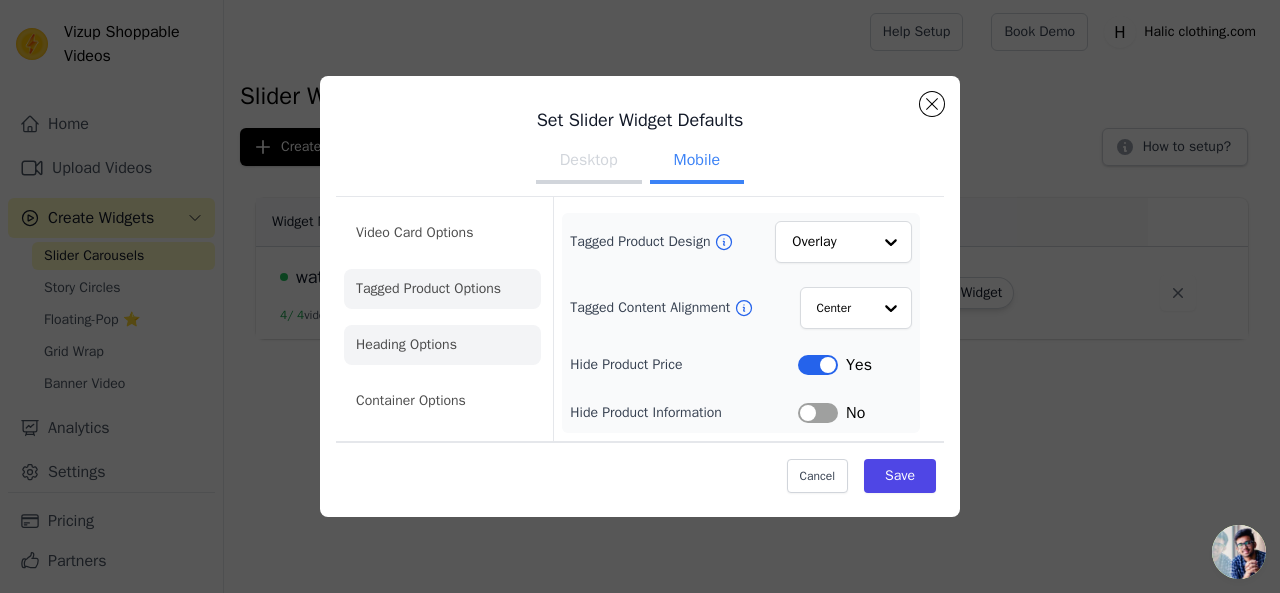 click on "Heading Options" 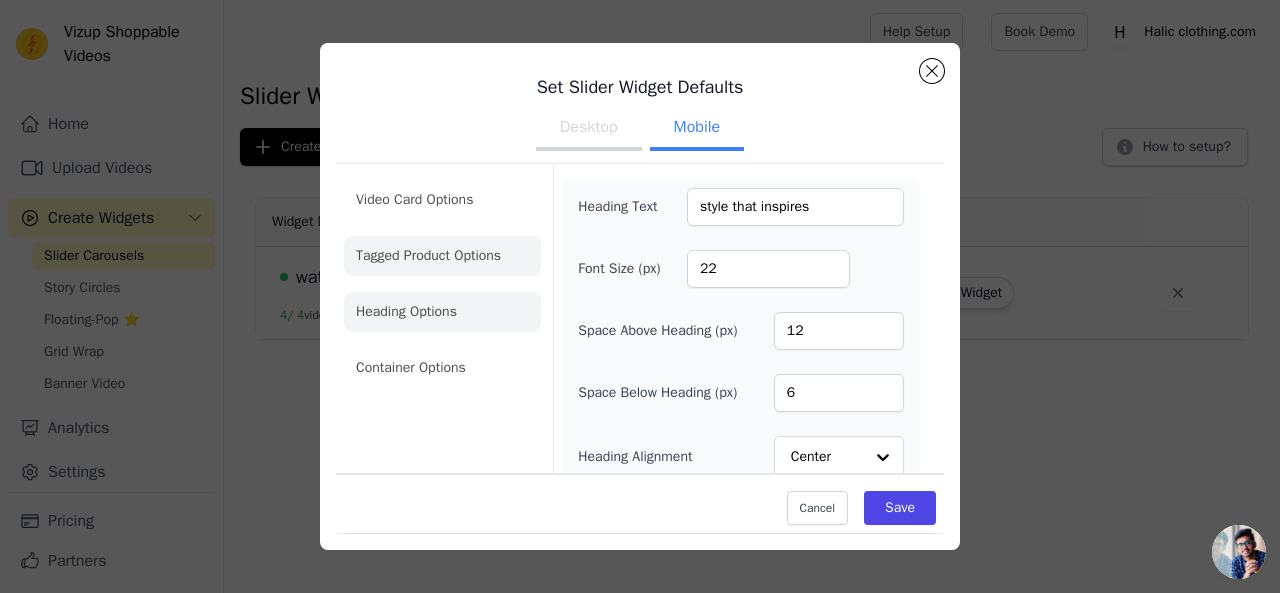 click on "Tagged Product Options" 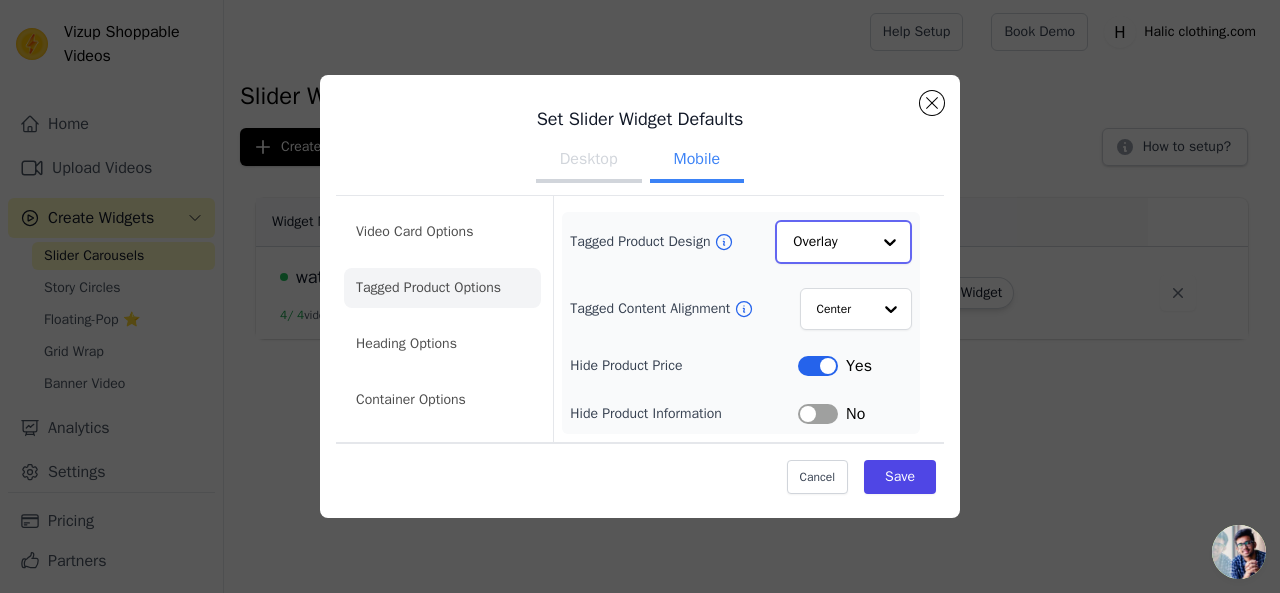 click at bounding box center (890, 242) 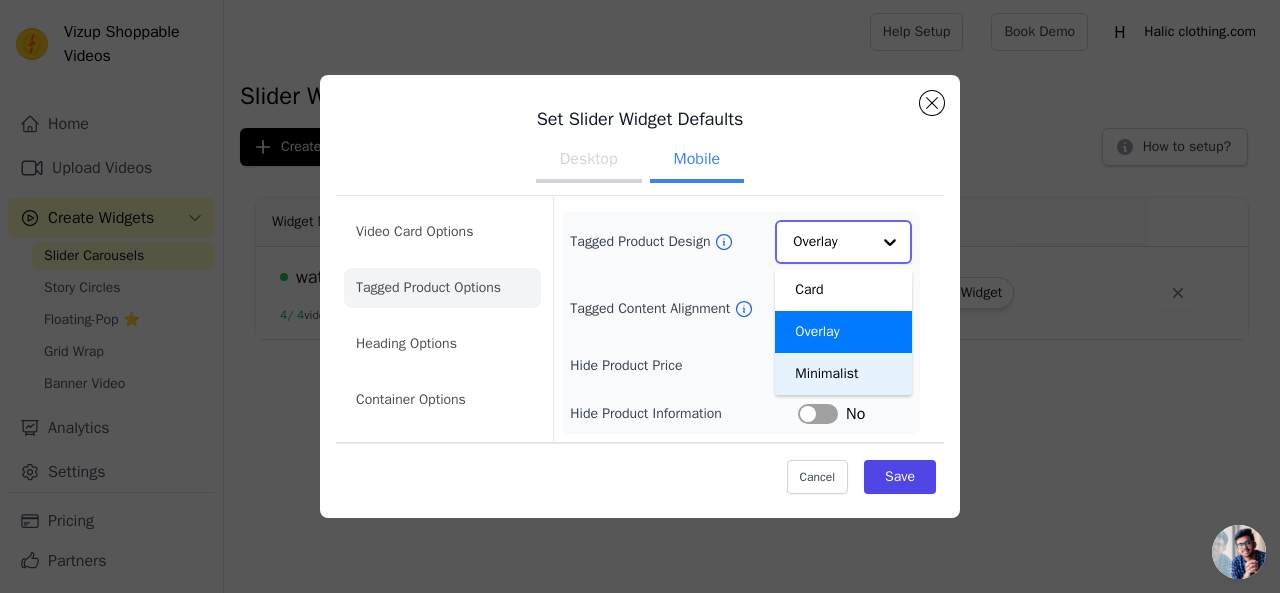 click on "Minimalist" at bounding box center [843, 374] 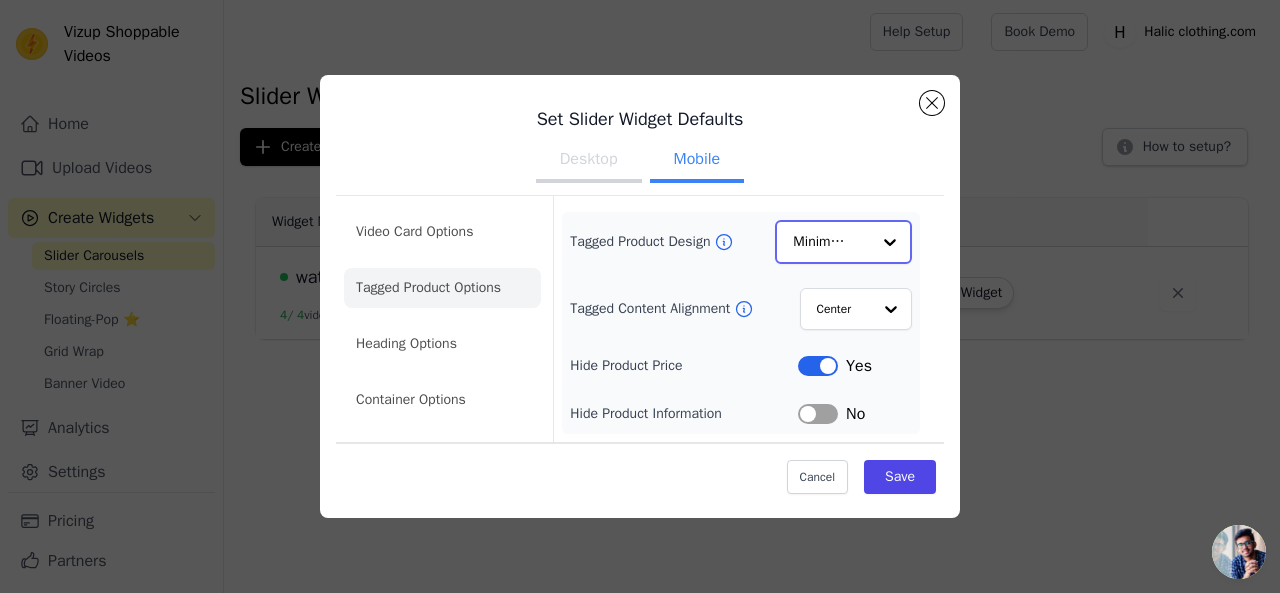 click at bounding box center [890, 242] 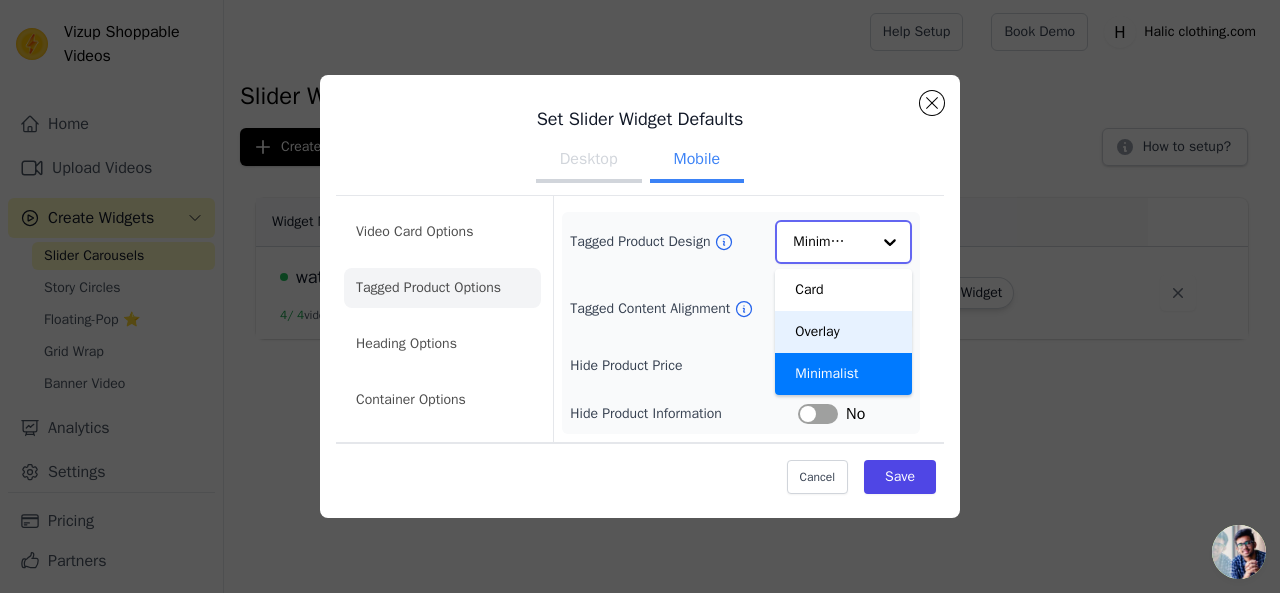 click on "Overlay" at bounding box center (843, 332) 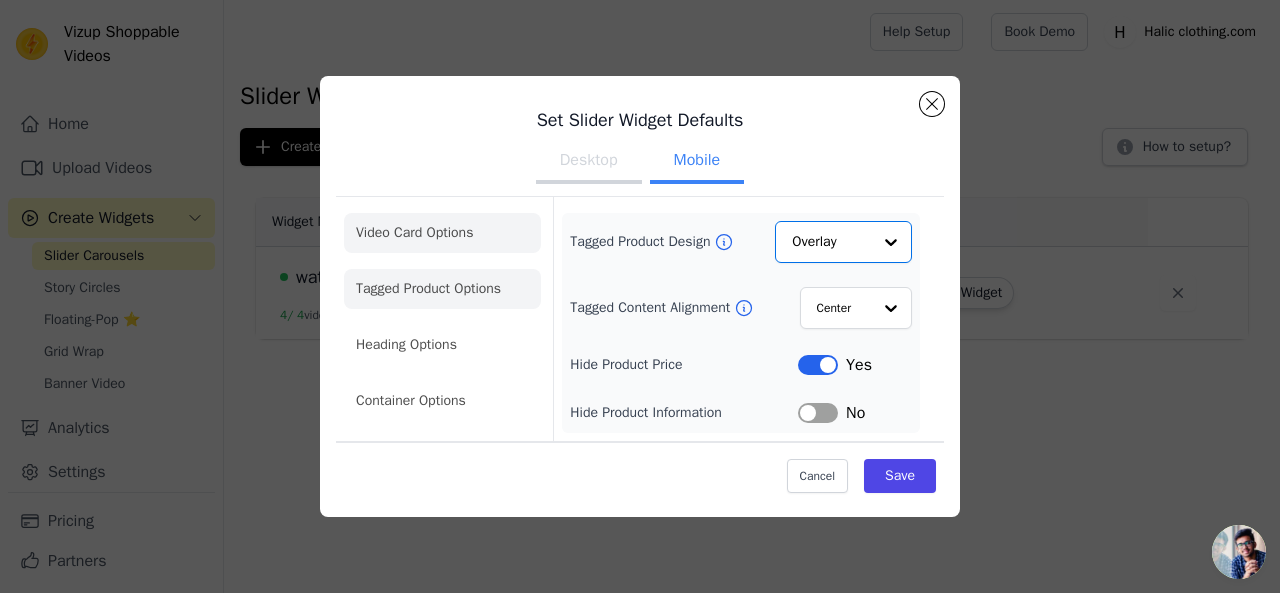 click on "Video Card Options" 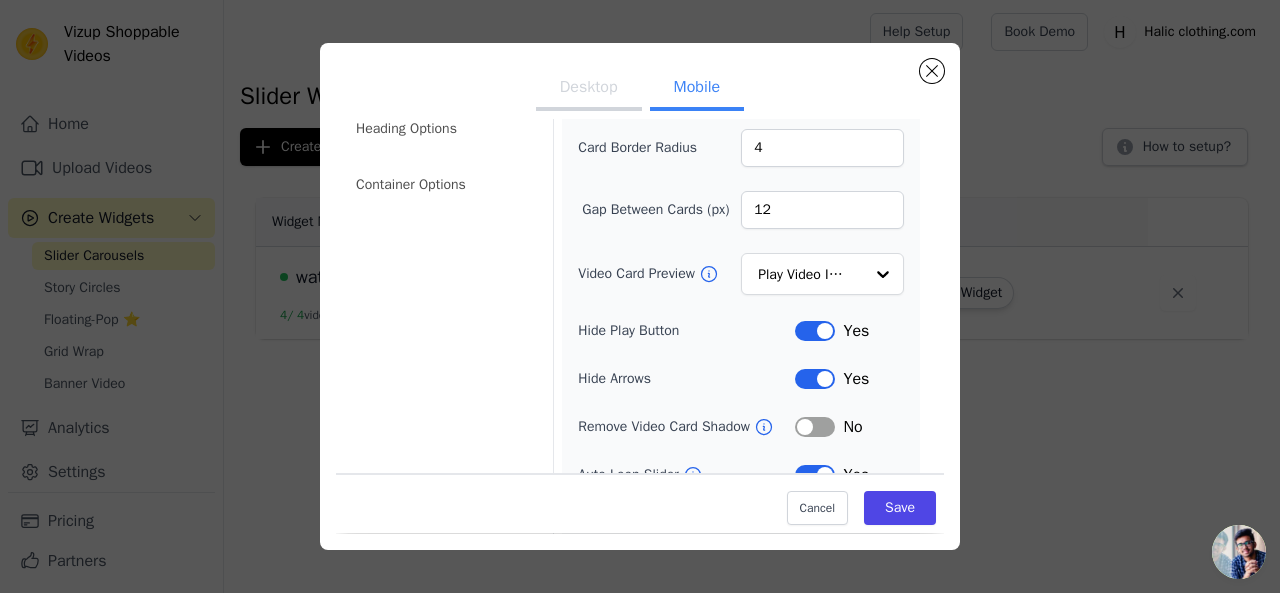 scroll, scrollTop: 200, scrollLeft: 0, axis: vertical 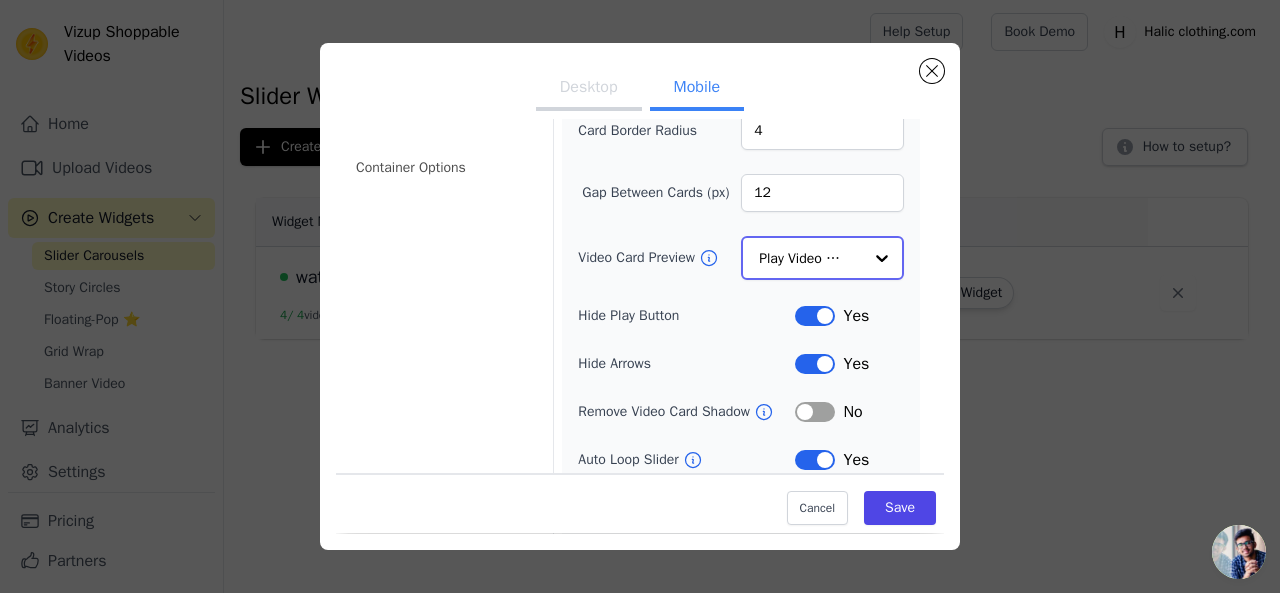 click at bounding box center (882, 258) 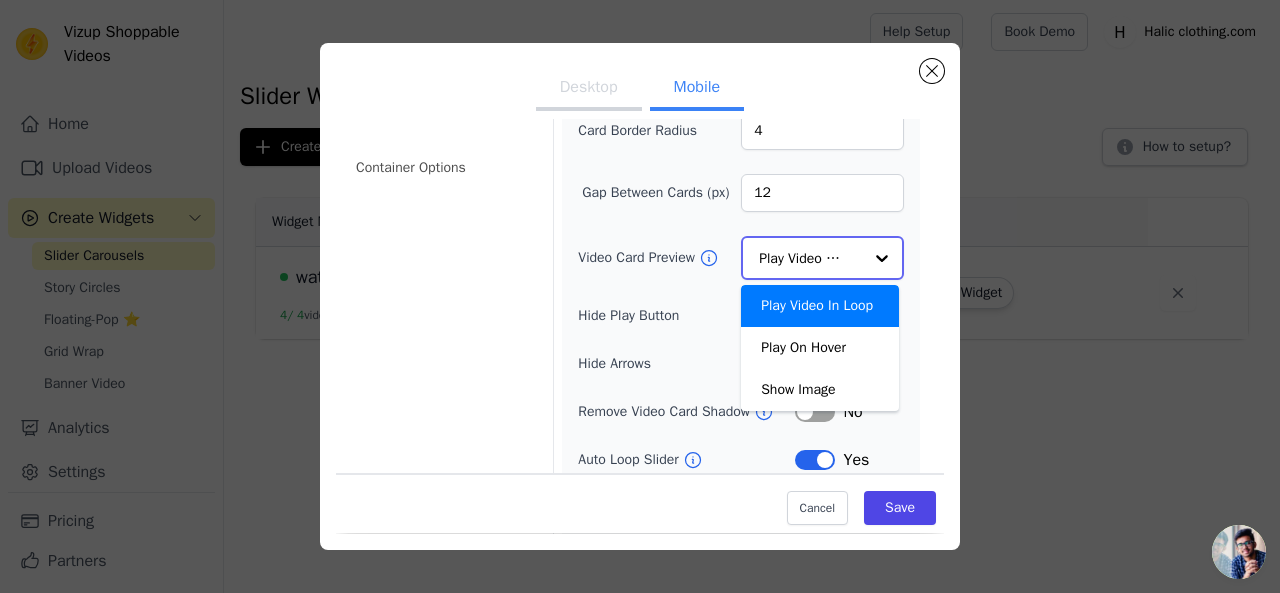 click at bounding box center (882, 258) 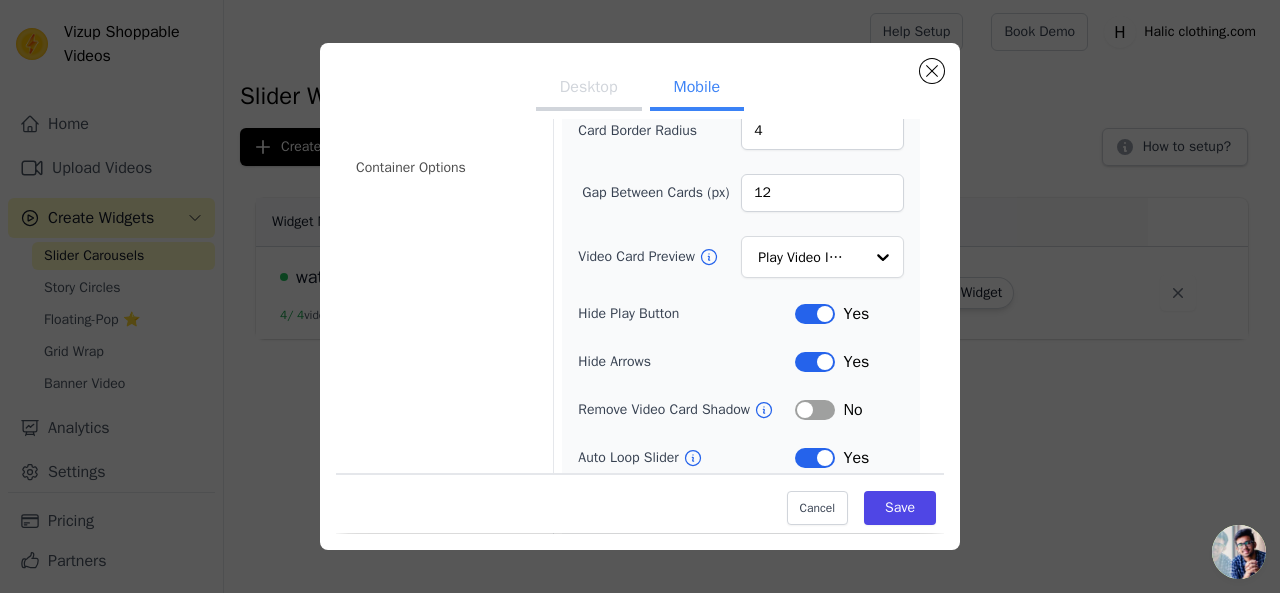 click on "Width (in px)   200   Height (in px)   355   Card Border Radius   4   Gap Between Cards (px)   12   Video Card Preview           Play Video In Loop               Hide Play Button   Label     Yes   Hide Arrows   Label     Yes   Remove Video Card Shadow     Label     No   Auto Loop Slider     Label     Yes   Shopping Icon on Video Cards   Label     Yes   Add to Cart on Video Cards     Label     Yes   Enable 3 Video Cards View   Label     Yes" at bounding box center [741, 301] 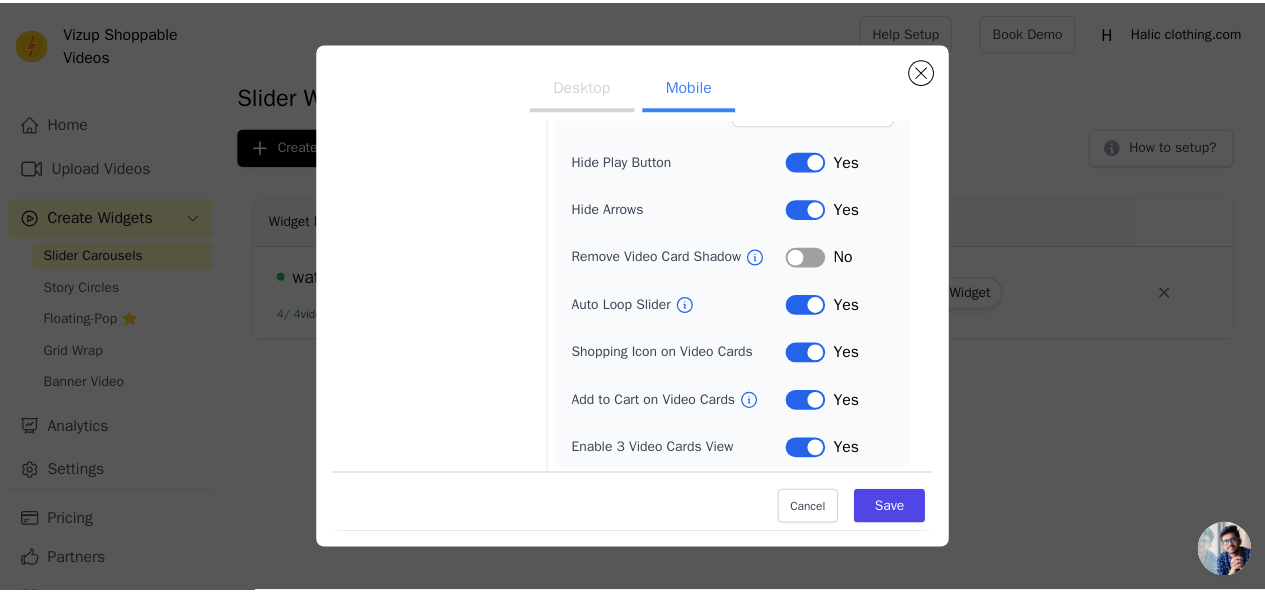 scroll, scrollTop: 352, scrollLeft: 0, axis: vertical 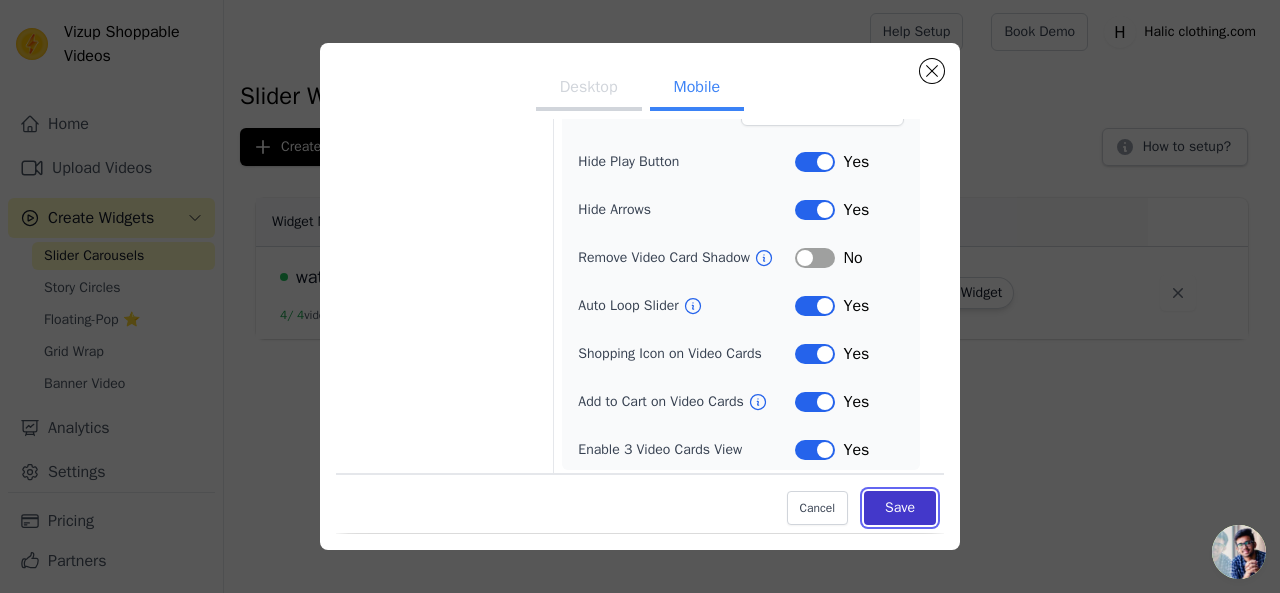click on "Save" at bounding box center (900, 509) 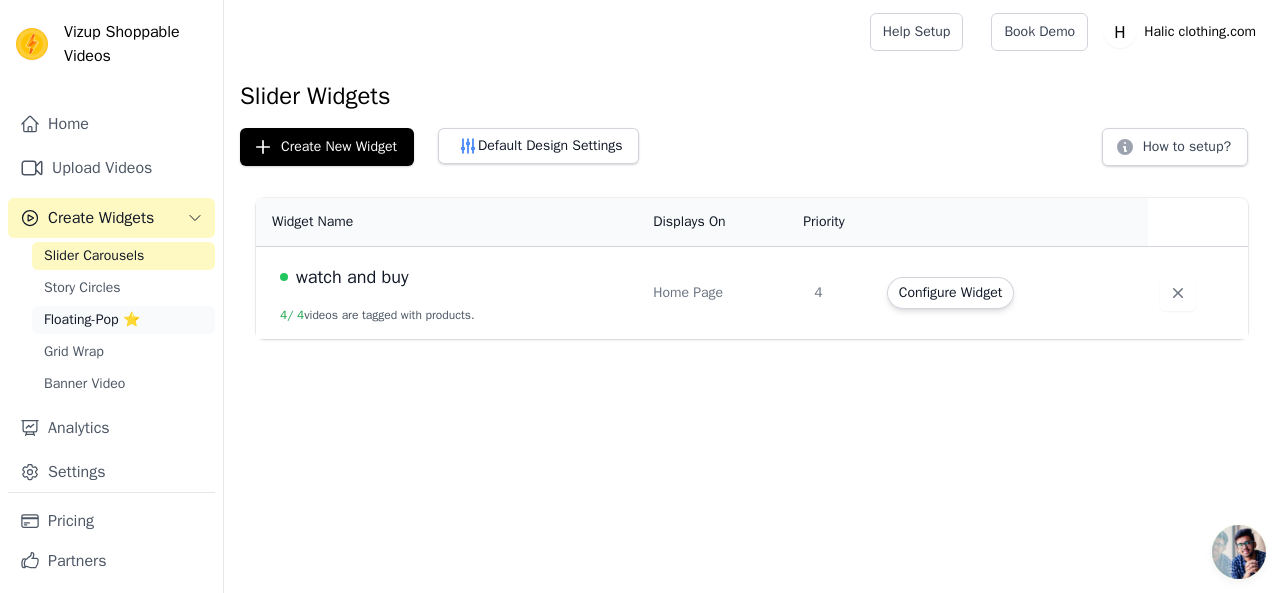 click on "Floating-Pop ⭐" at bounding box center (92, 320) 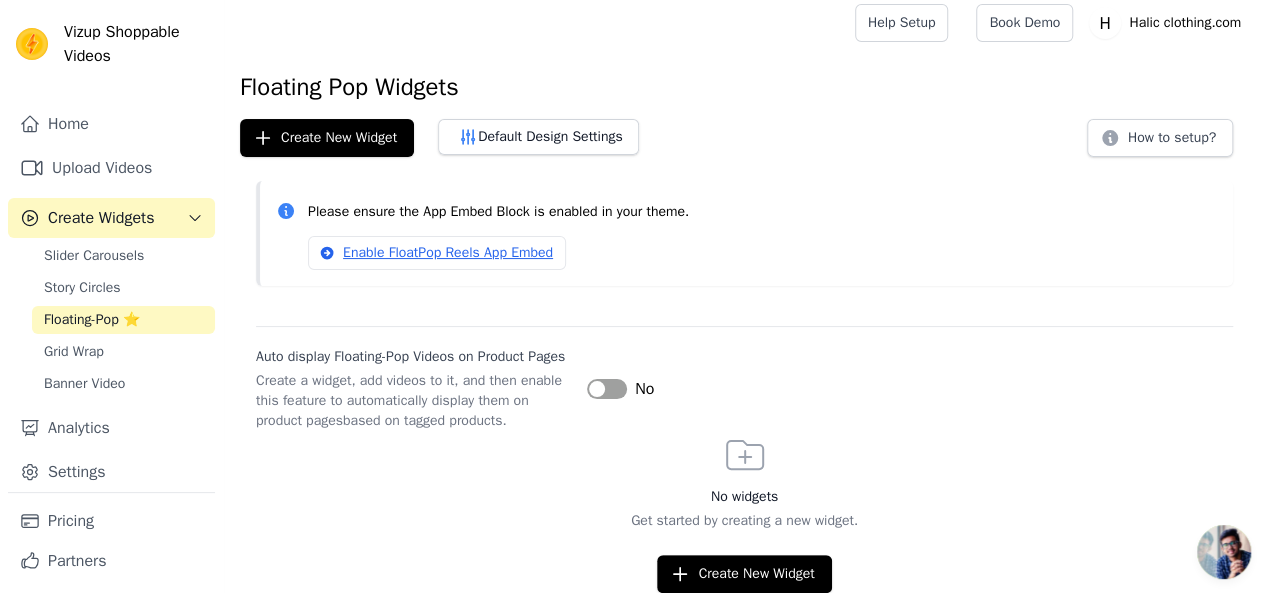 scroll, scrollTop: 26, scrollLeft: 0, axis: vertical 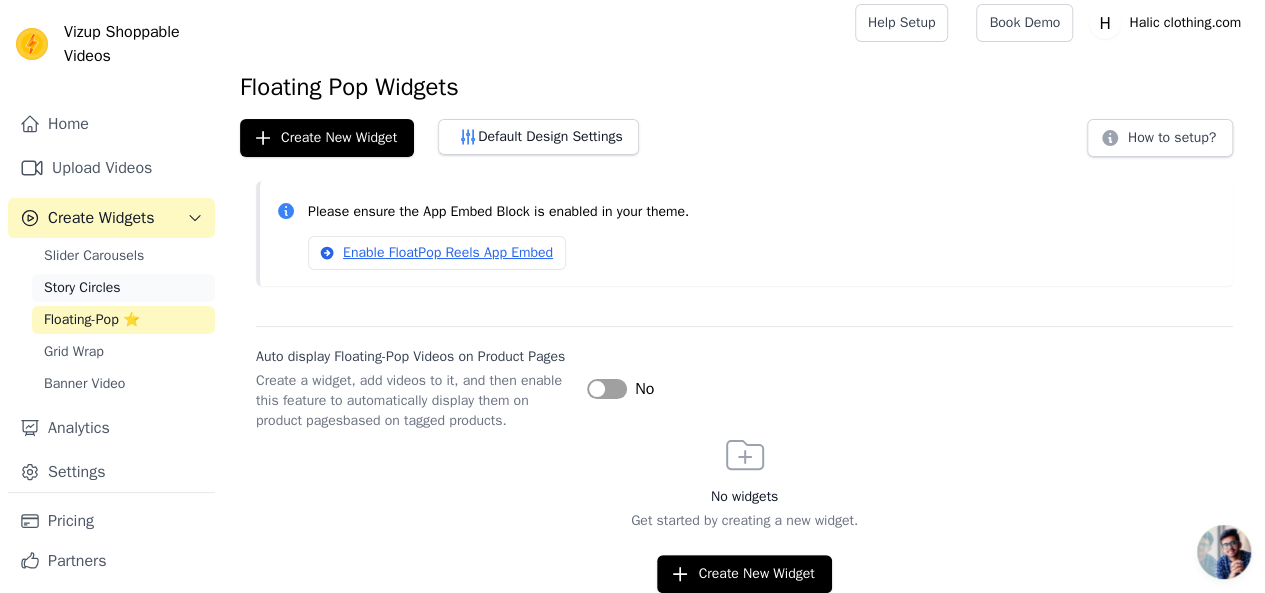 click on "Story Circles" at bounding box center [82, 288] 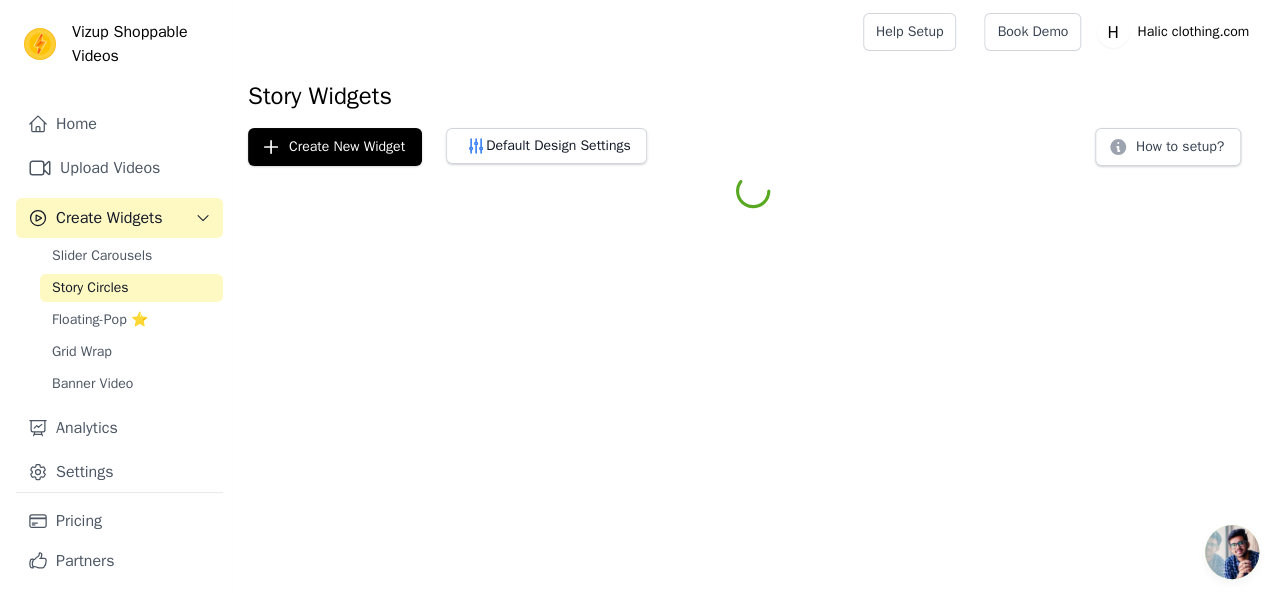 scroll, scrollTop: 0, scrollLeft: 0, axis: both 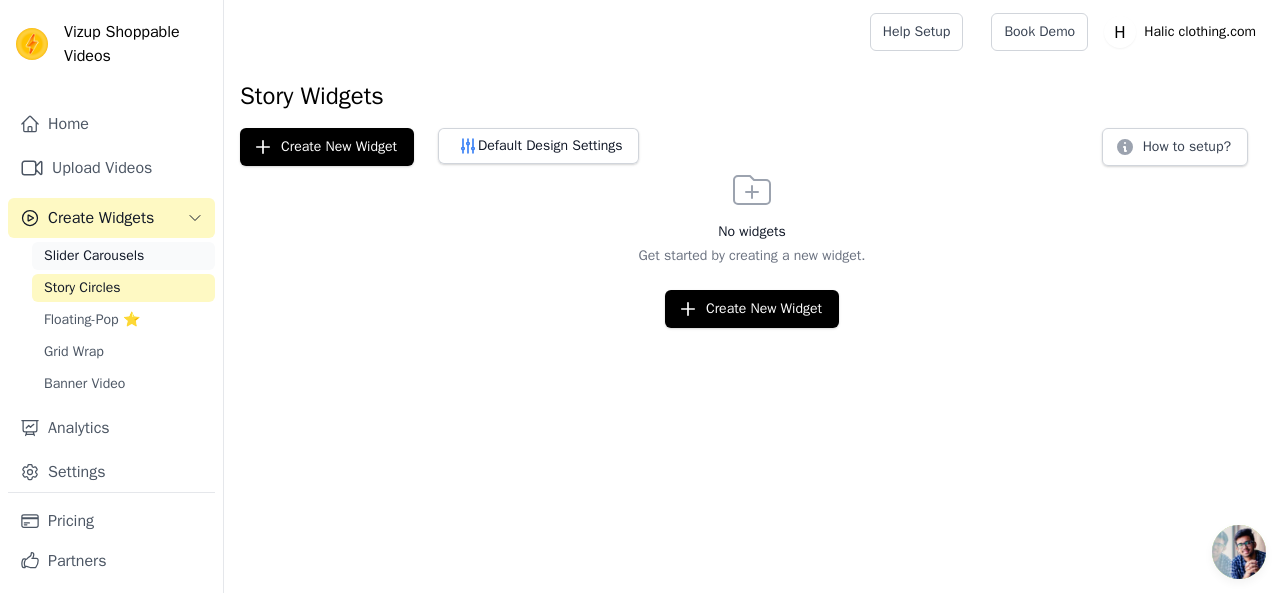click on "Slider Carousels" at bounding box center [94, 256] 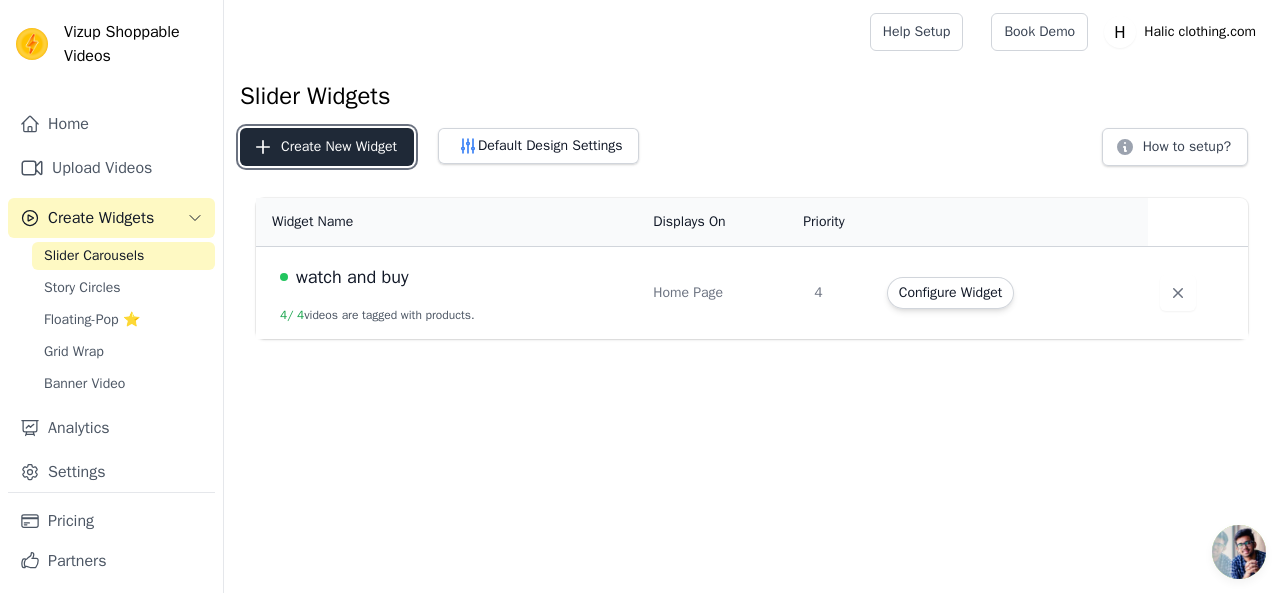 click on "Create New Widget" at bounding box center [327, 147] 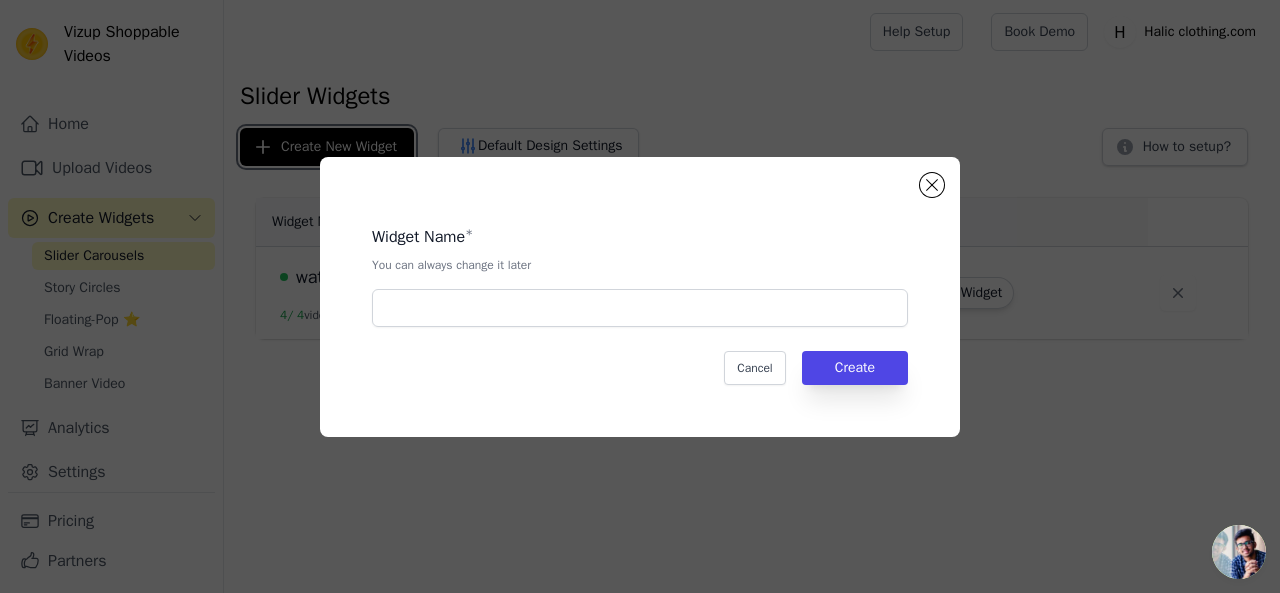 type 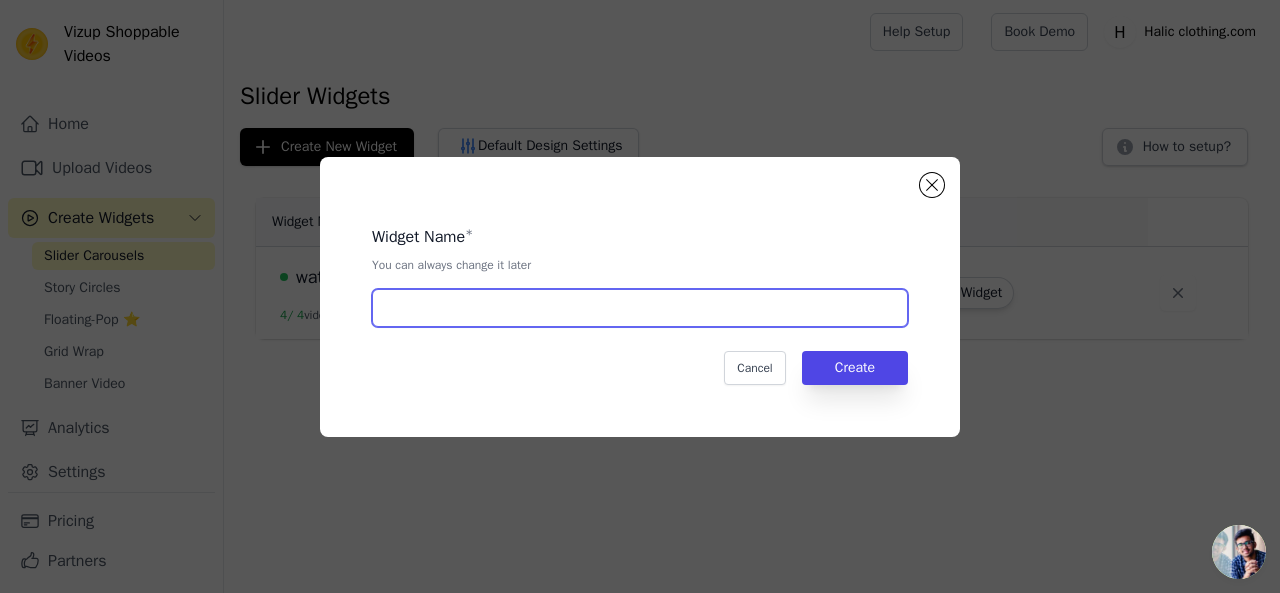 click at bounding box center [640, 308] 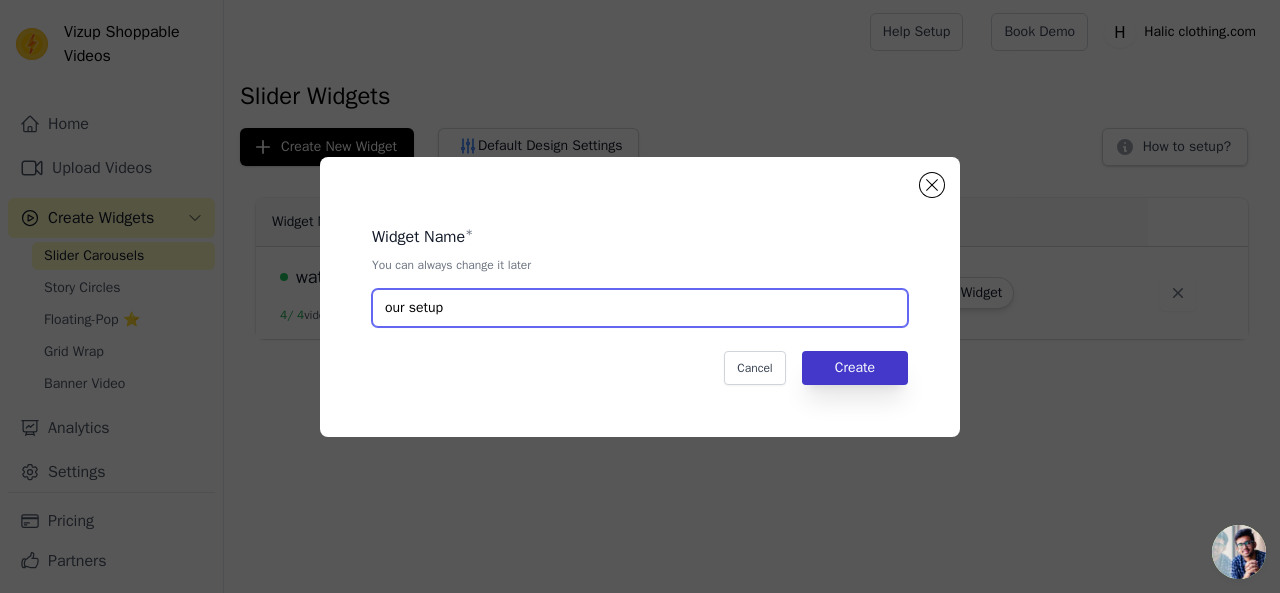 type on "our setup" 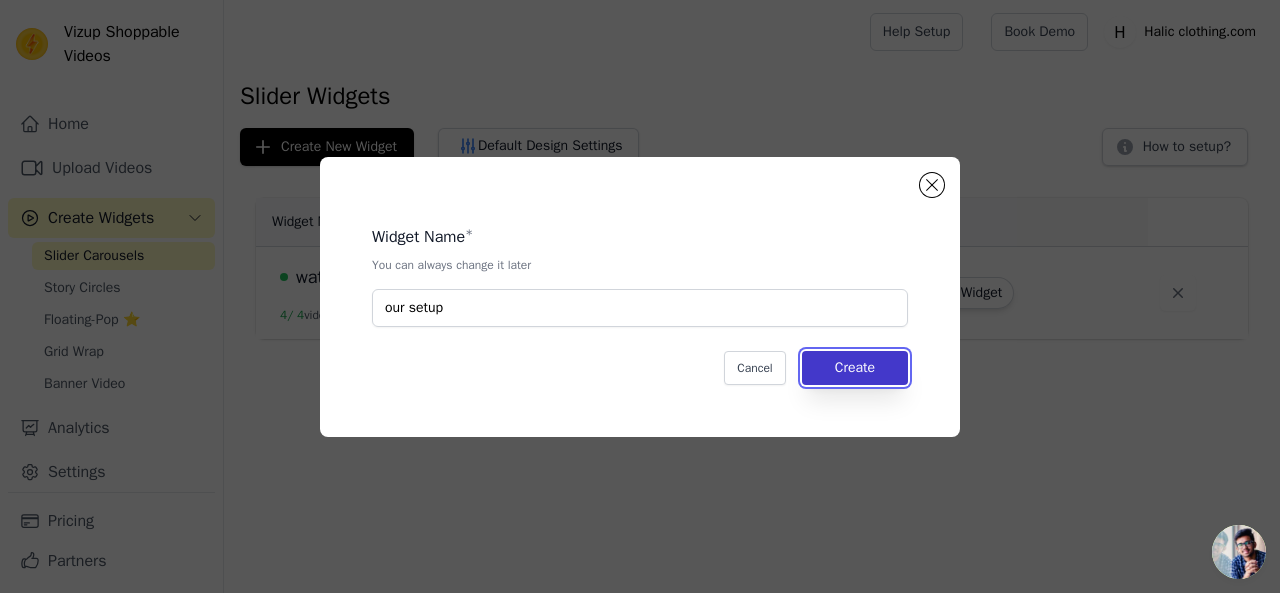 click on "Create" at bounding box center [855, 368] 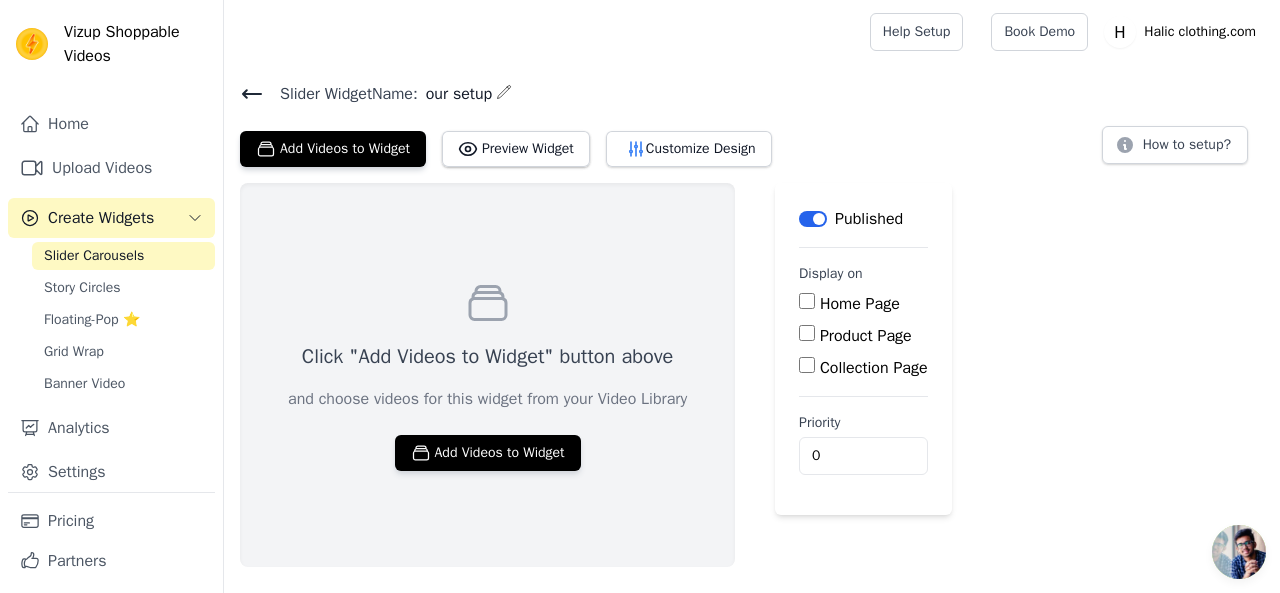 click on "Product Page" at bounding box center (807, 333) 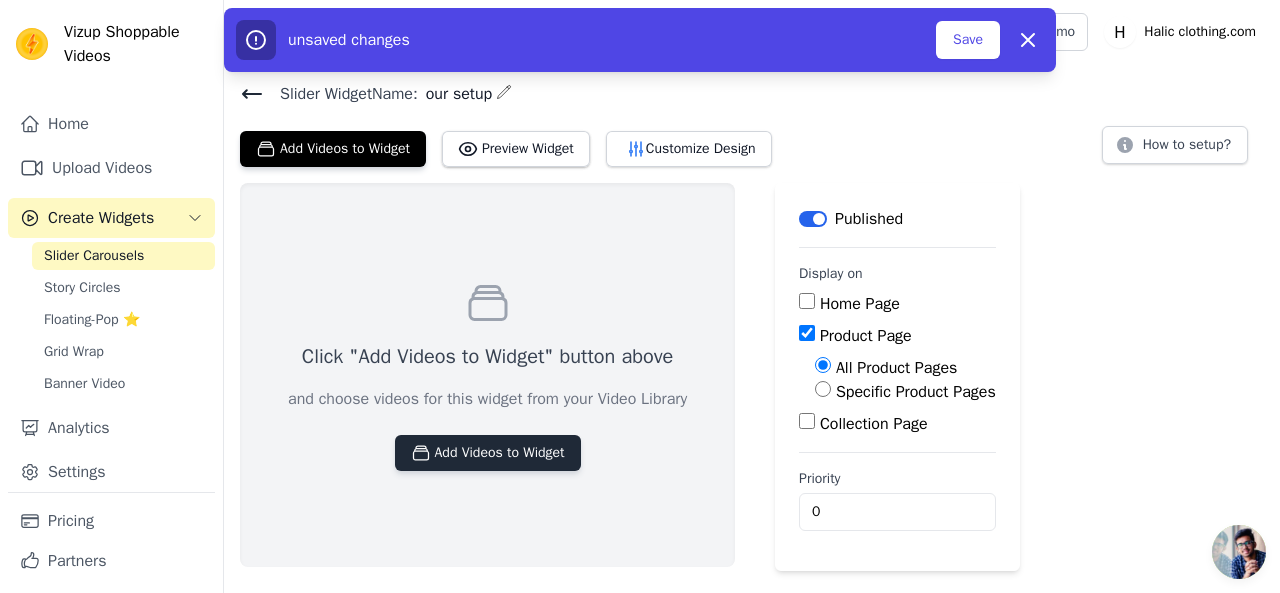click on "Add Videos to Widget" at bounding box center (488, 453) 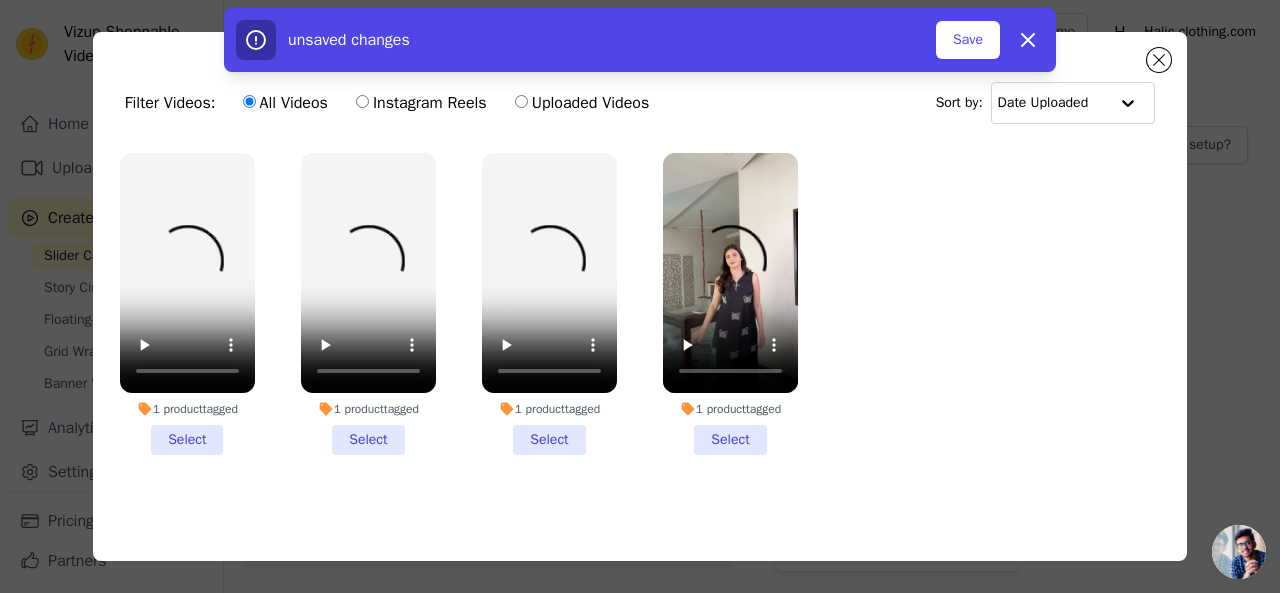 click on "Uploaded Videos" at bounding box center (582, 103) 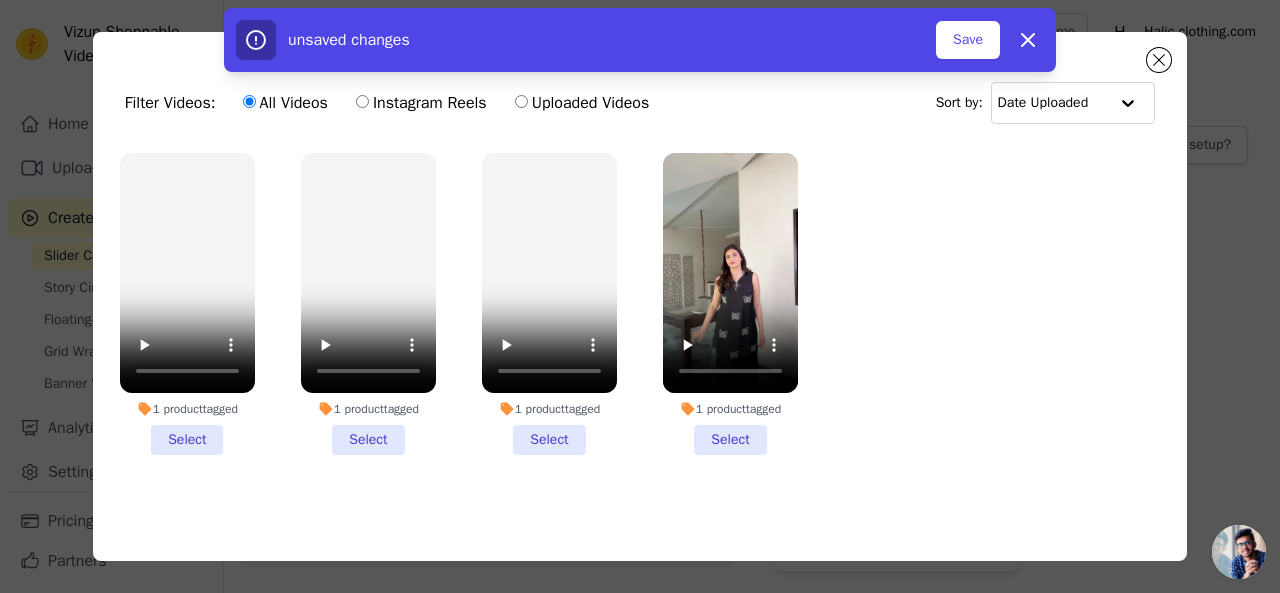 click on "Uploaded Videos" at bounding box center [521, 101] 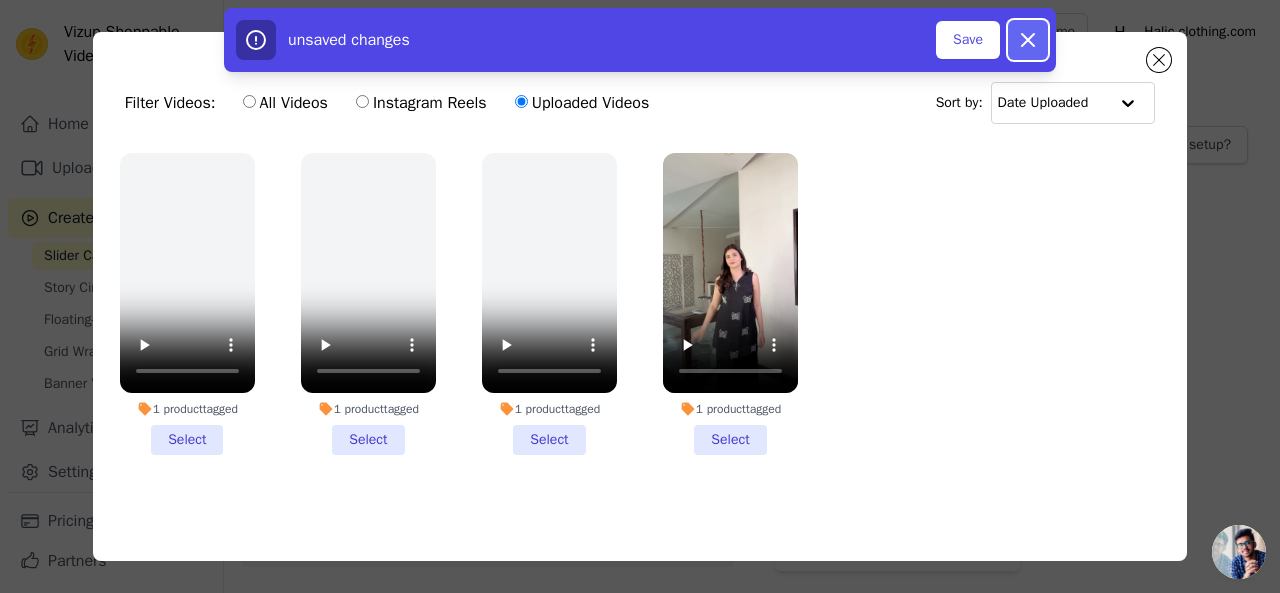 click 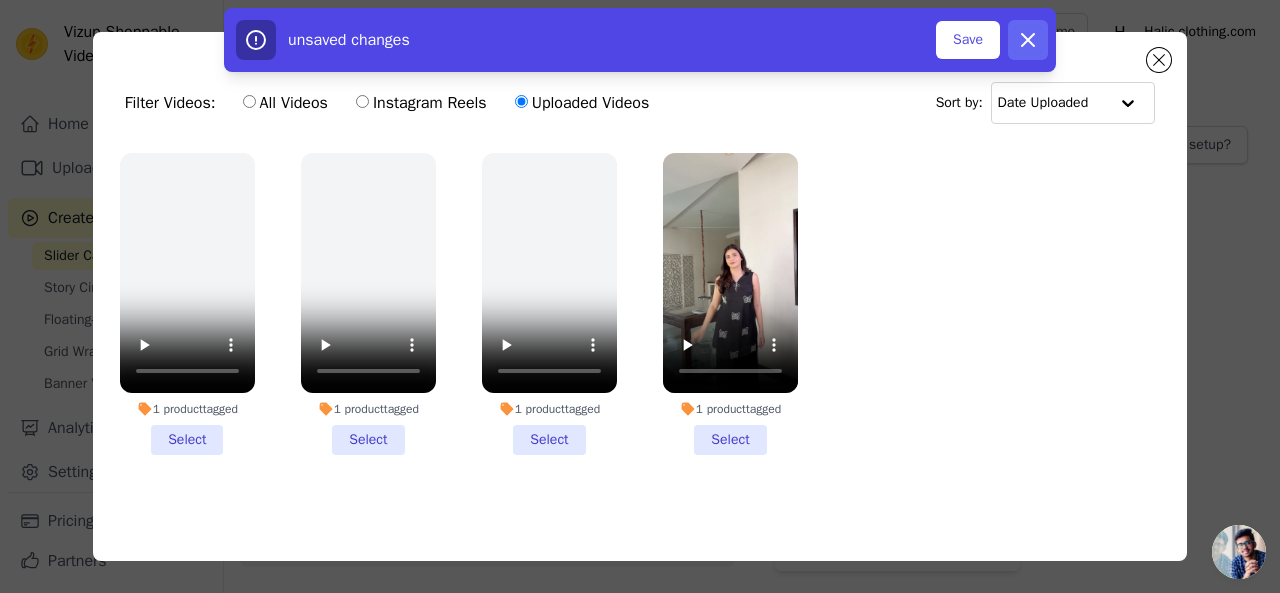 checkbox on "false" 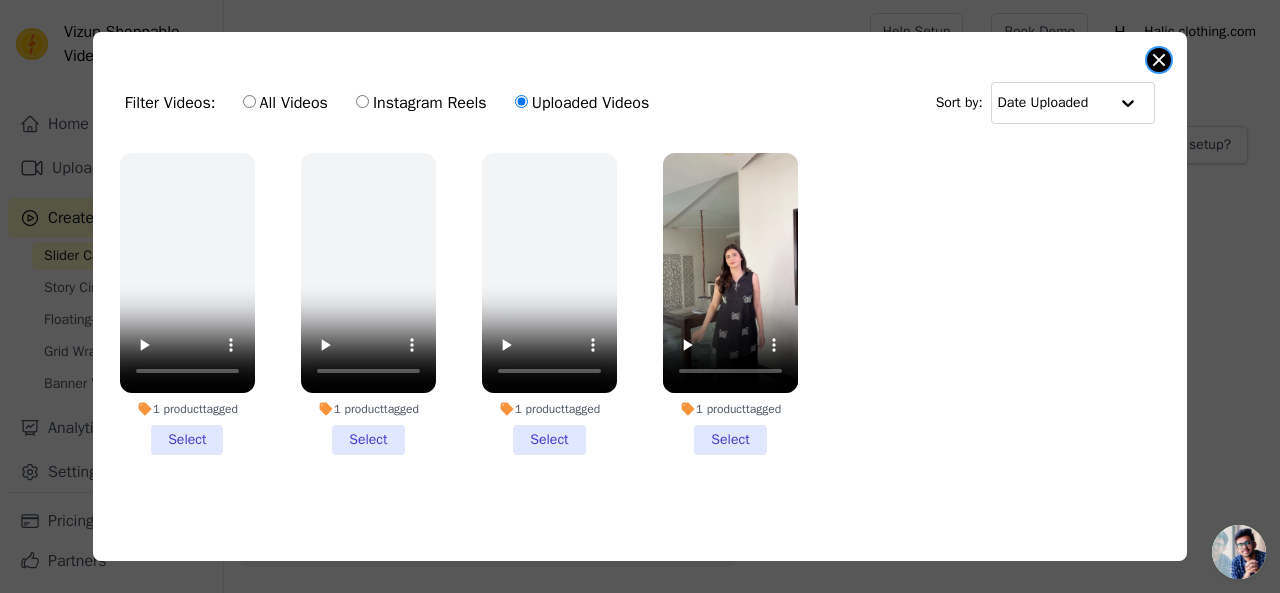 click at bounding box center (1159, 60) 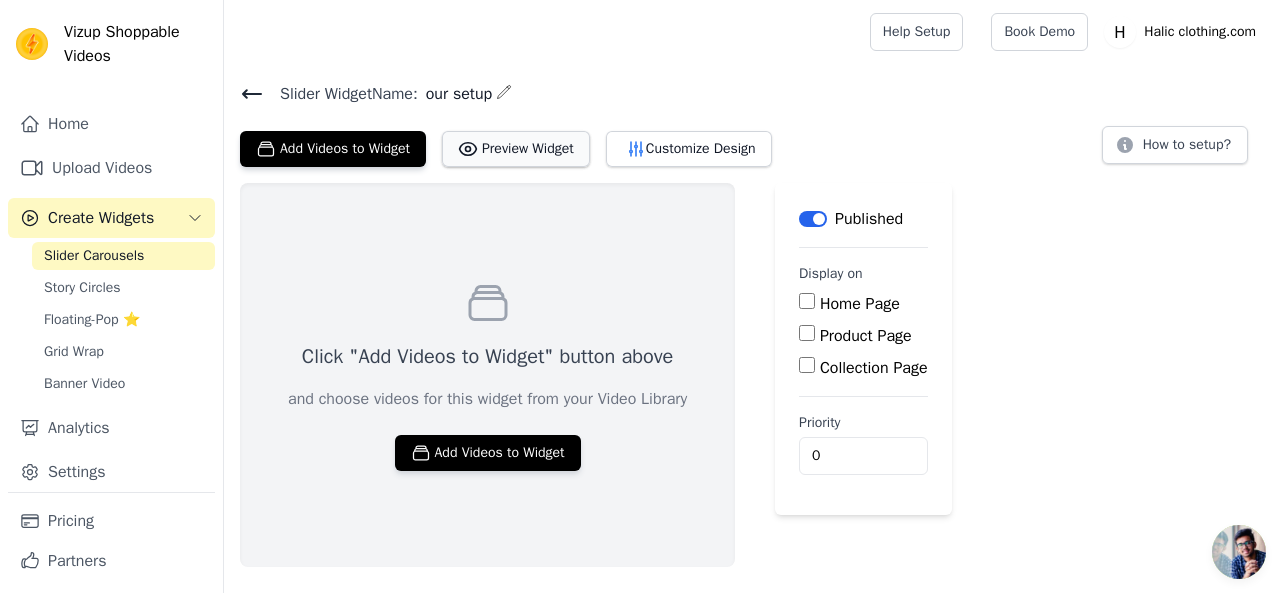 click on "Preview Widget" at bounding box center (516, 149) 